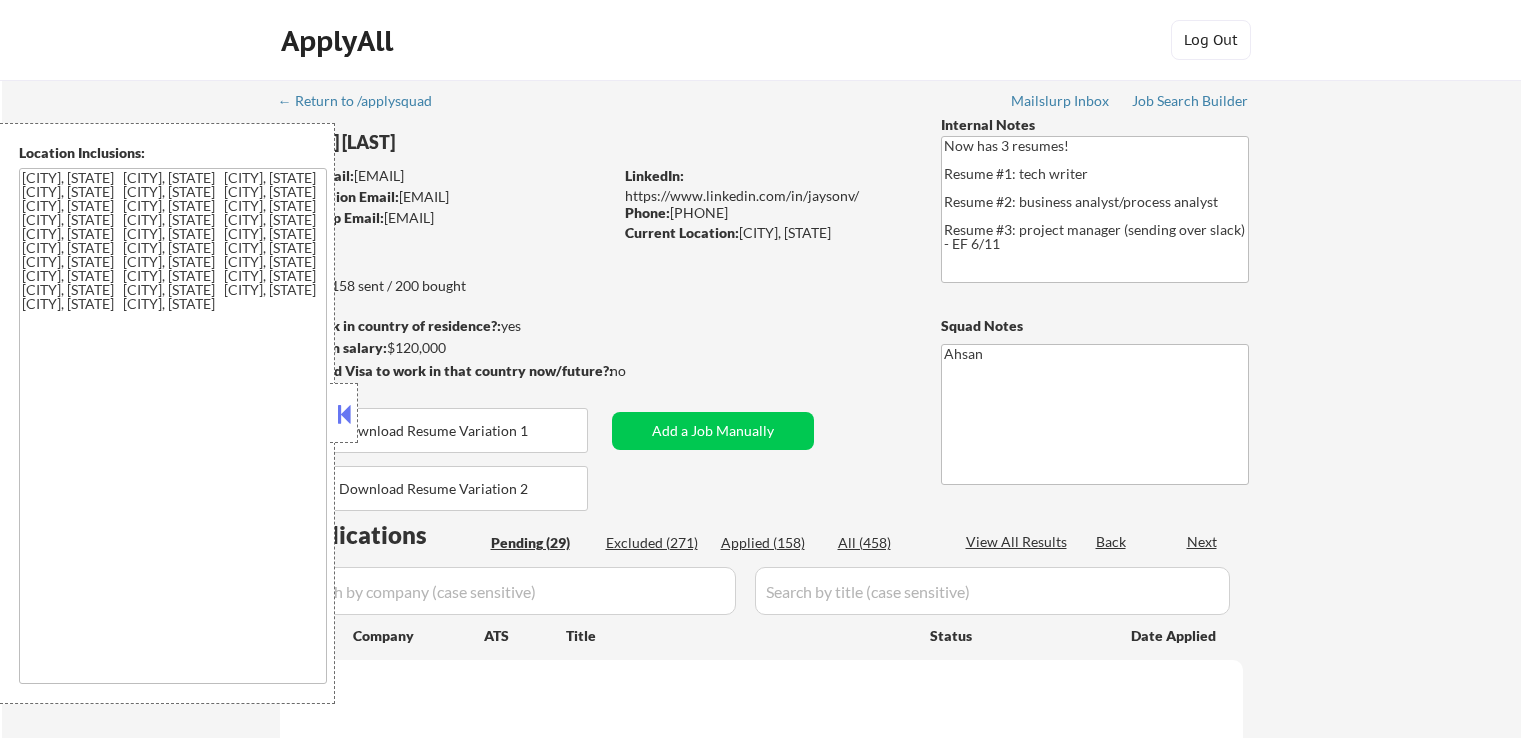 scroll, scrollTop: 0, scrollLeft: 0, axis: both 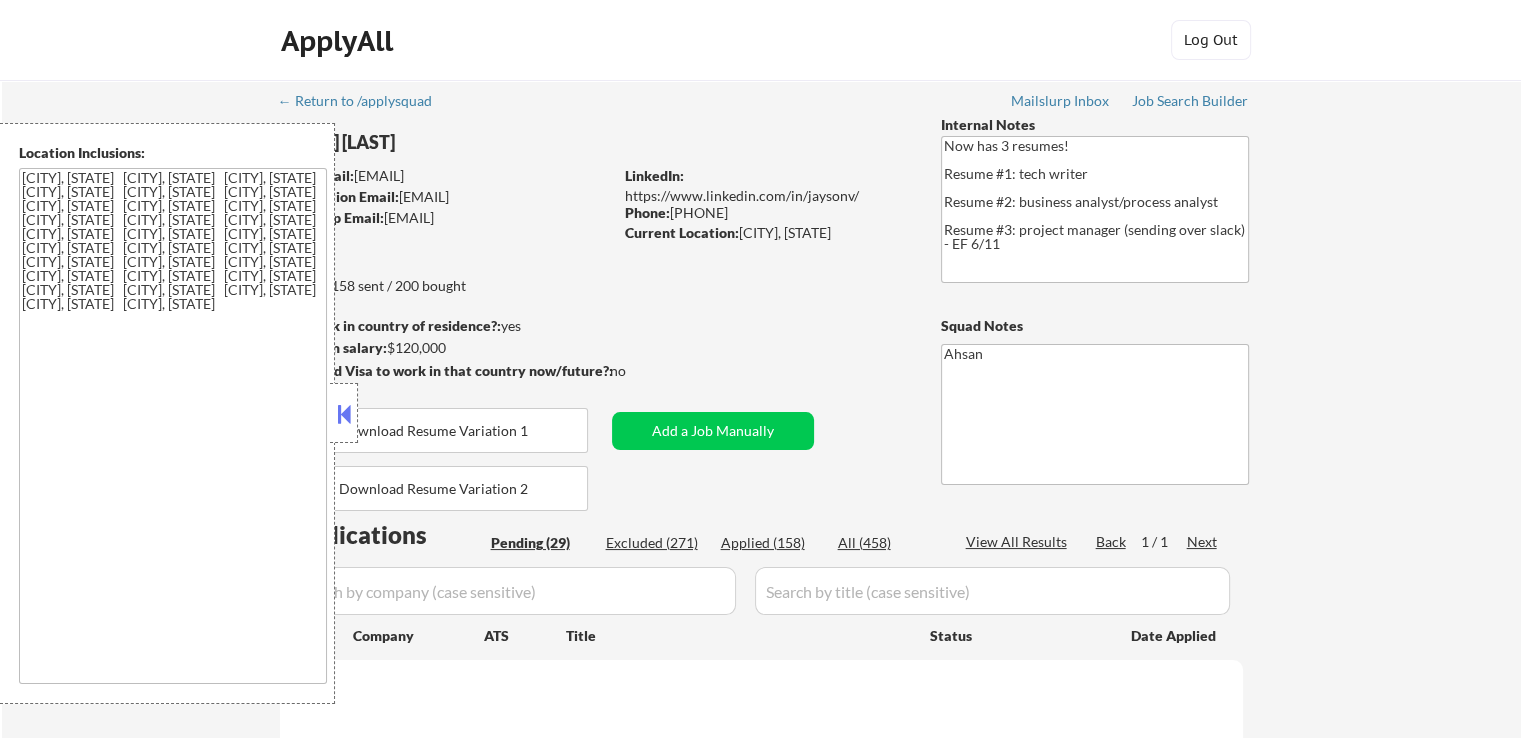 select on ""pending"" 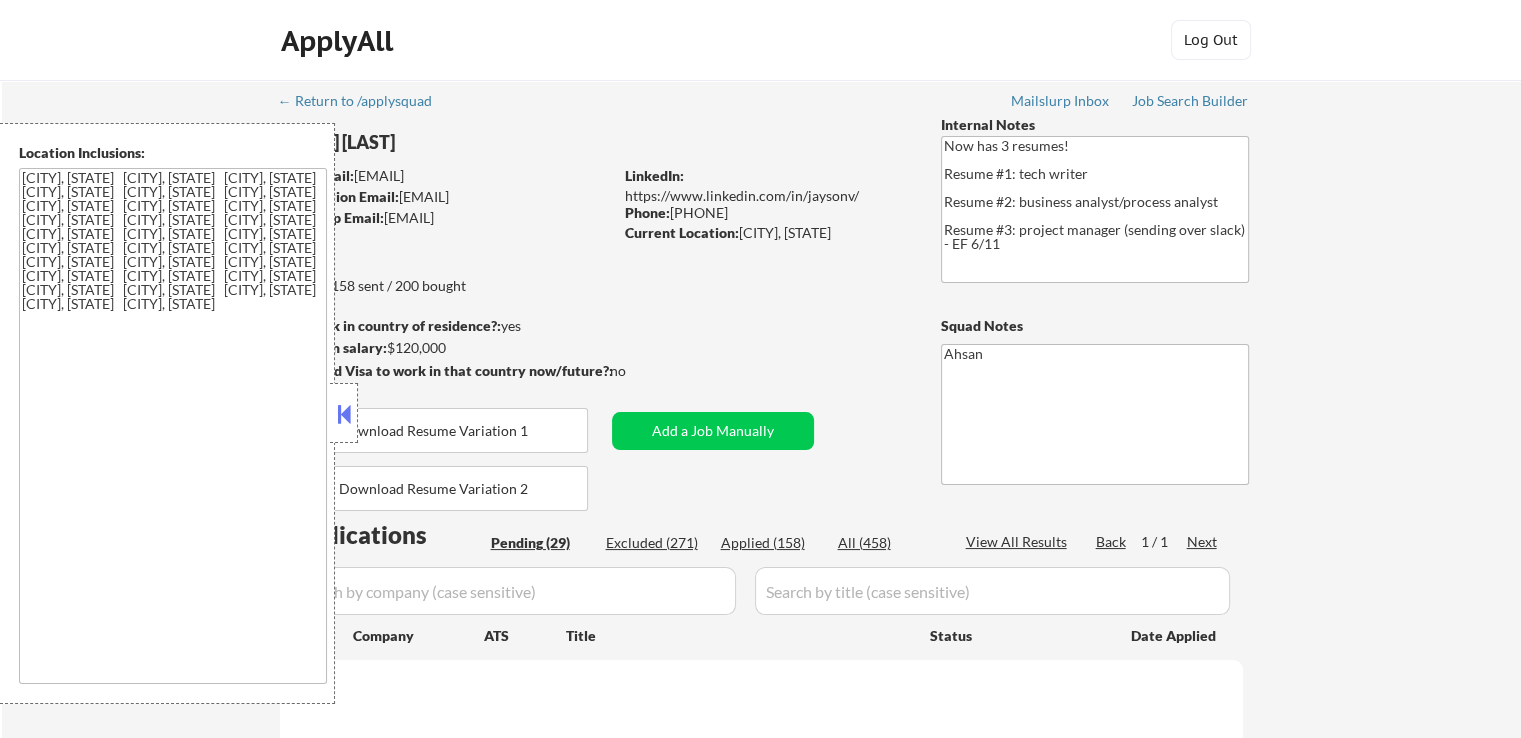select on ""pending"" 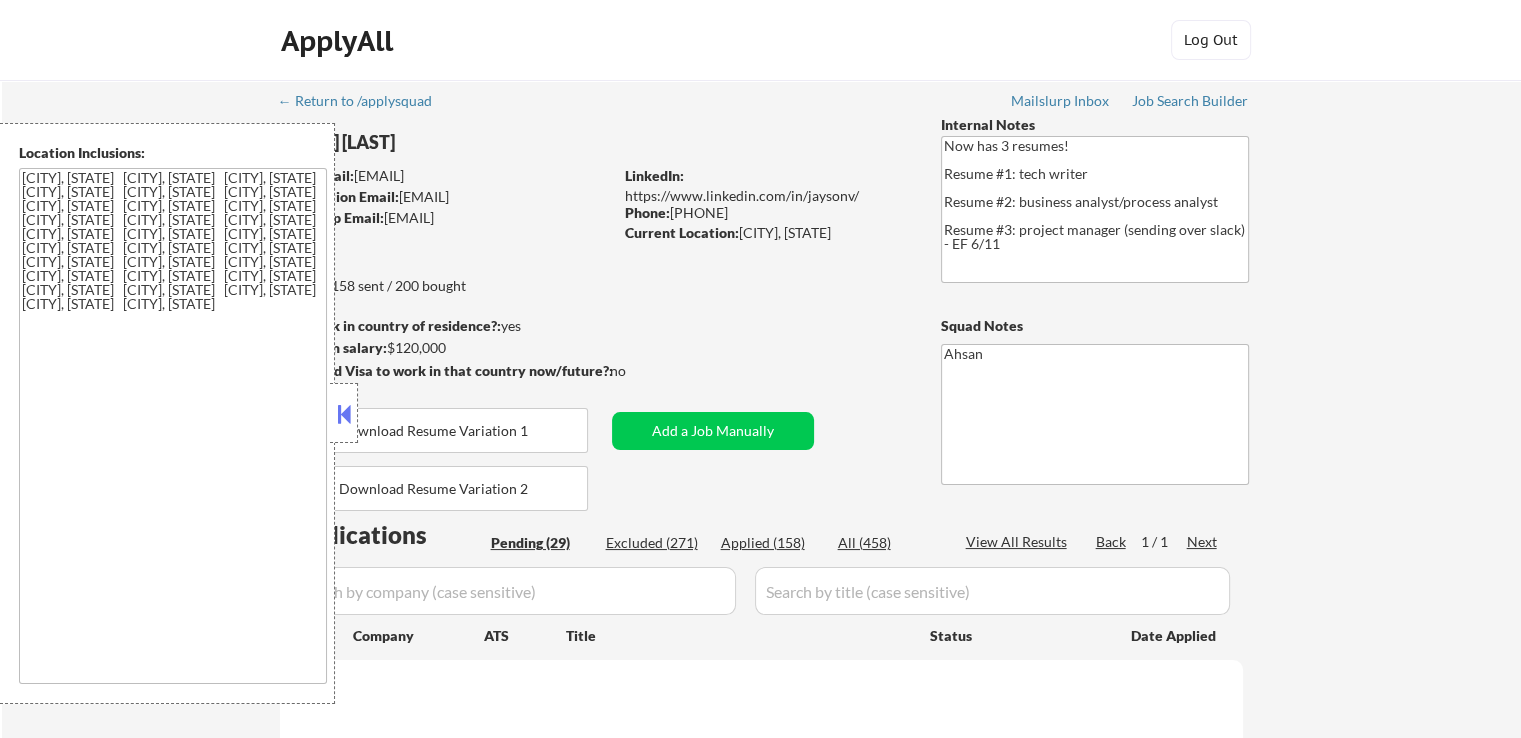 select on ""pending"" 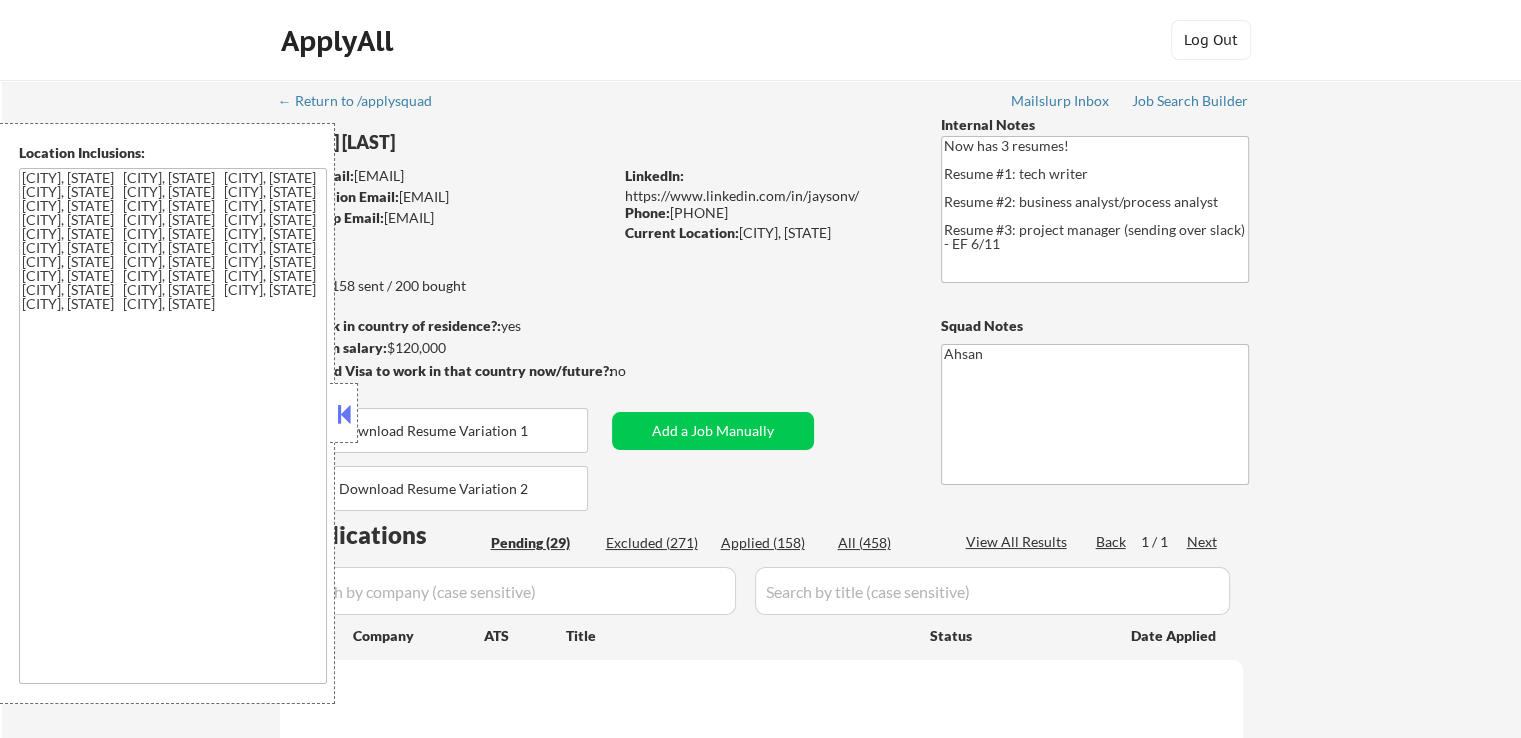select on ""pending"" 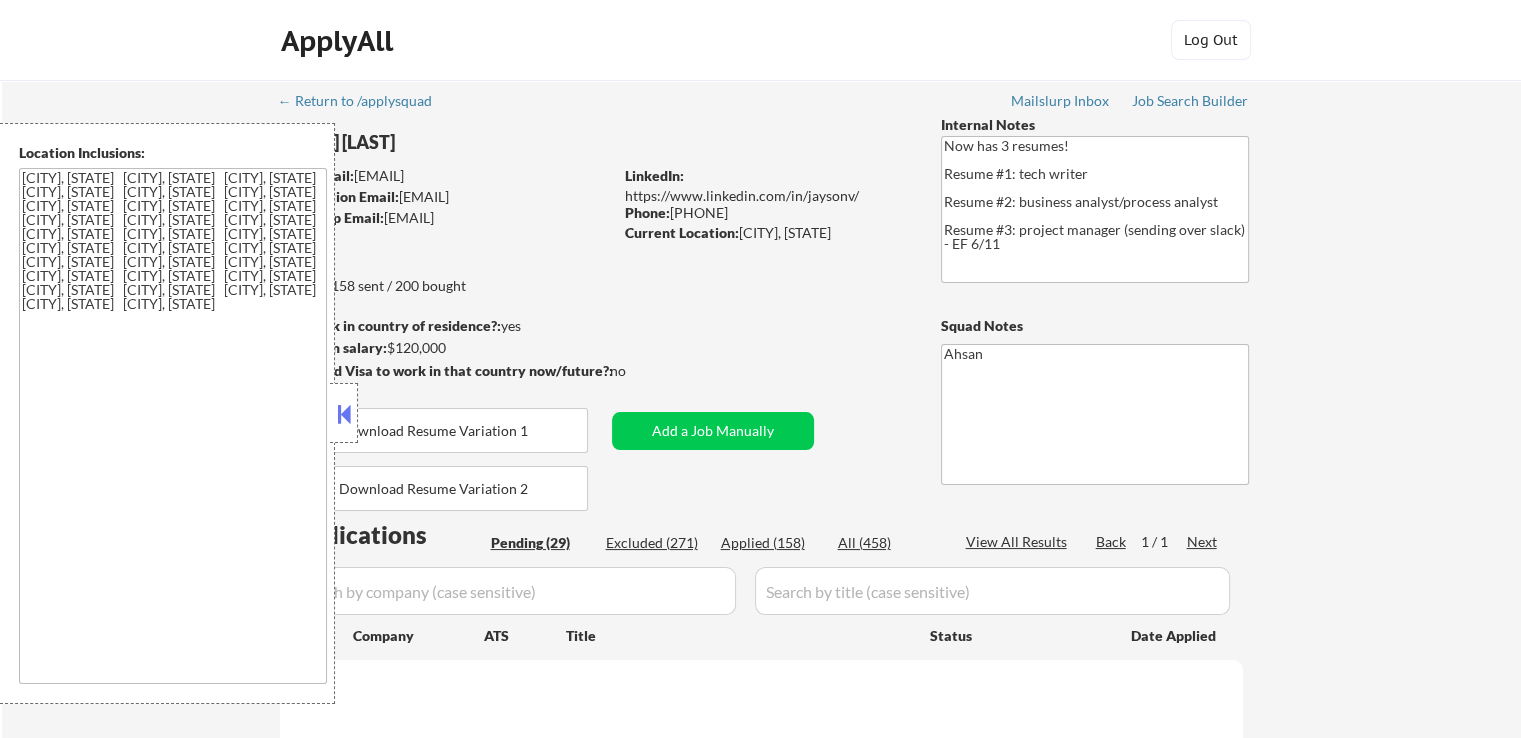 select on ""pending"" 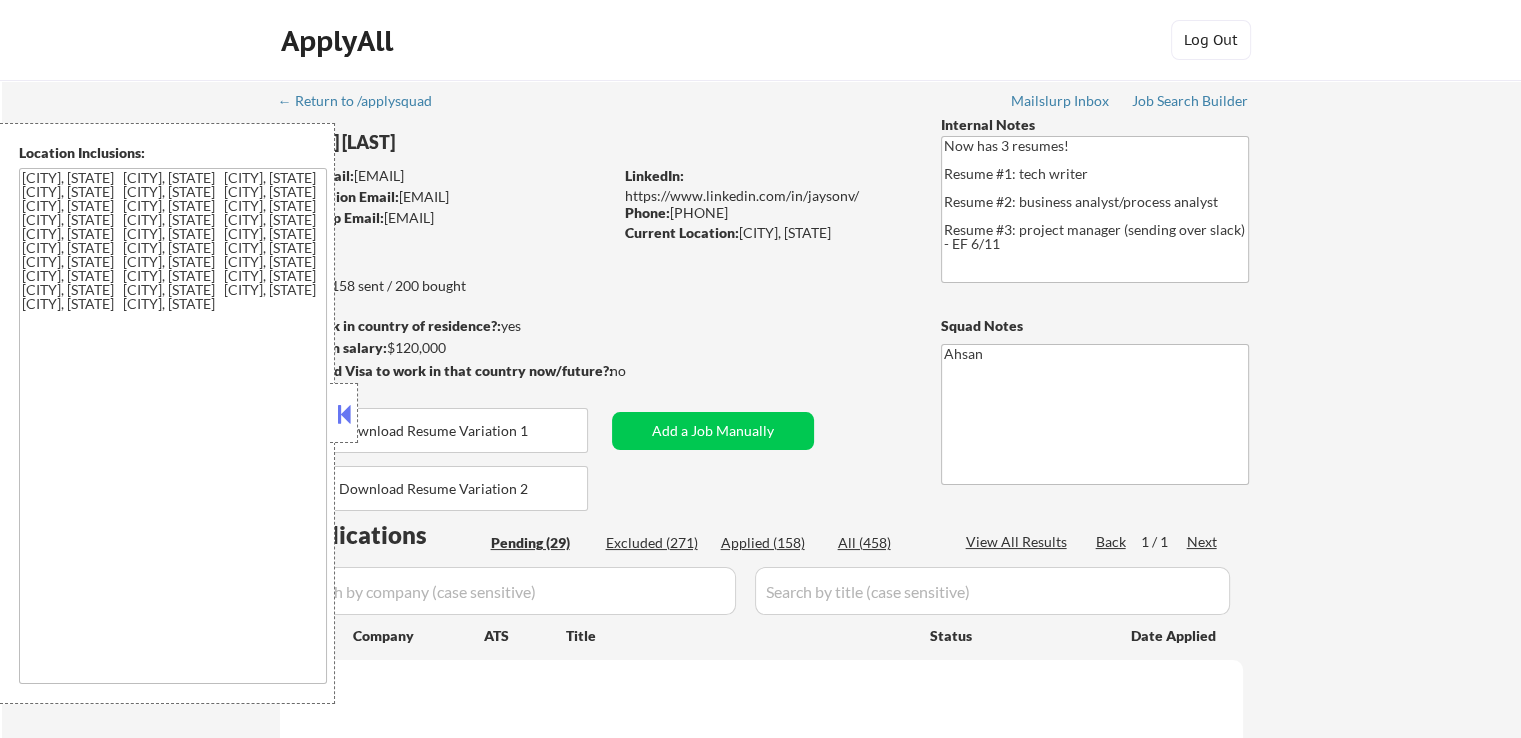 select on ""pending"" 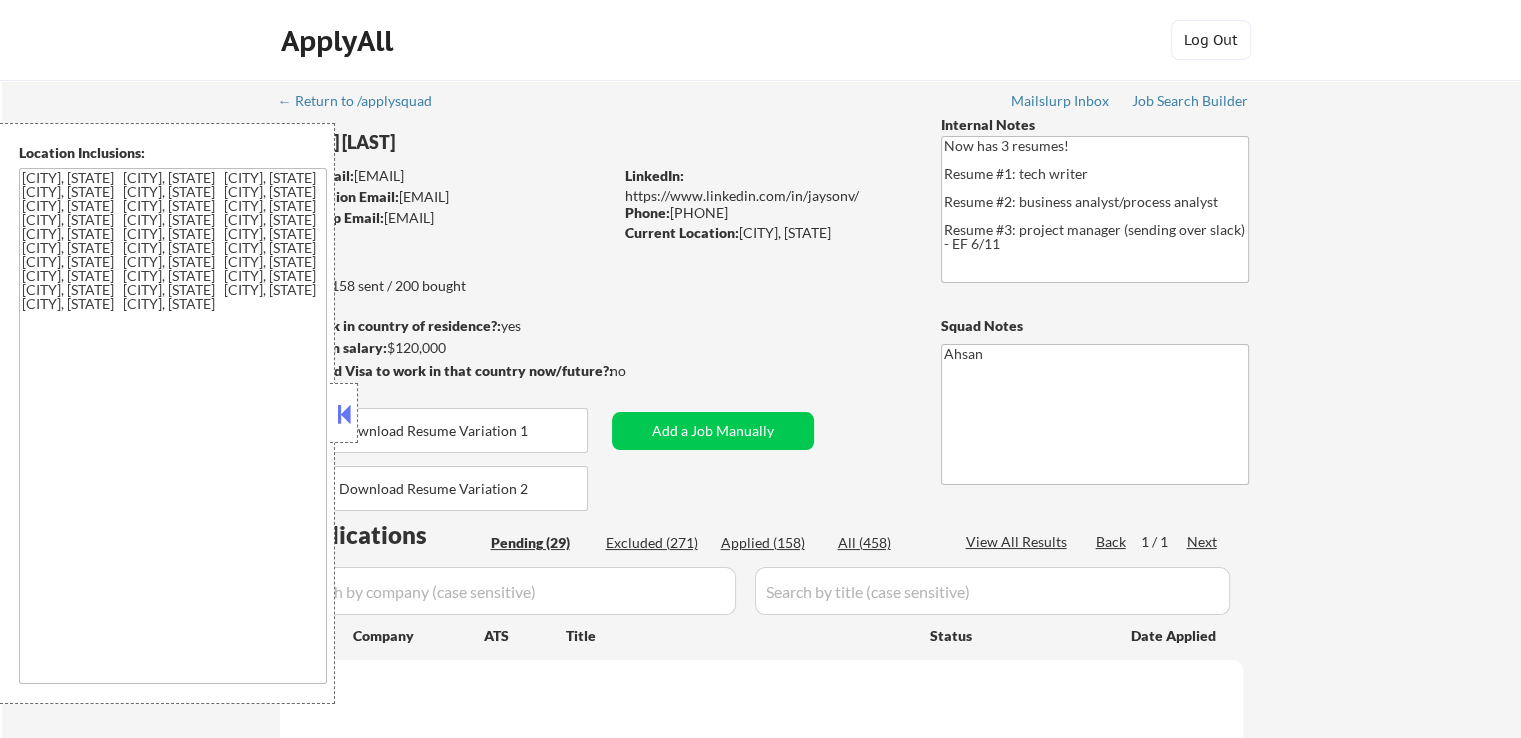 select on ""pending"" 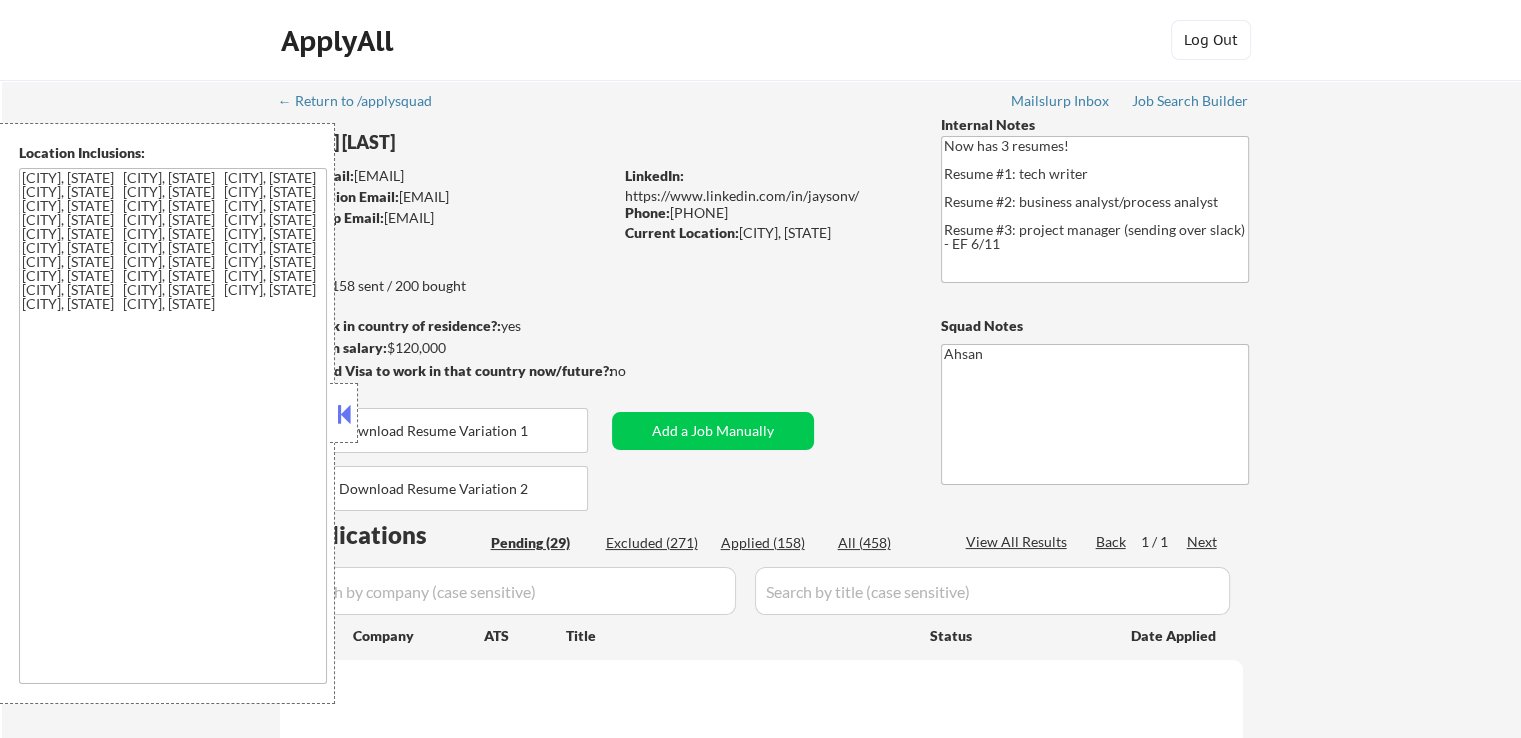 select on ""pending"" 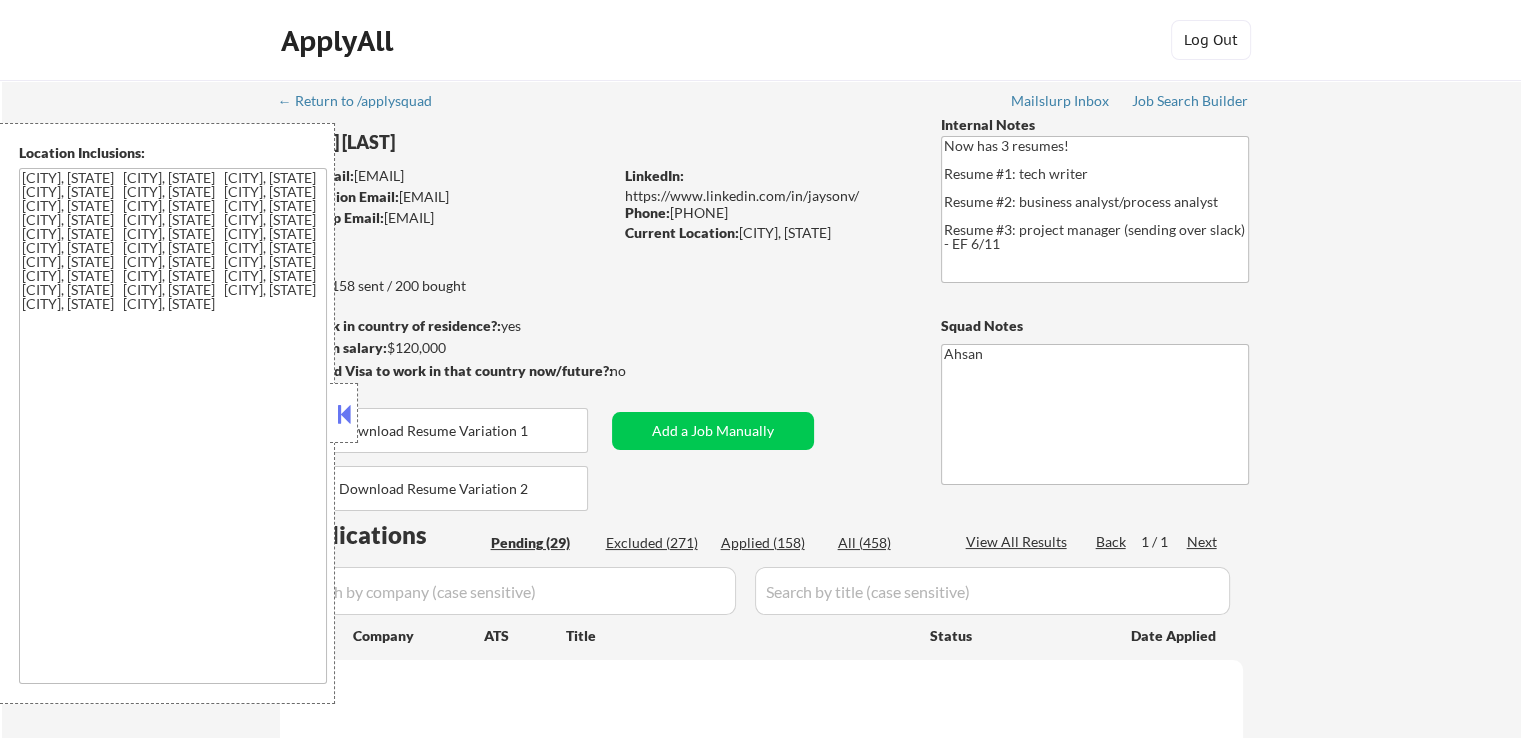 select on ""pending"" 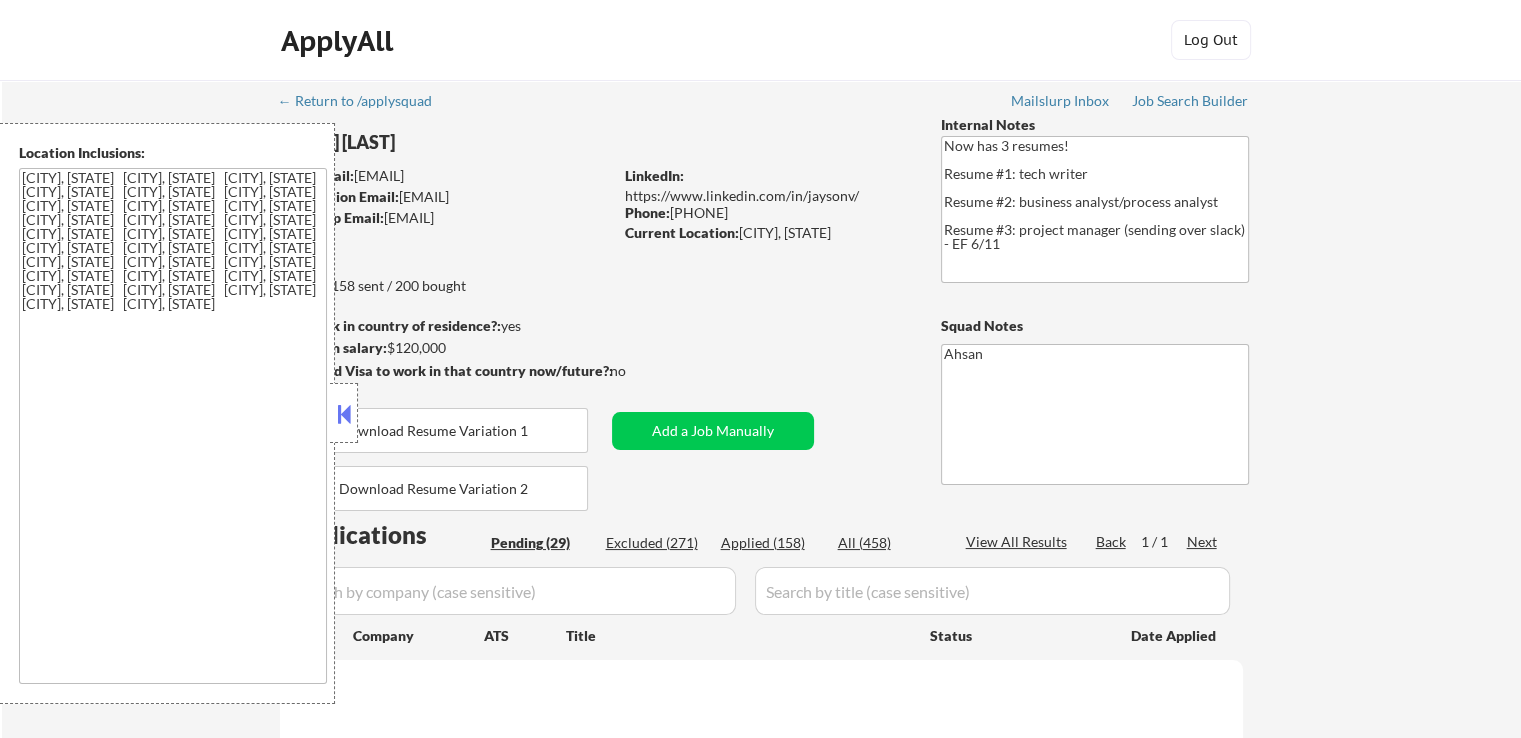 select on ""pending"" 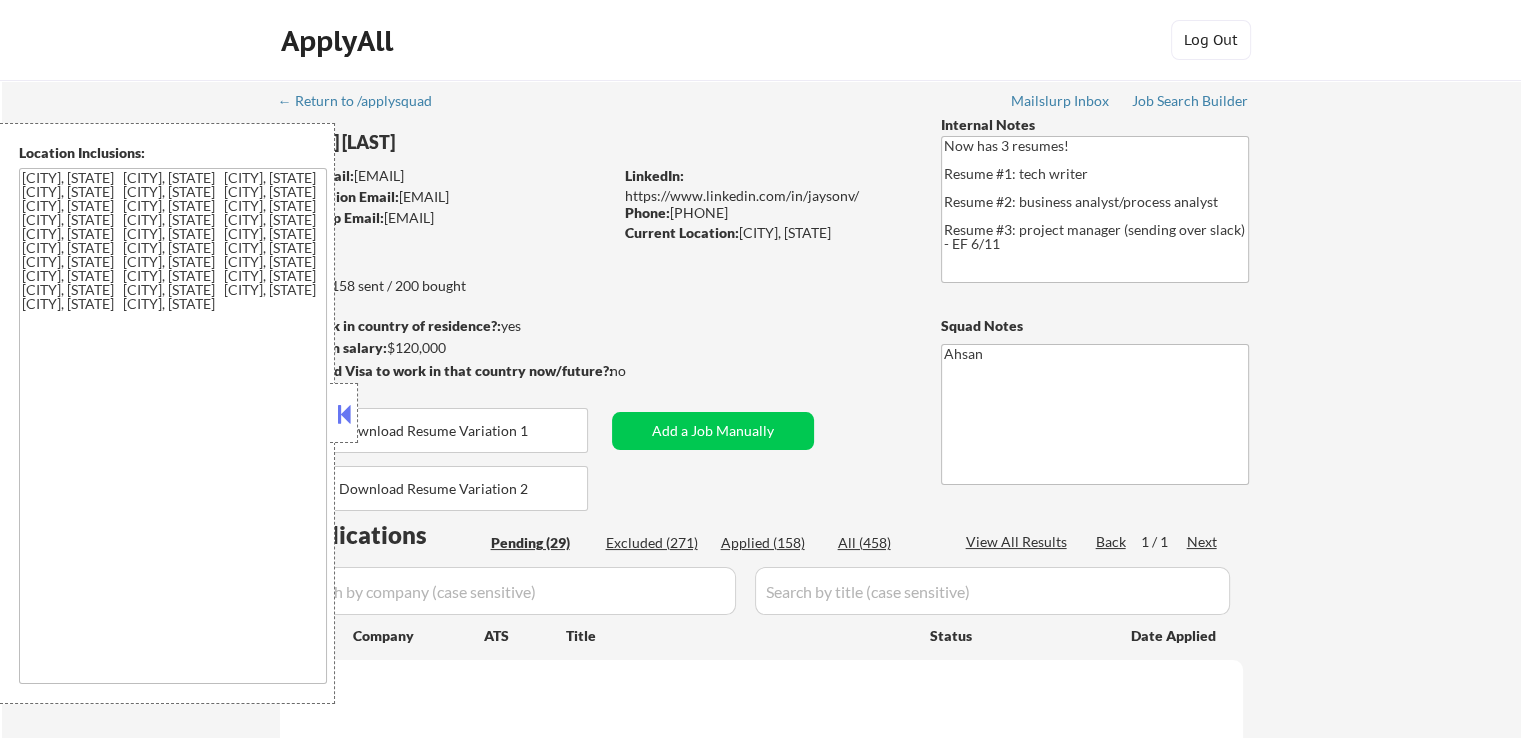 select on ""pending"" 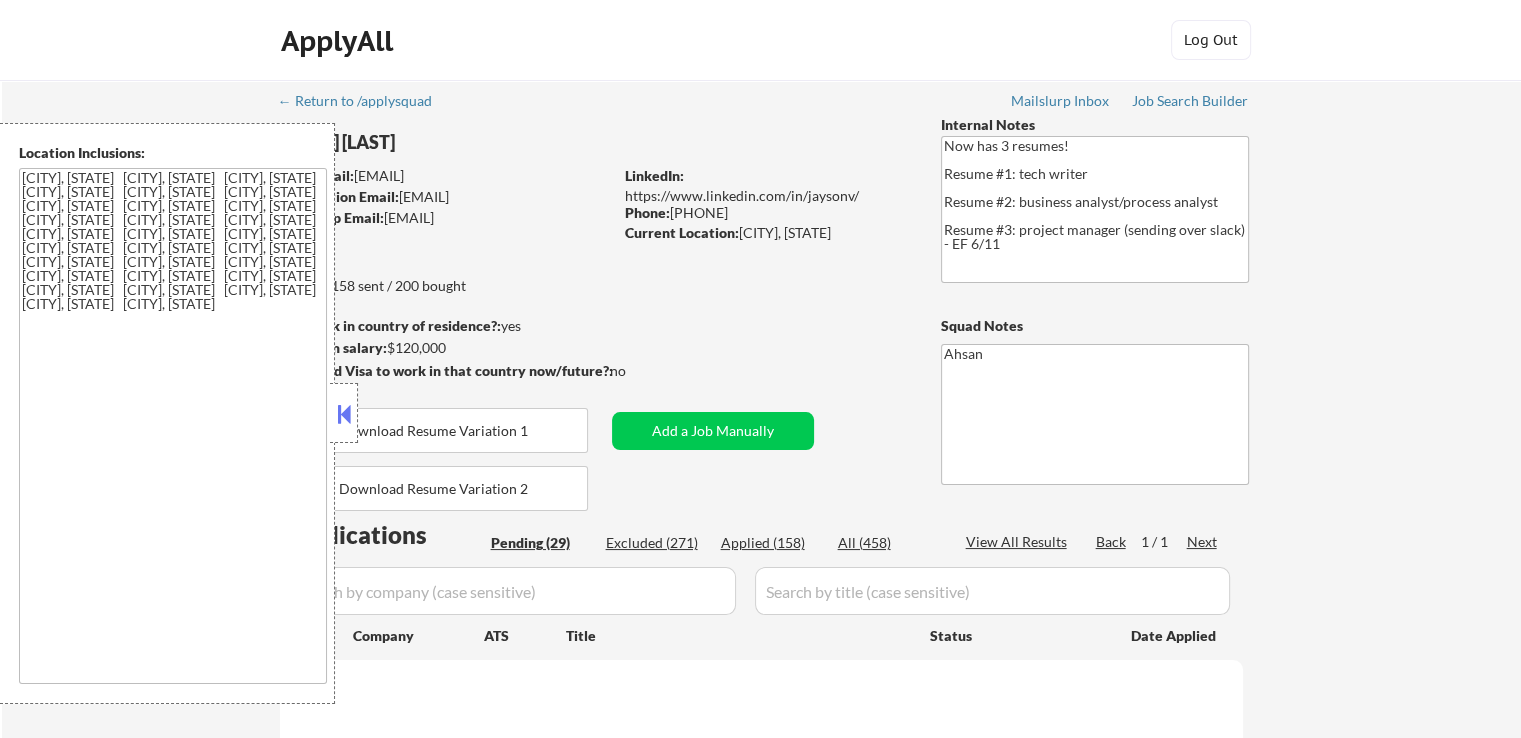 select on ""pending"" 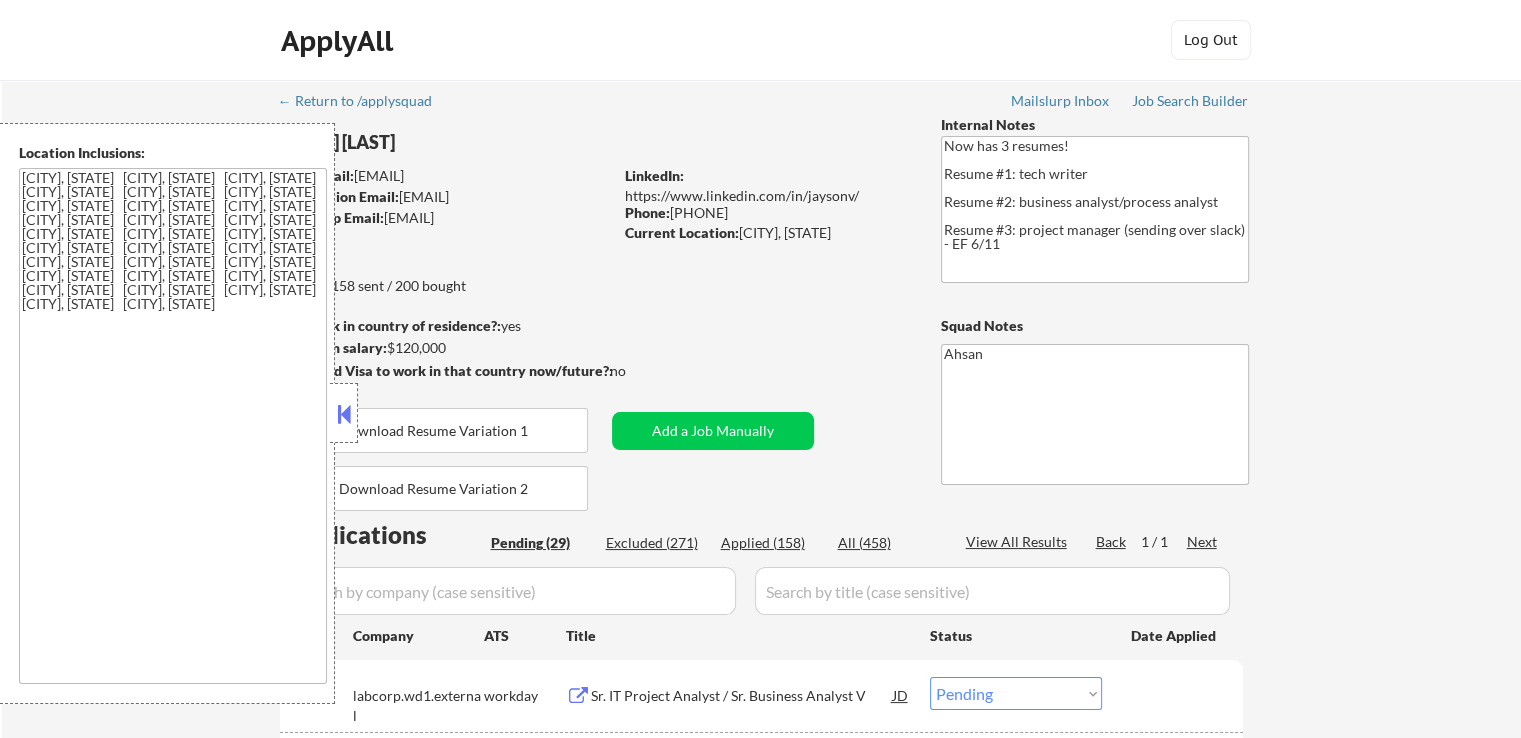click at bounding box center [344, 414] 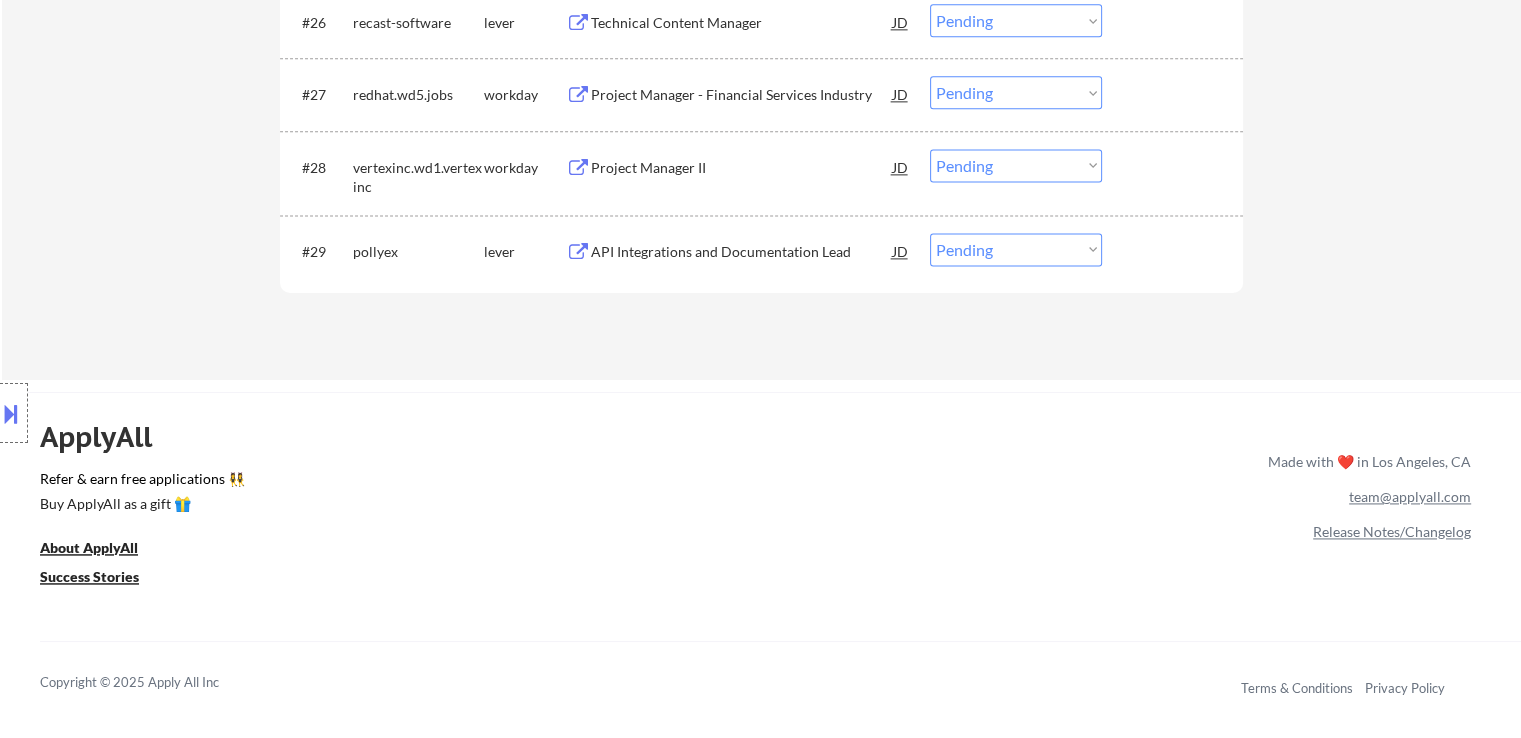 scroll, scrollTop: 2600, scrollLeft: 0, axis: vertical 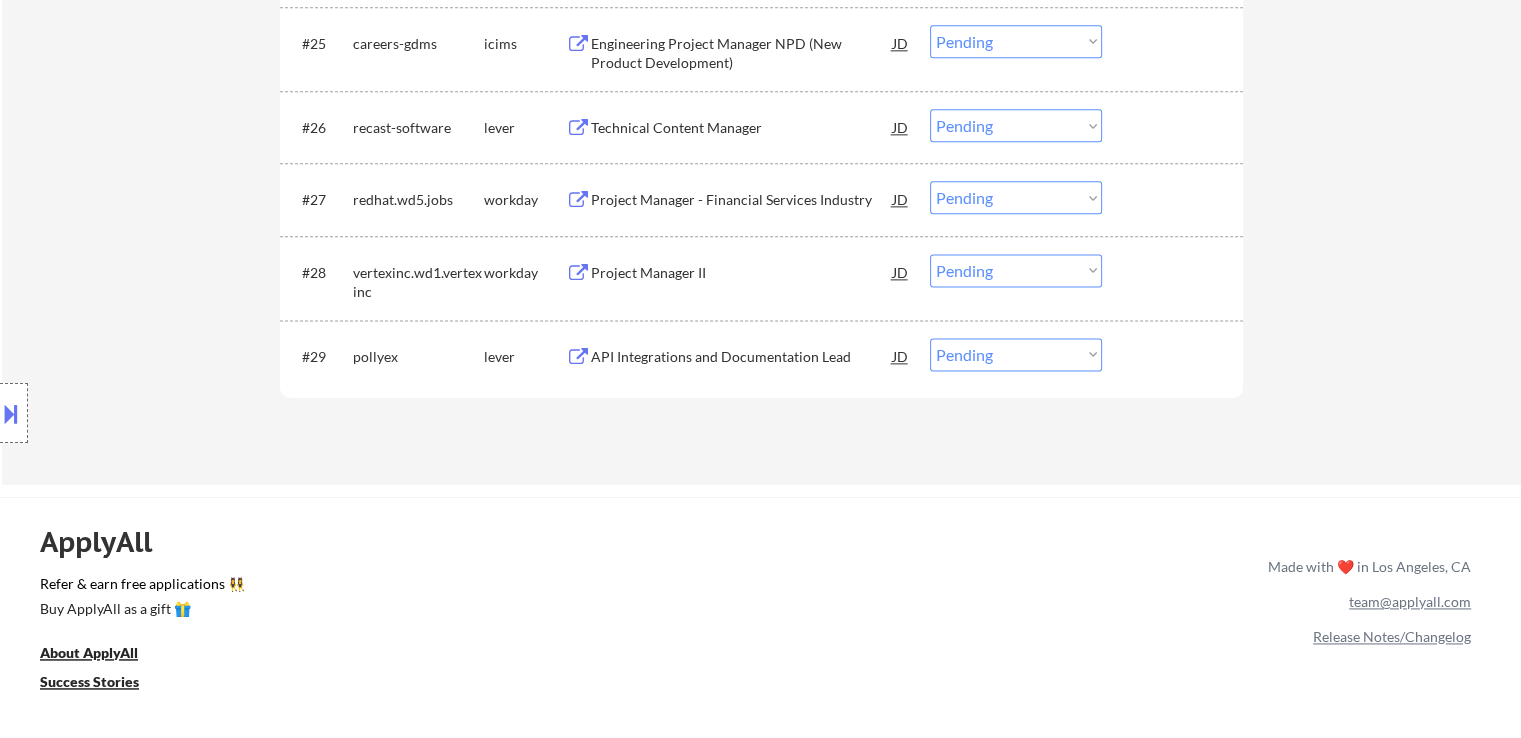 click on "Location Inclusions: [CITY], [STATE]   [CITY], [STATE]   [CITY], [STATE]   [CITY], [STATE]   [CITY], [STATE]   [CITY], [STATE]   [CITY], [STATE]   [CITY], [STATE]   [CITY], [STATE]   [CITY], [STATE]   [CITY], [STATE]   [CITY], [STATE]   [CITY], [STATE]   [CITY], [STATE]   [CITY], [STATE]   [CITY], [STATE]   [CITY], [STATE]   [CITY], [STATE]   [CITY], [STATE]   [CITY], [STATE]   [CITY], [STATE]   [CITY], [STATE]   [CITY], [STATE]   [CITY], [STATE]   [CITY], [STATE]   [CITY], [STATE]   [CITY], [STATE]   [CITY], [STATE]   [CITY], [STATE]" at bounding box center (179, 413) 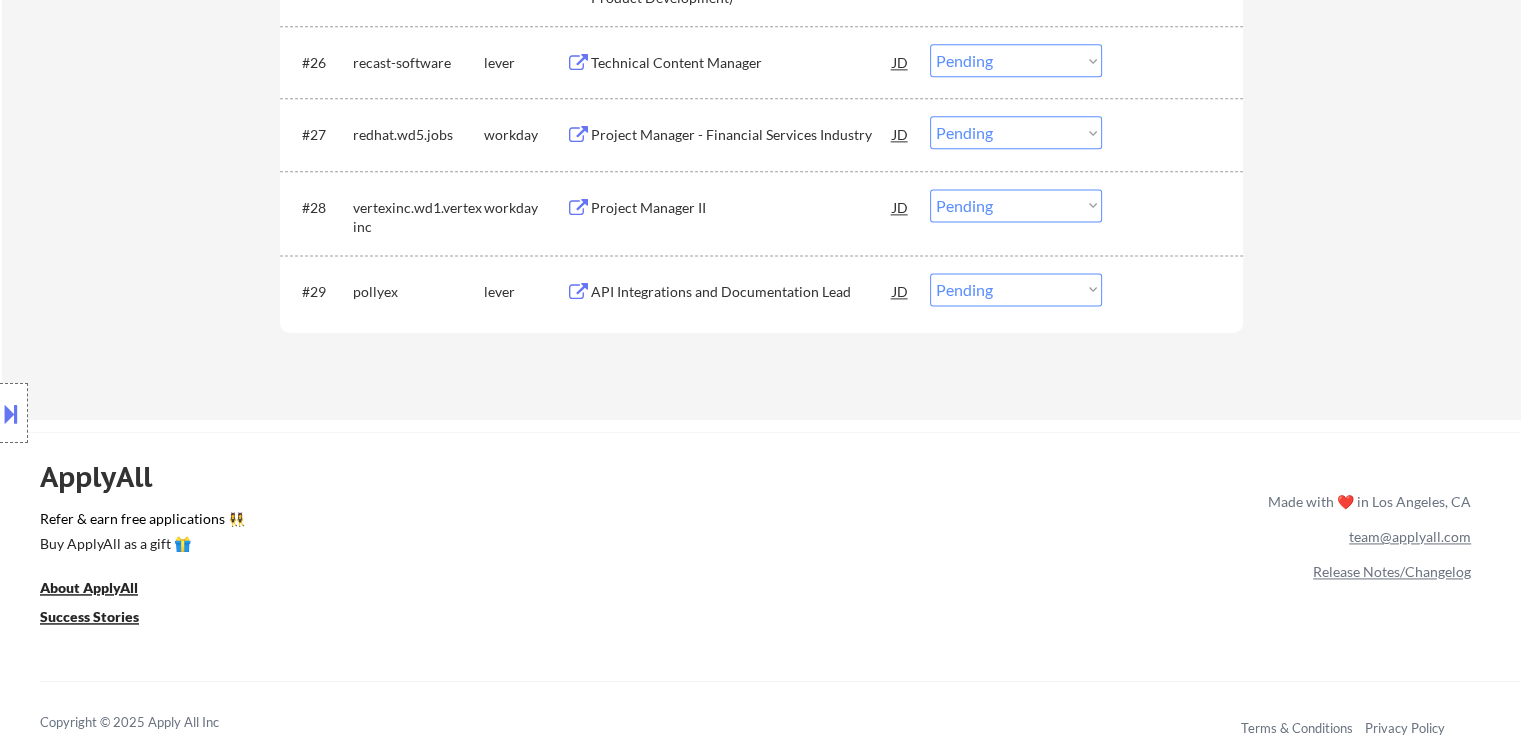 scroll, scrollTop: 2700, scrollLeft: 0, axis: vertical 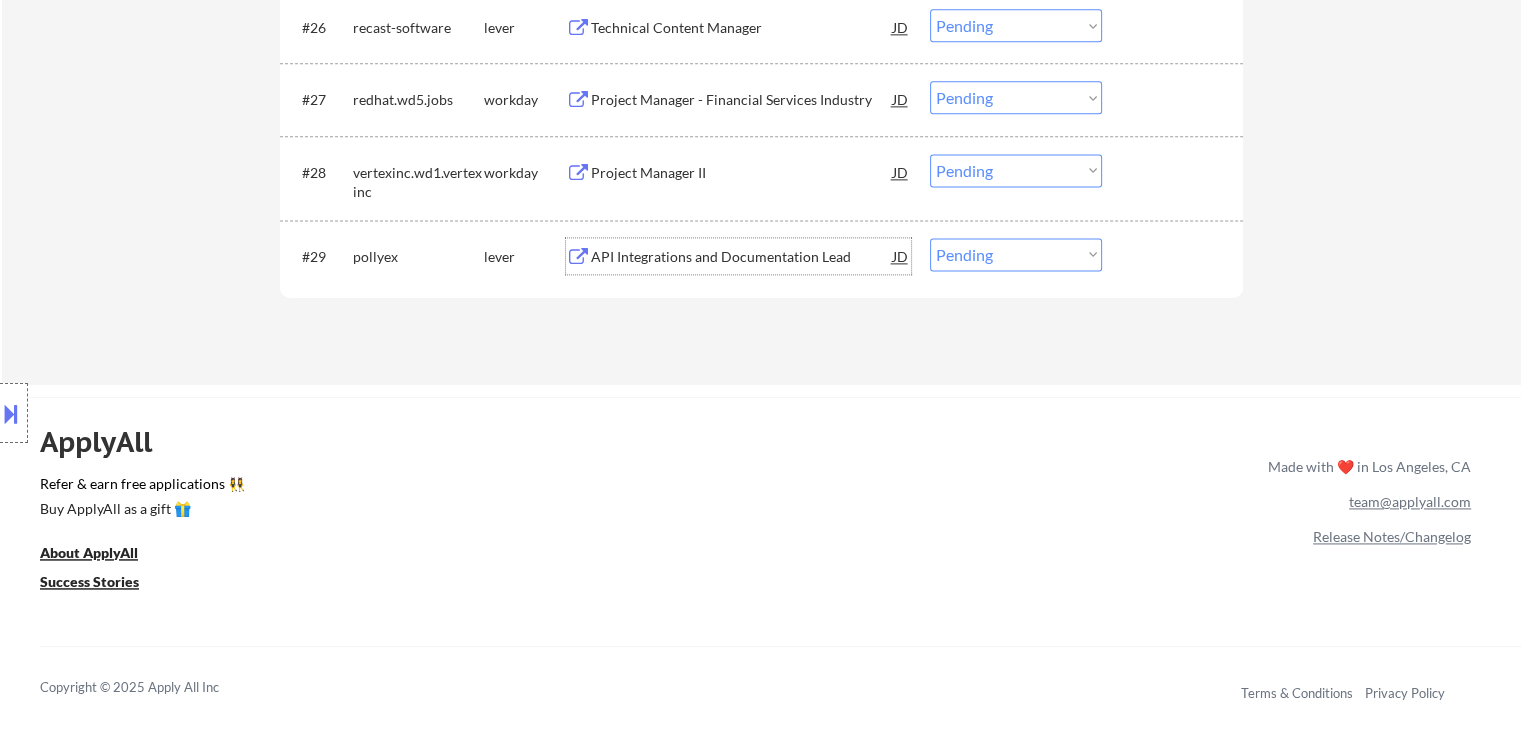 click on "API Integrations and Documentation Lead" at bounding box center [742, 257] 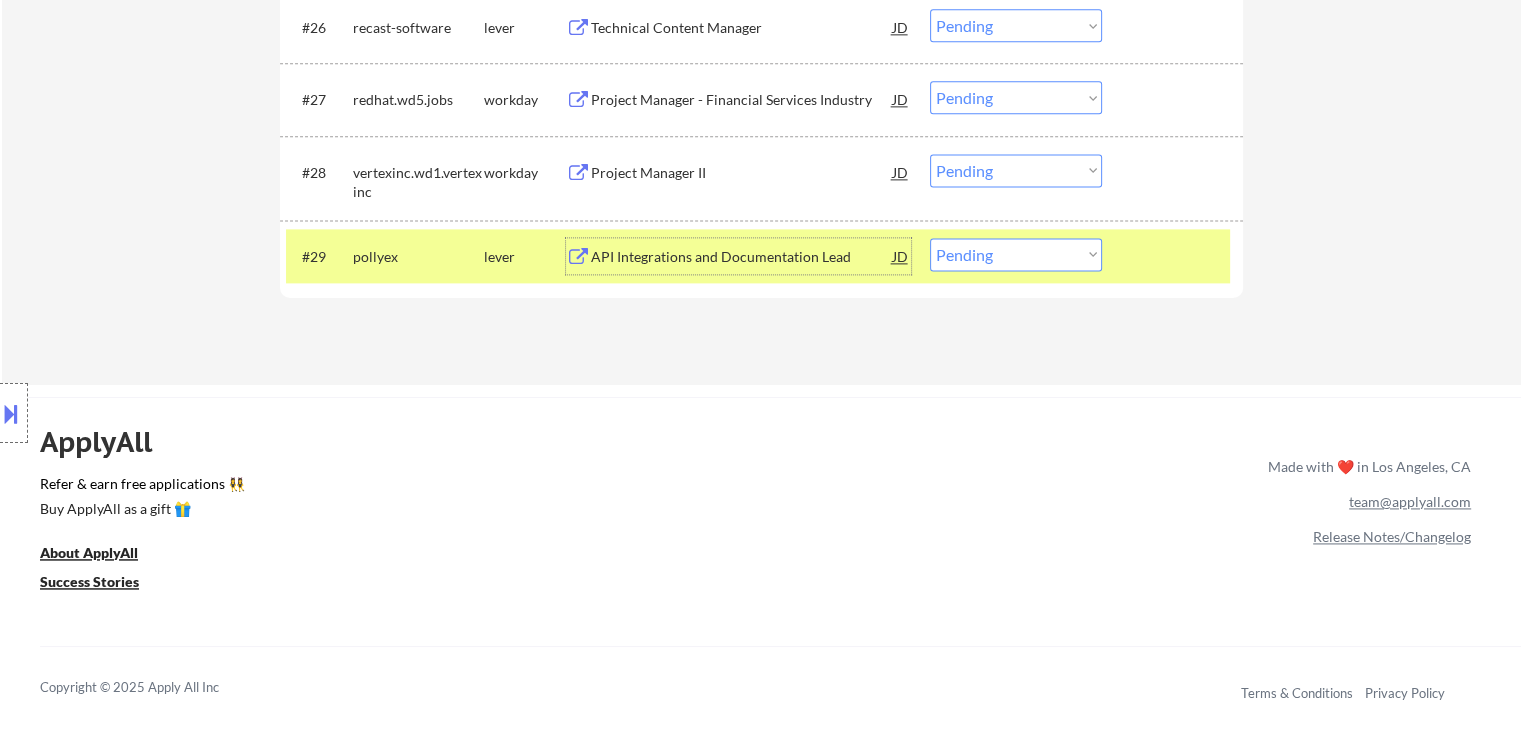 click on "API Integrations and Documentation Lead" at bounding box center [742, 257] 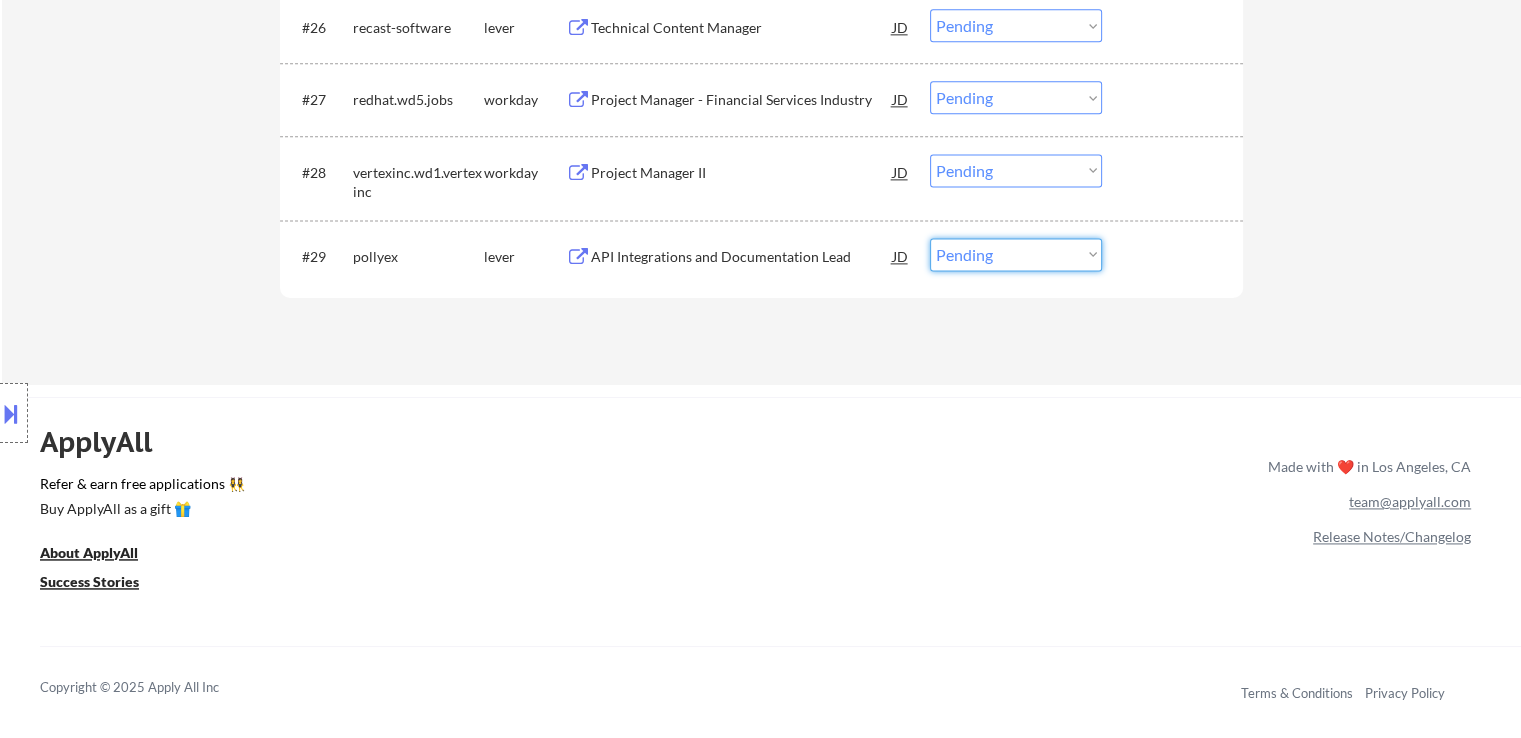 click on "Choose an option... Pending Applied Excluded (Questions) Excluded (Expired) Excluded (Location) Excluded (Bad Match) Excluded (Blocklist) Excluded (Salary) Excluded (Other)" at bounding box center (1016, 254) 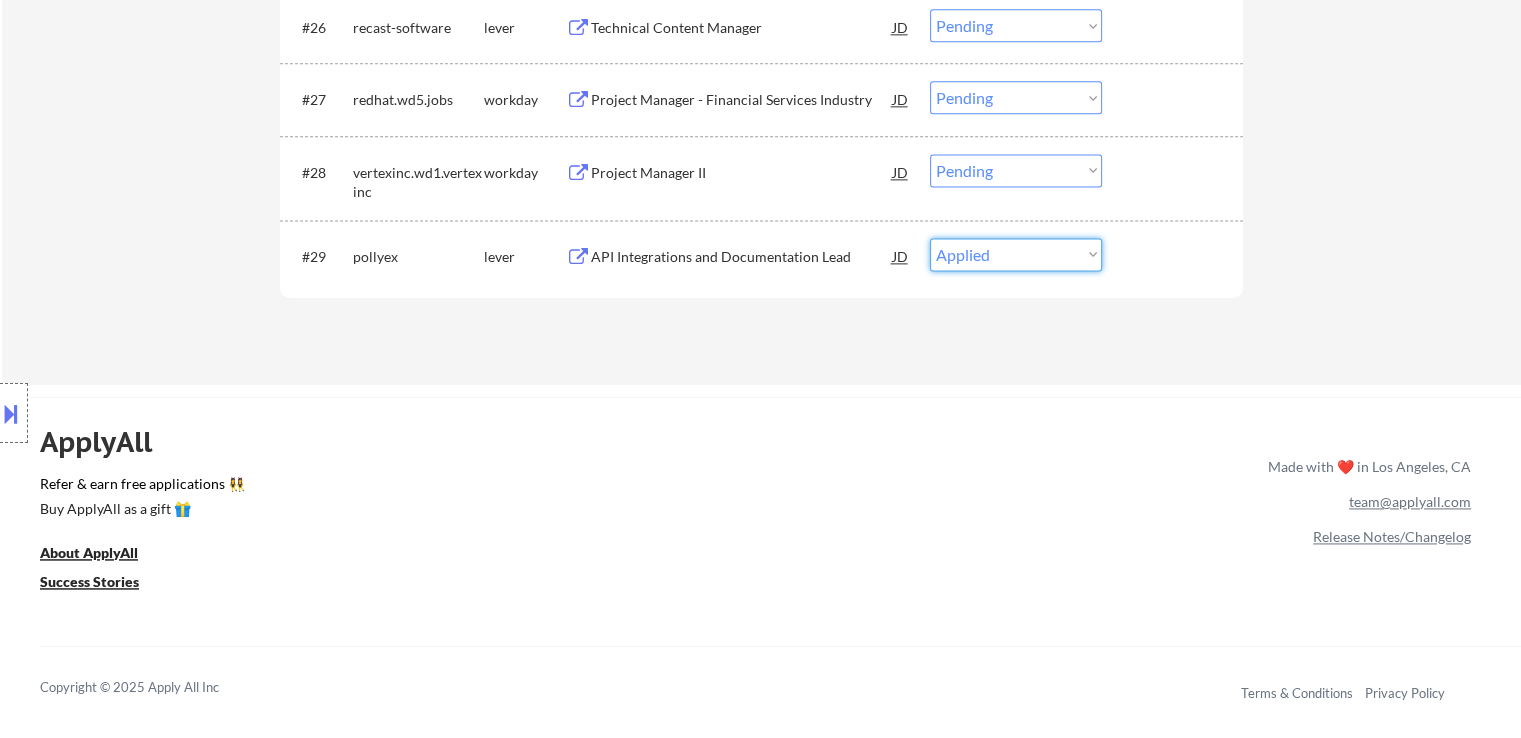 click on "Choose an option... Pending Applied Excluded (Questions) Excluded (Expired) Excluded (Location) Excluded (Bad Match) Excluded (Blocklist) Excluded (Salary) Excluded (Other)" at bounding box center [1016, 254] 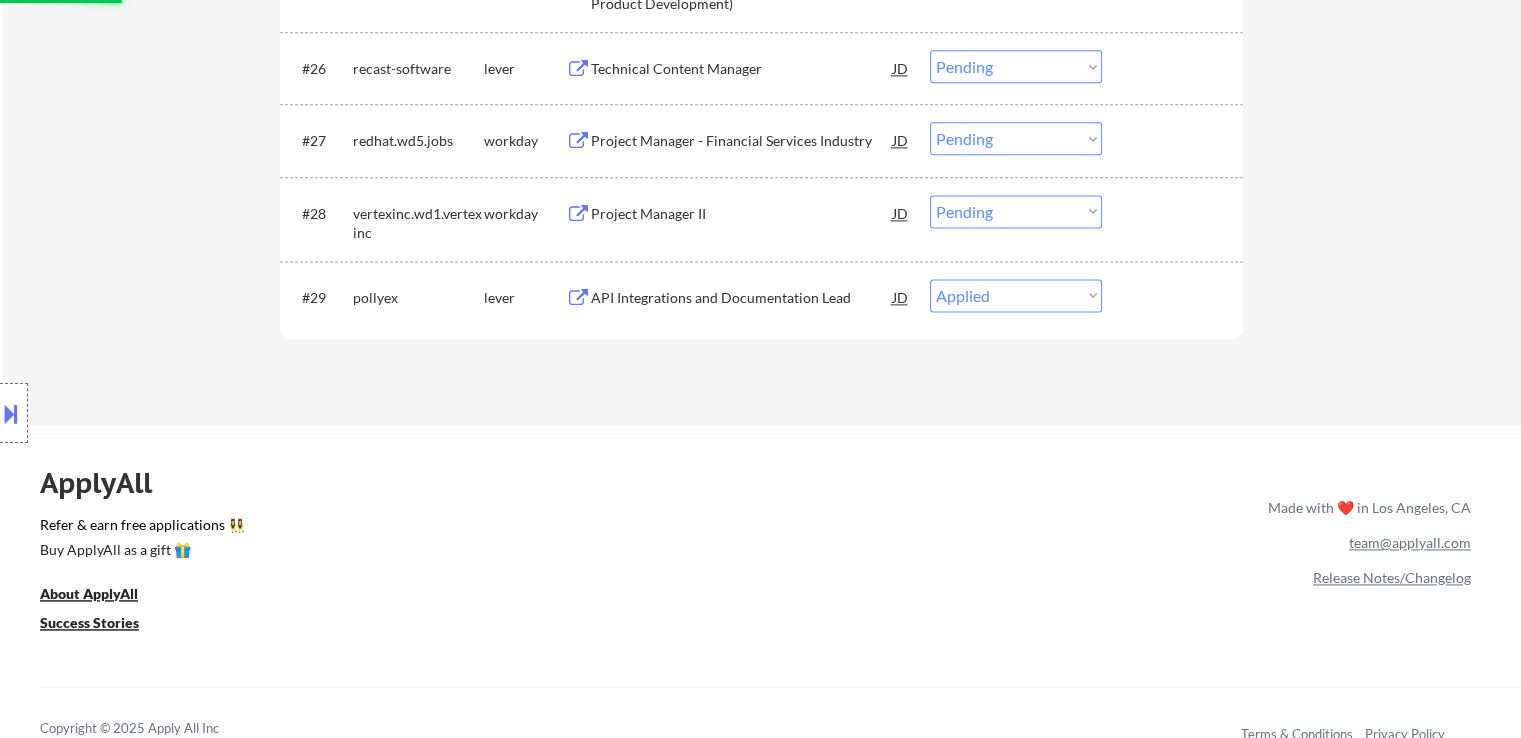 scroll, scrollTop: 2600, scrollLeft: 0, axis: vertical 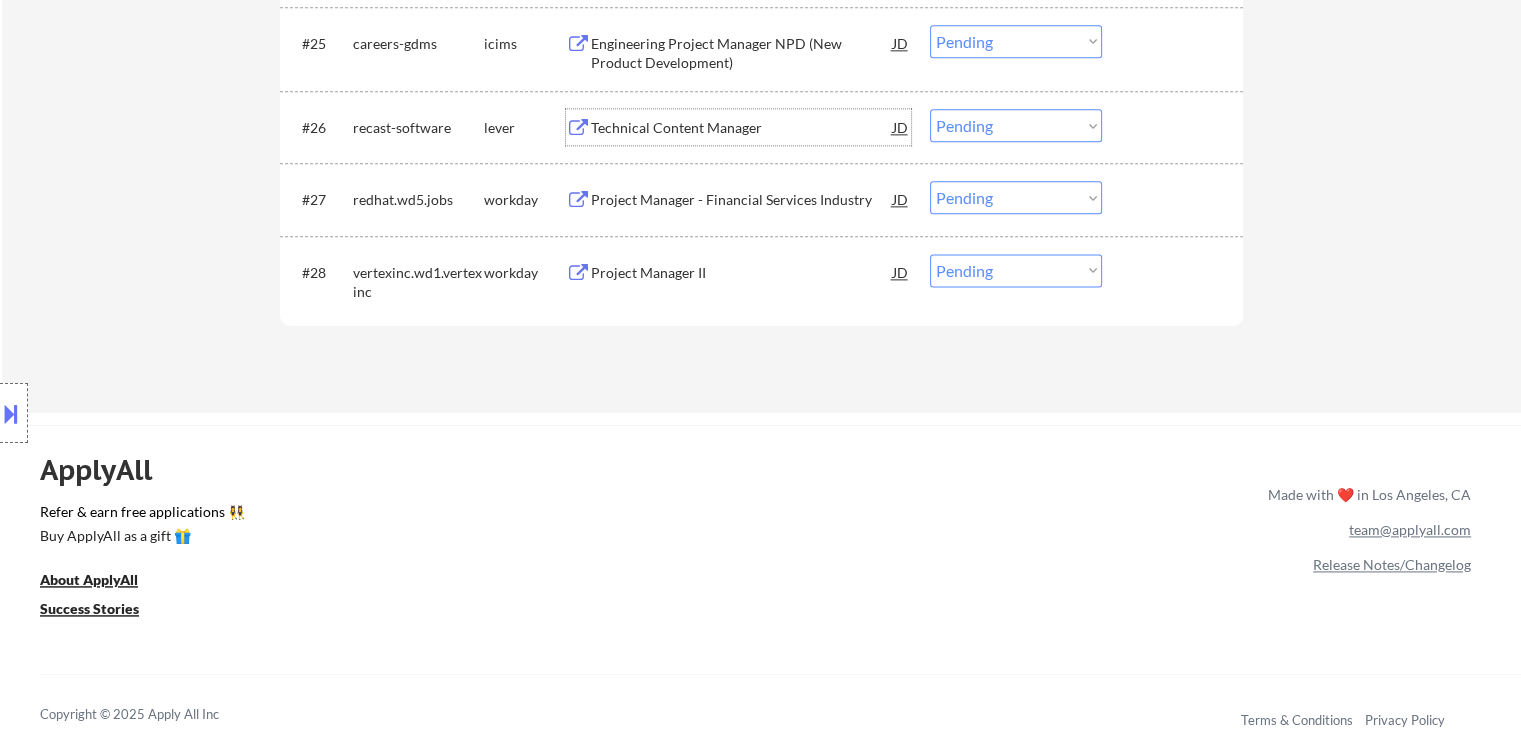 click on "Technical Content Manager" at bounding box center (742, 128) 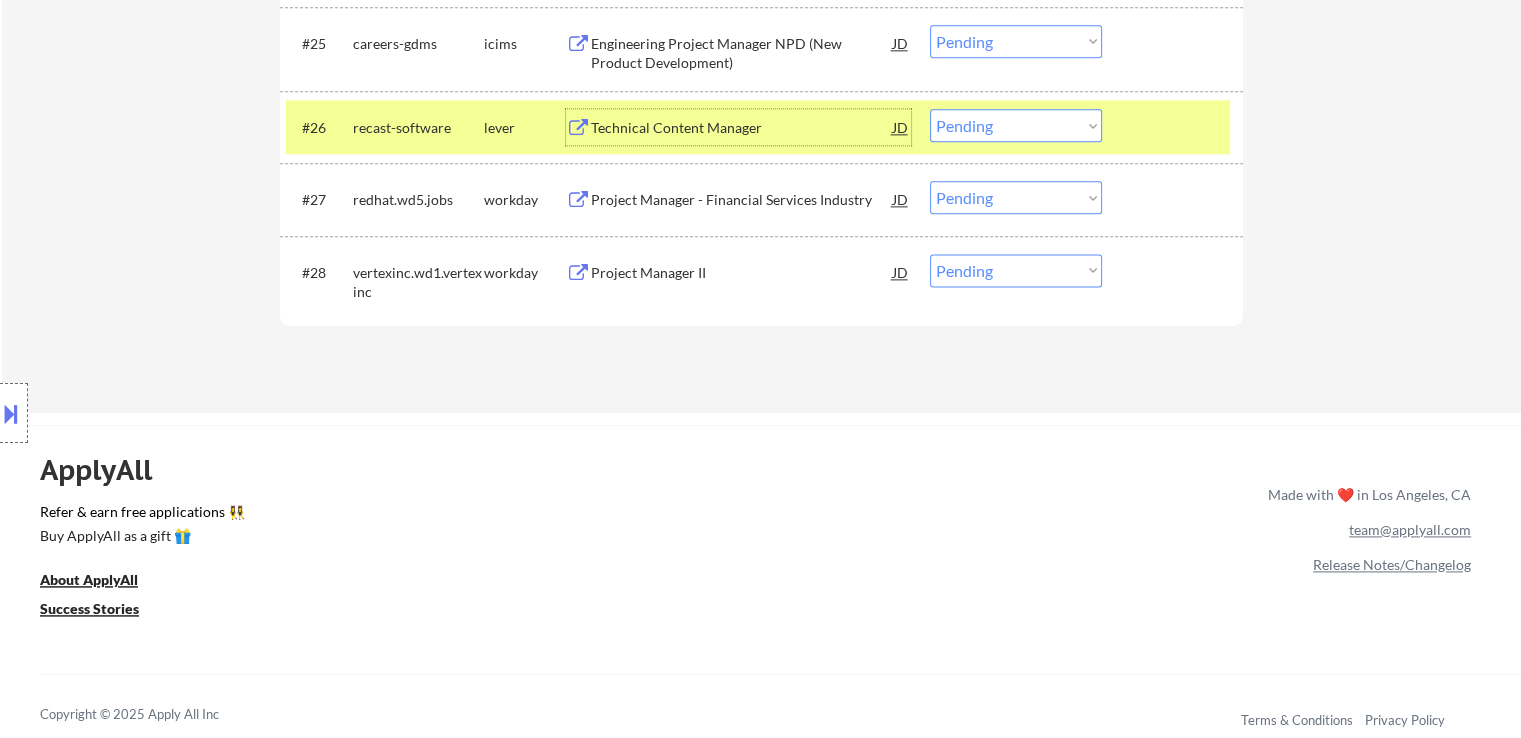 click on "Technical Content Manager" at bounding box center (742, 128) 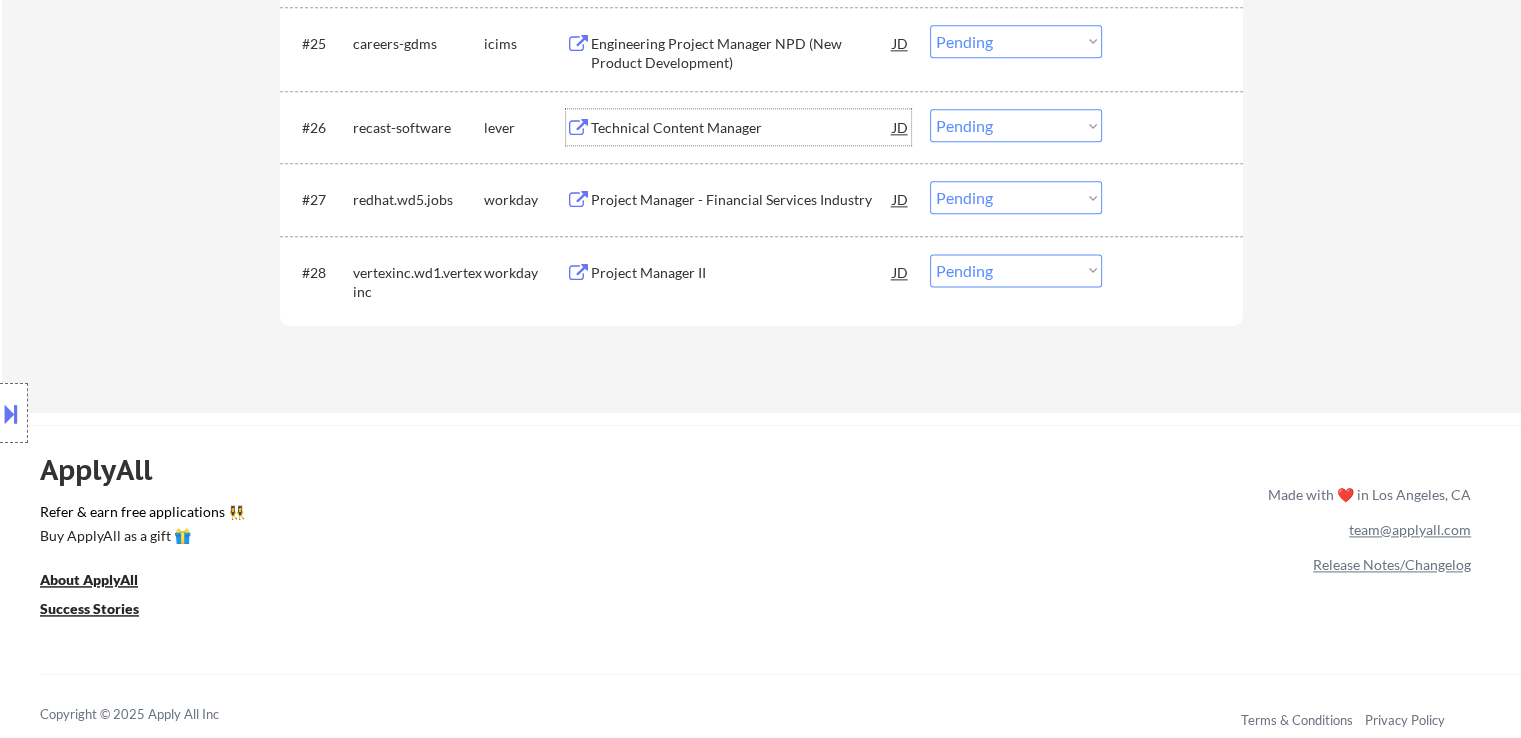 drag, startPoint x: 974, startPoint y: 129, endPoint x: 973, endPoint y: 140, distance: 11.045361 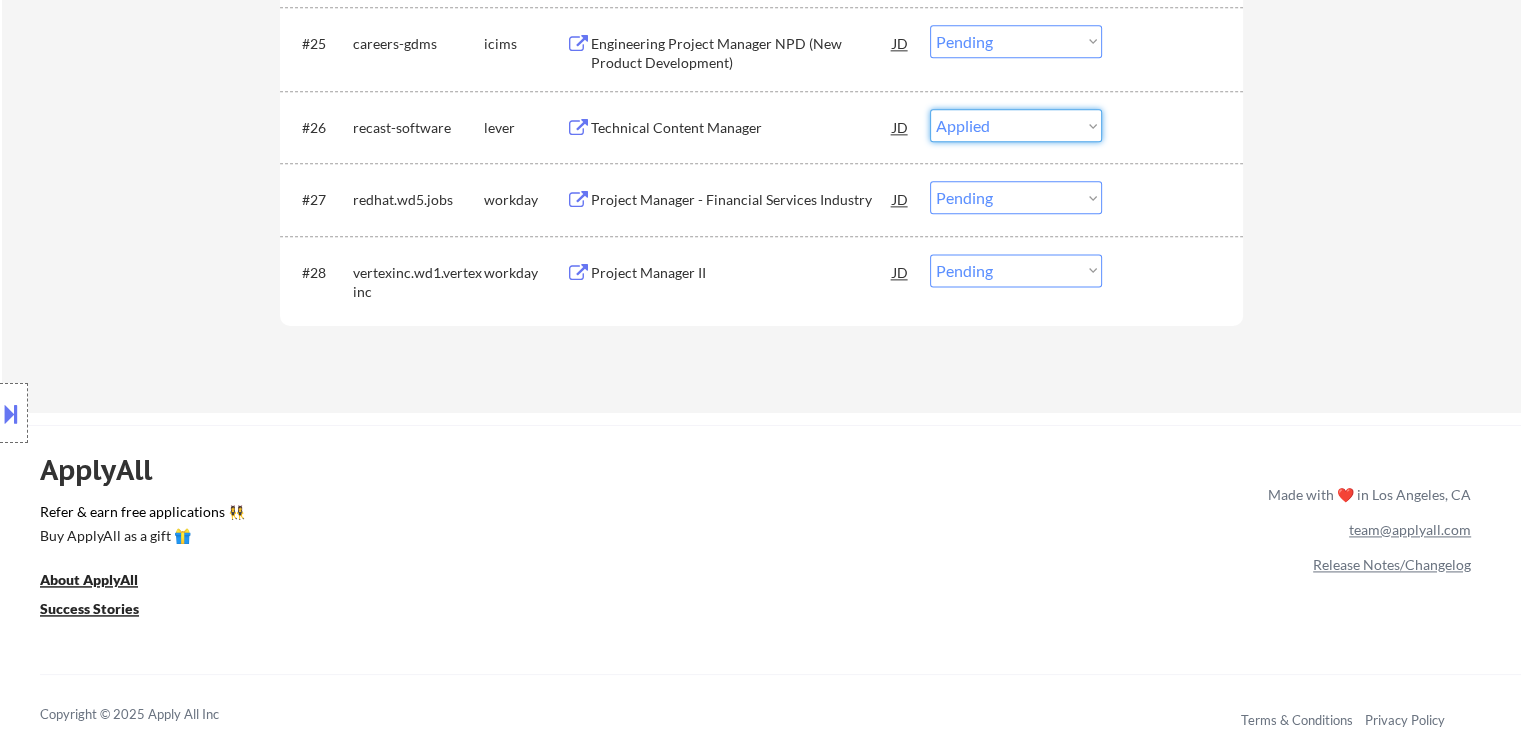 click on "Choose an option... Pending Applied Excluded (Questions) Excluded (Expired) Excluded (Location) Excluded (Bad Match) Excluded (Blocklist) Excluded (Salary) Excluded (Other)" at bounding box center [1016, 125] 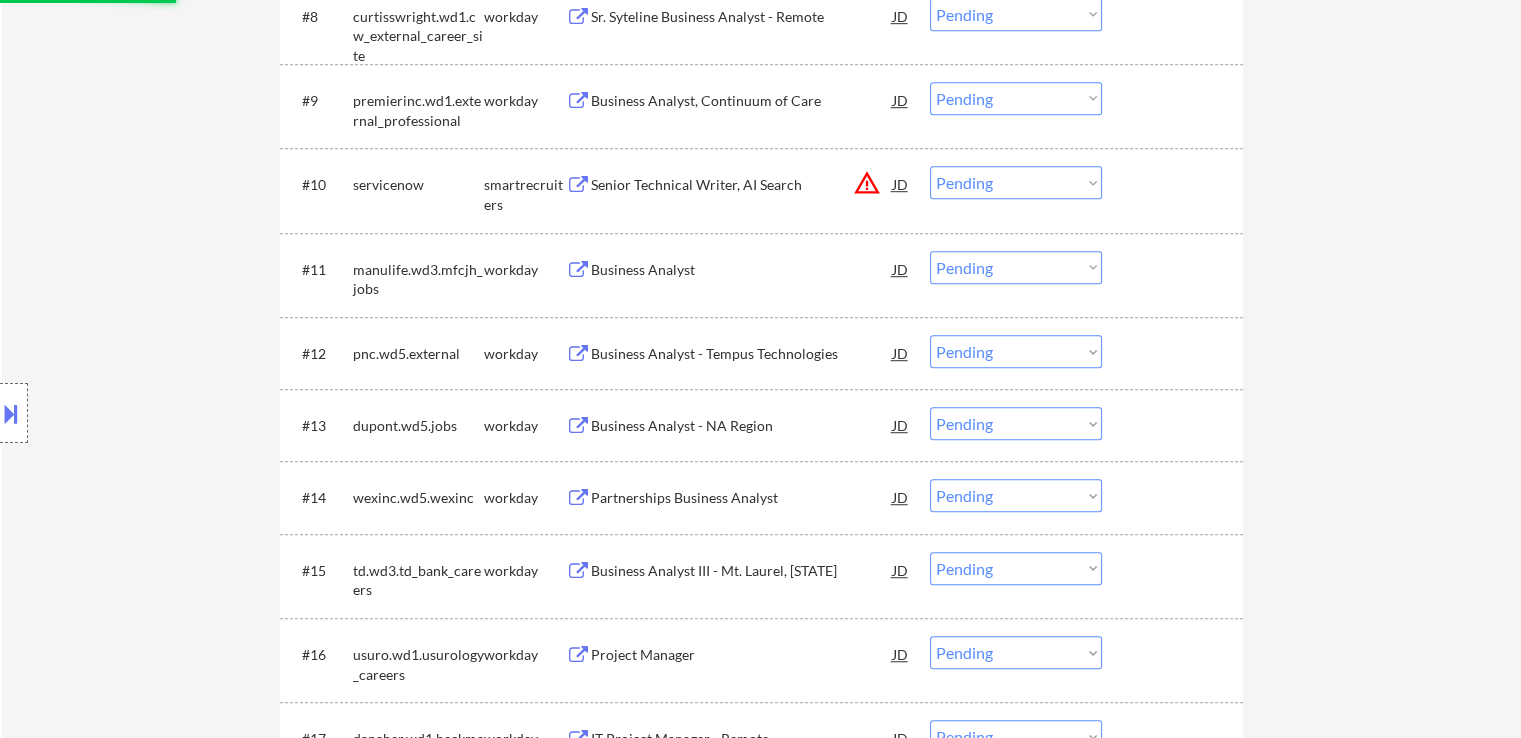 scroll, scrollTop: 1200, scrollLeft: 0, axis: vertical 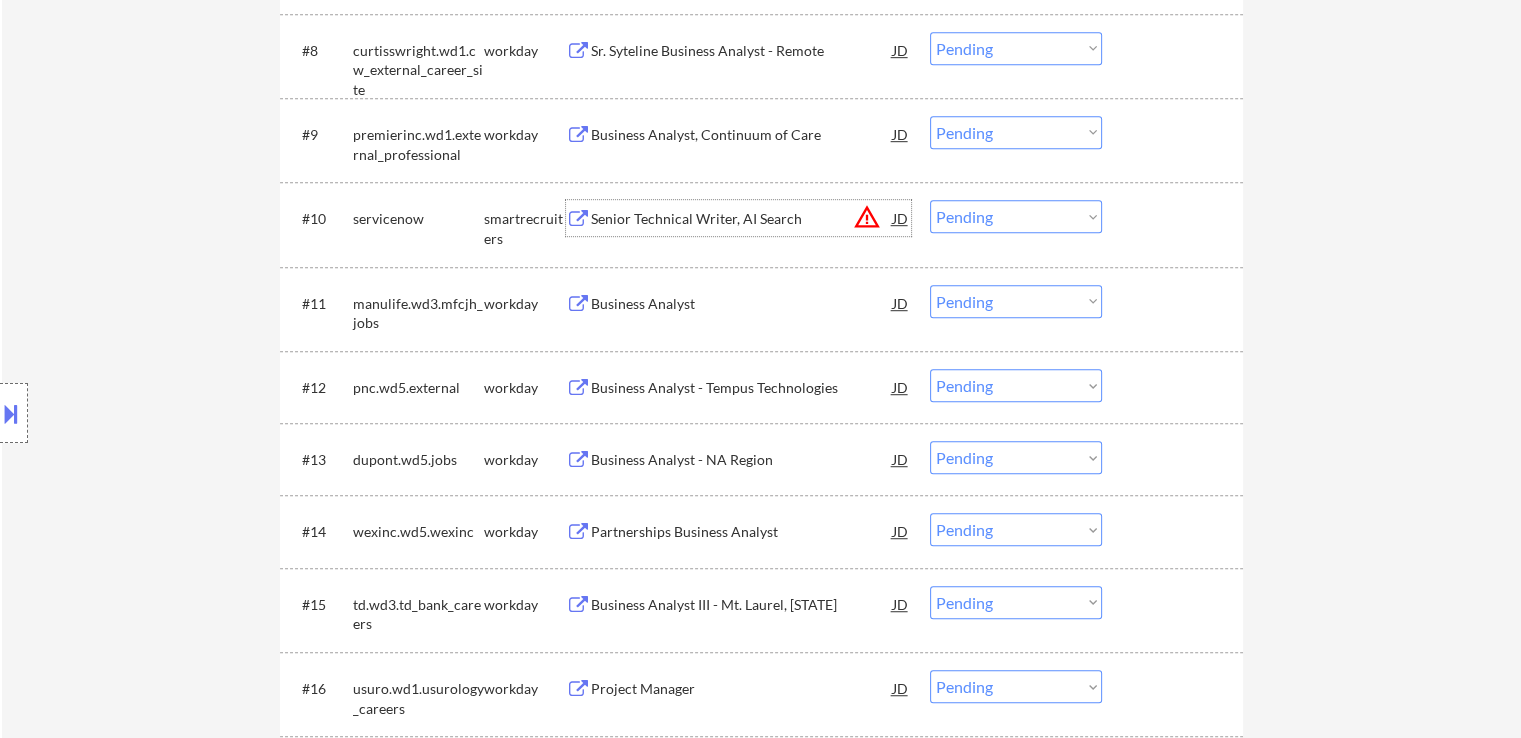 click on "Senior Technical Writer, AI Search" at bounding box center [742, 219] 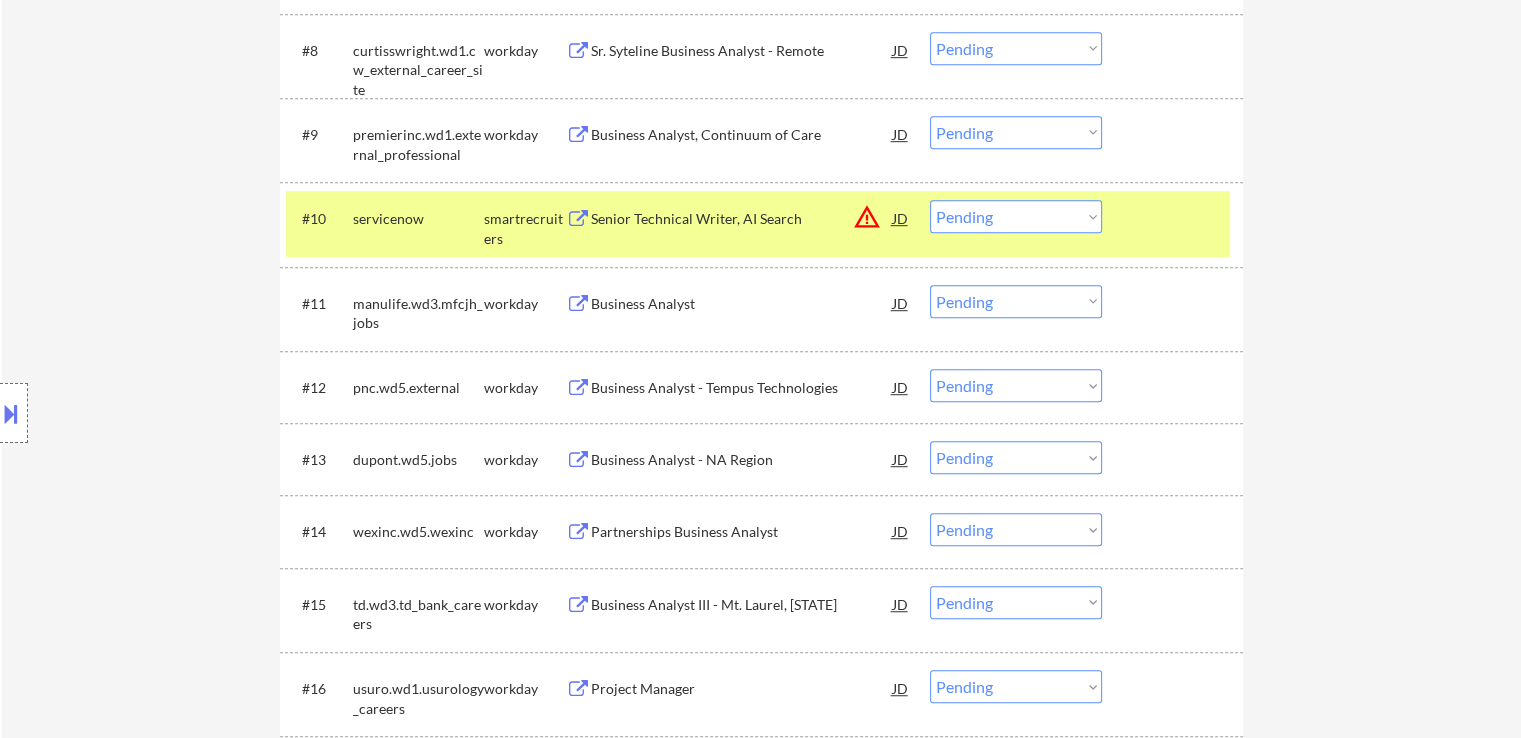 select on ""pending"" 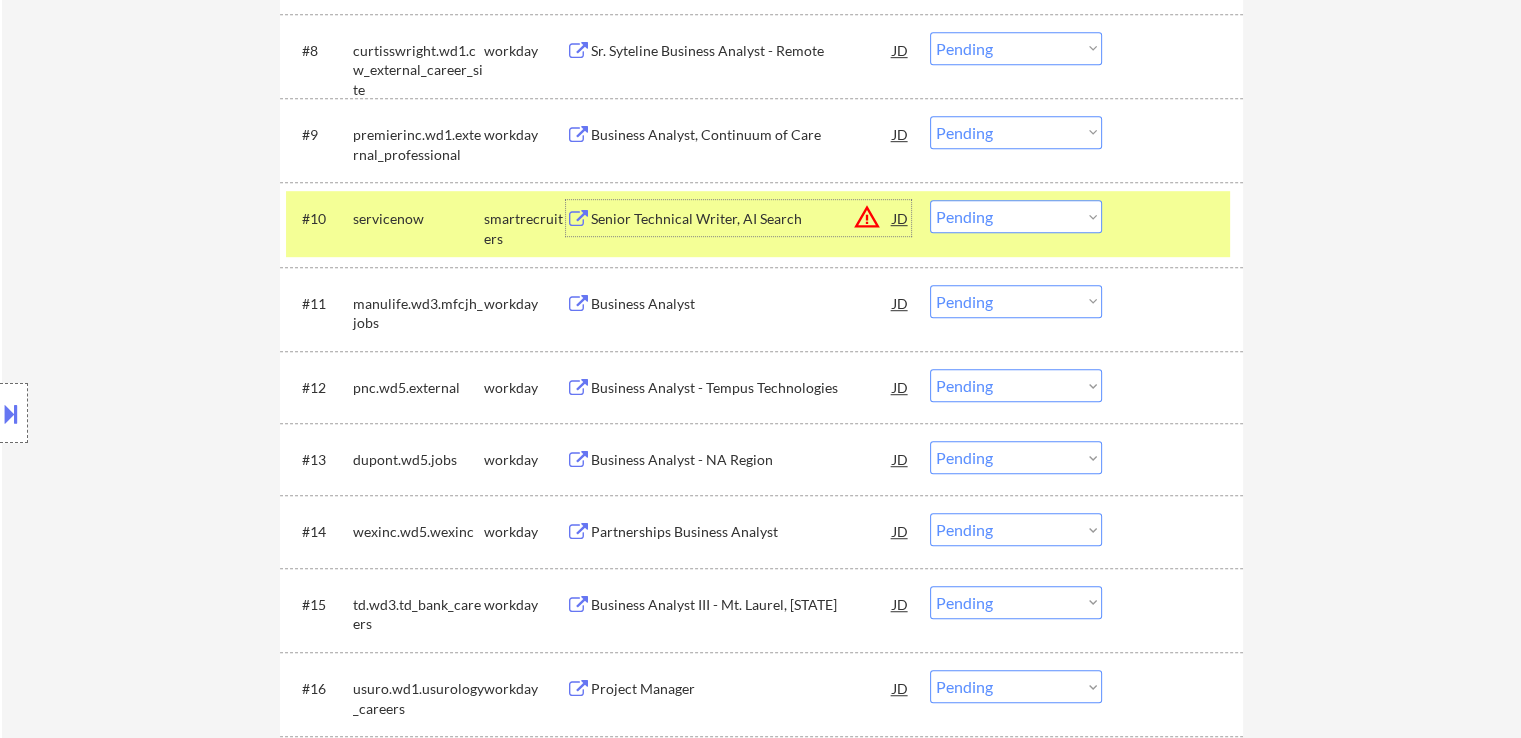 click on "Choose an option... Pending Applied Excluded (Questions) Excluded (Expired) Excluded (Location) Excluded (Bad Match) Excluded (Blocklist) Excluded (Salary) Excluded (Other)" at bounding box center (1016, 216) 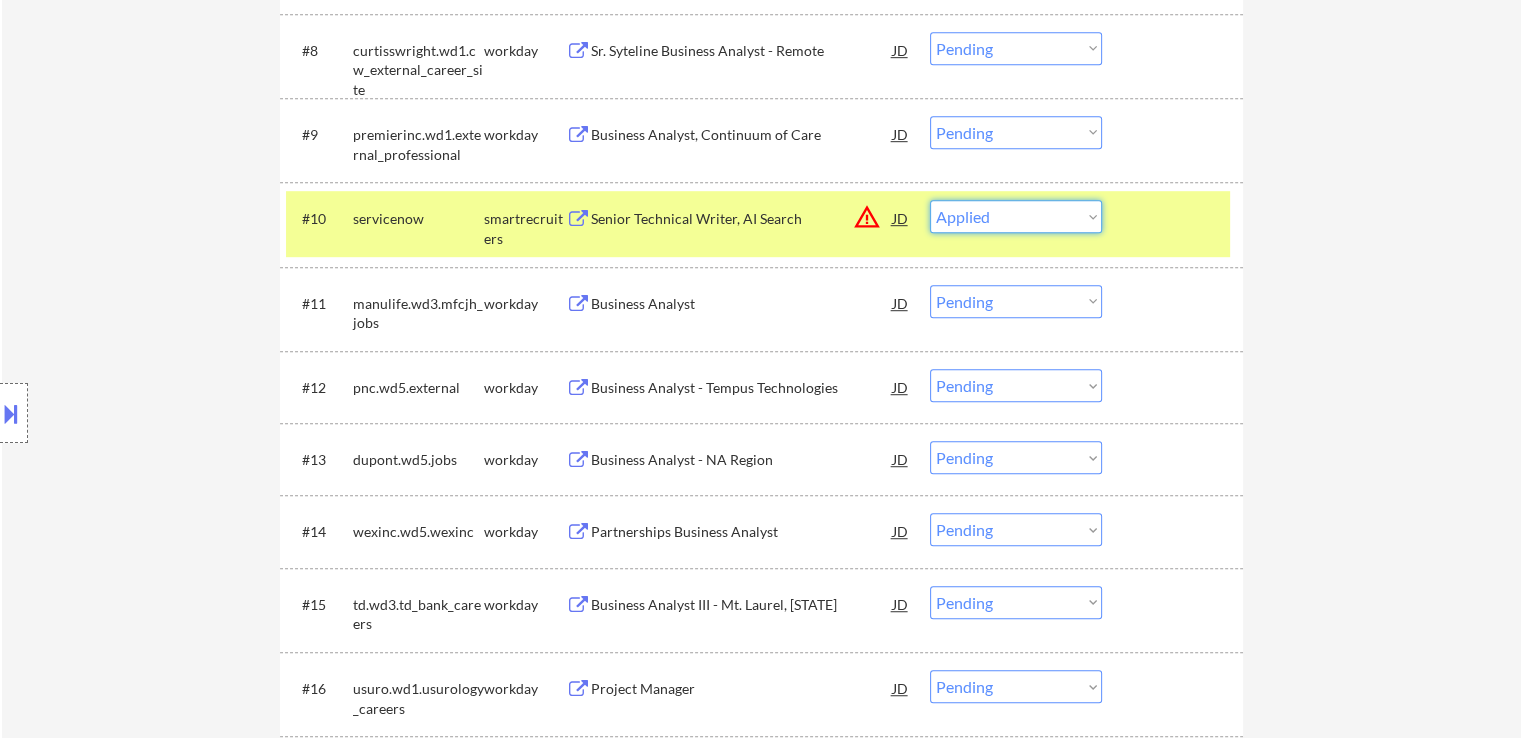 click on "Choose an option... Pending Applied Excluded (Questions) Excluded (Expired) Excluded (Location) Excluded (Bad Match) Excluded (Blocklist) Excluded (Salary) Excluded (Other)" at bounding box center [1016, 216] 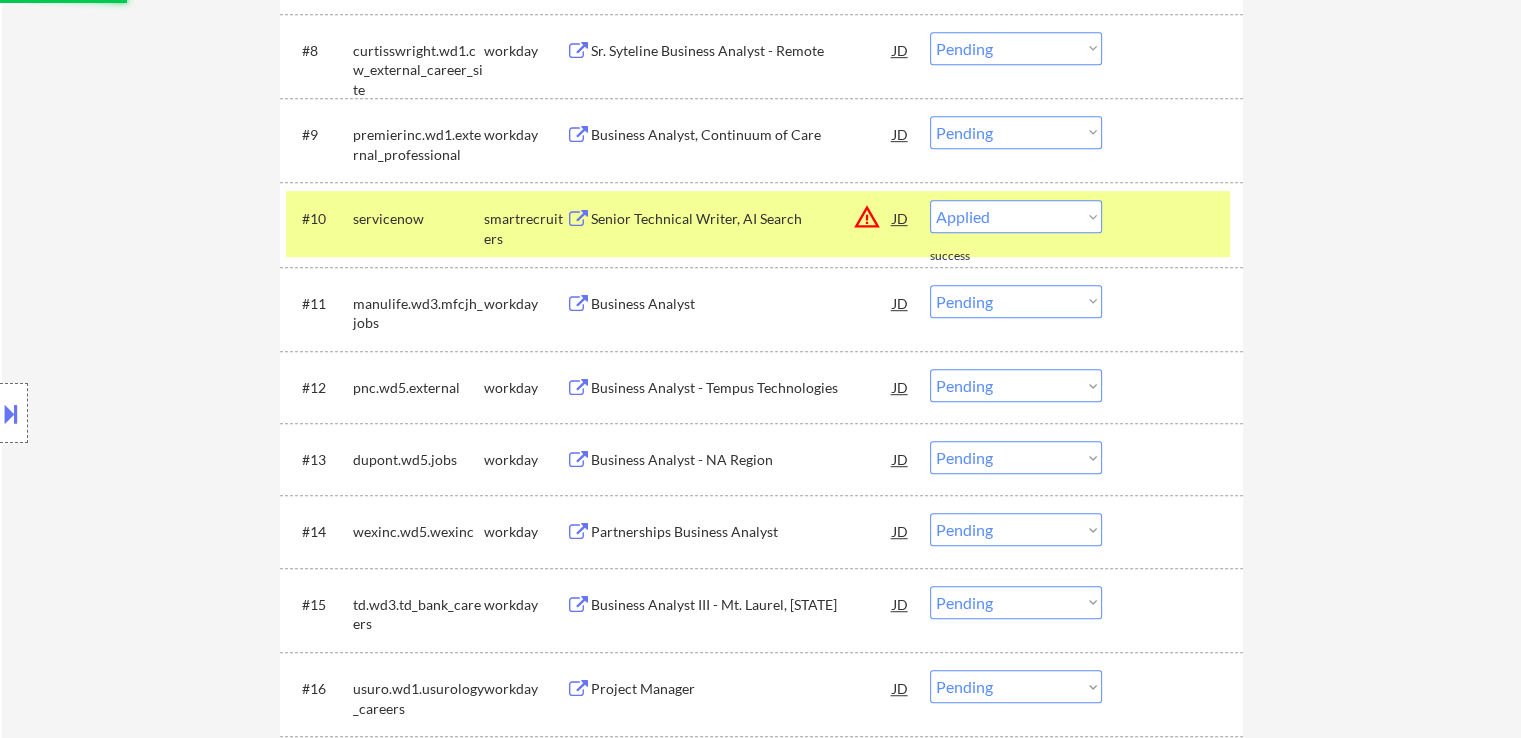 select on ""pending"" 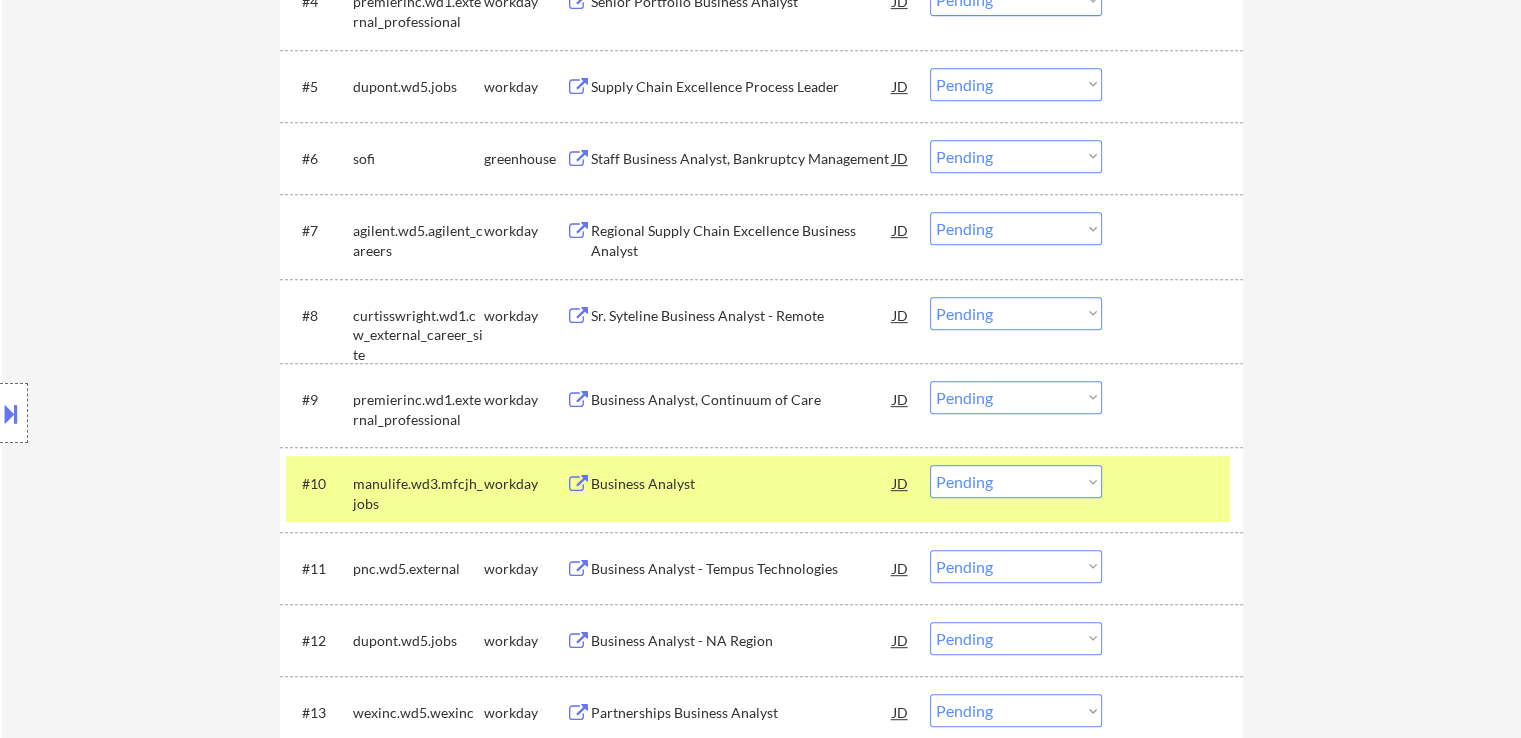 scroll, scrollTop: 900, scrollLeft: 0, axis: vertical 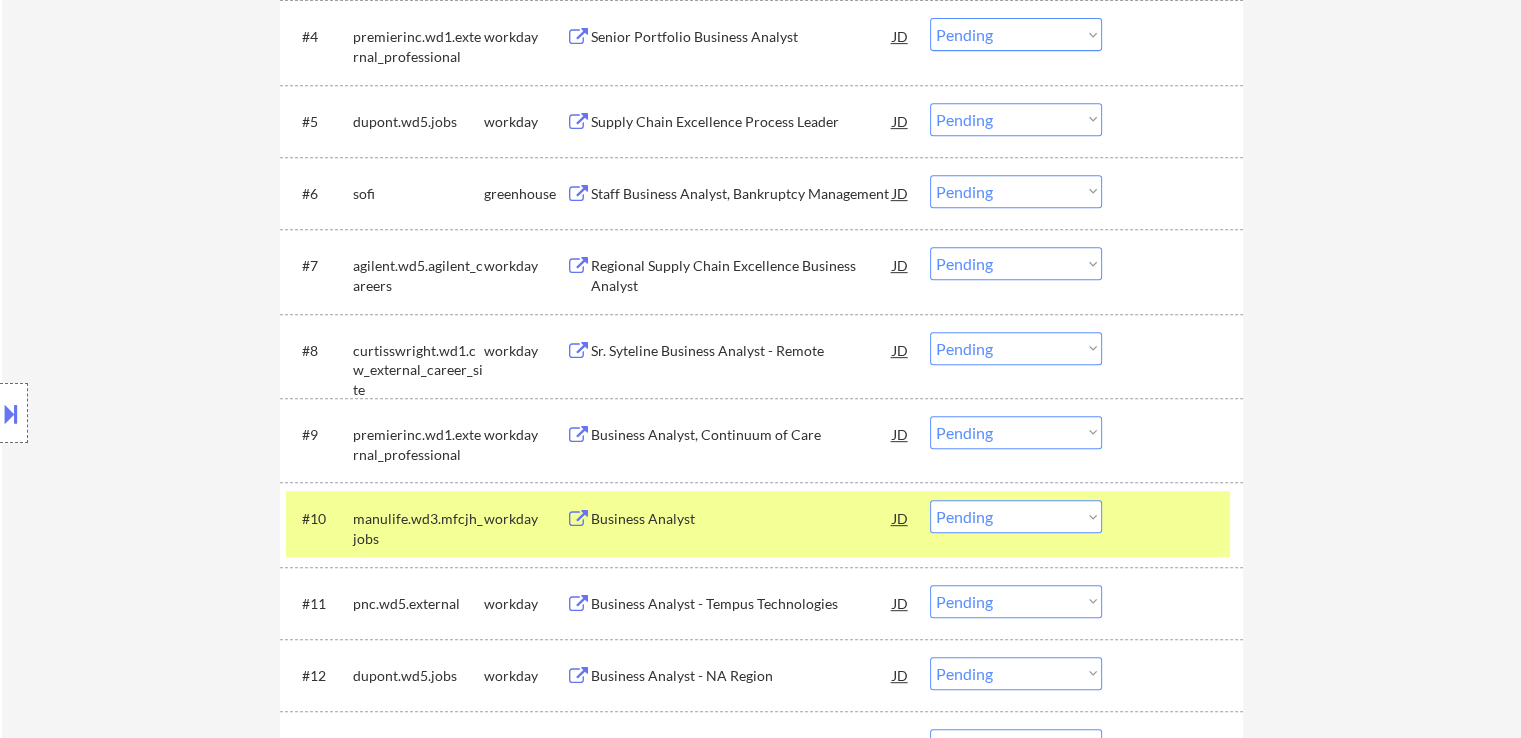 click on "Staff Business Analyst, Bankruptcy Management" at bounding box center (742, 194) 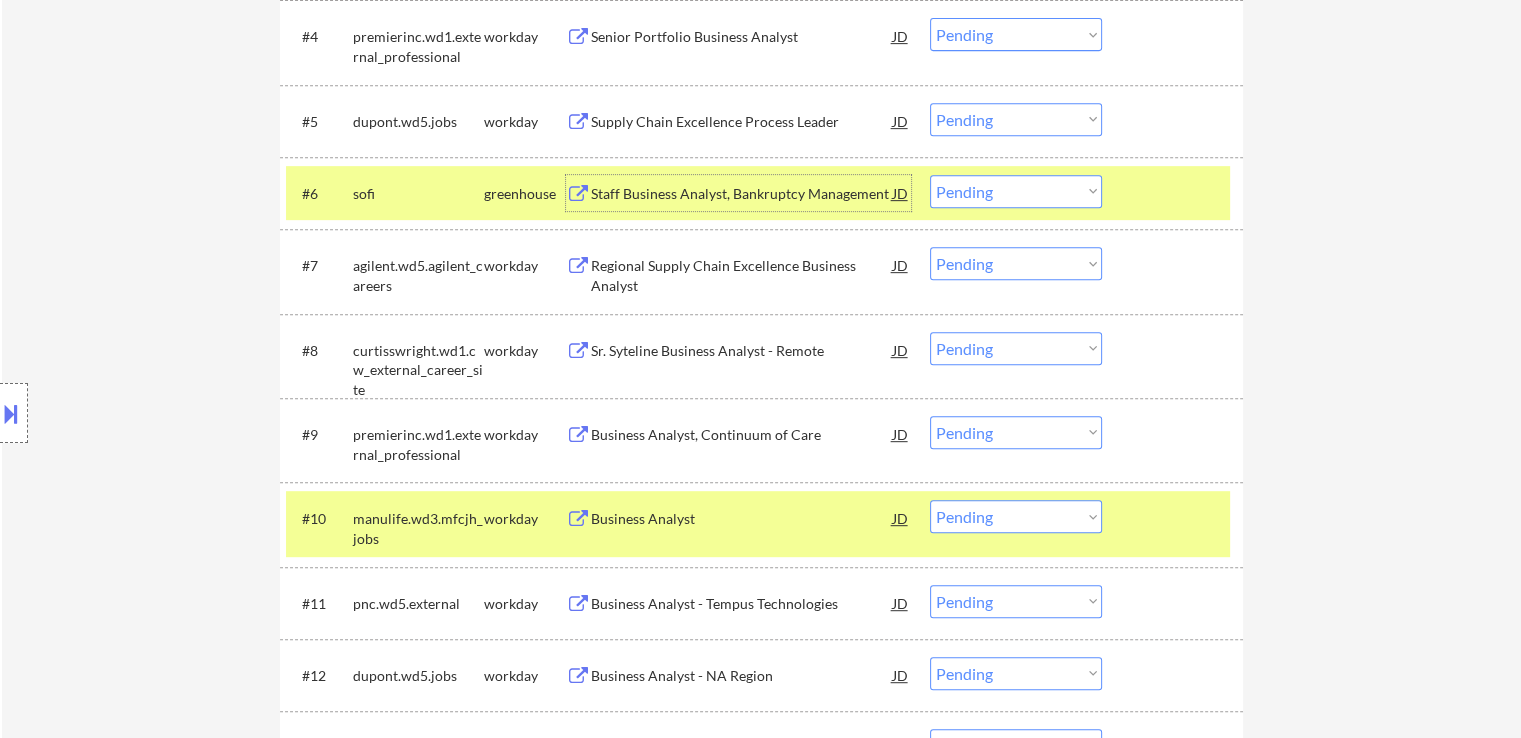drag, startPoint x: 962, startPoint y: 196, endPoint x: 950, endPoint y: 185, distance: 16.27882 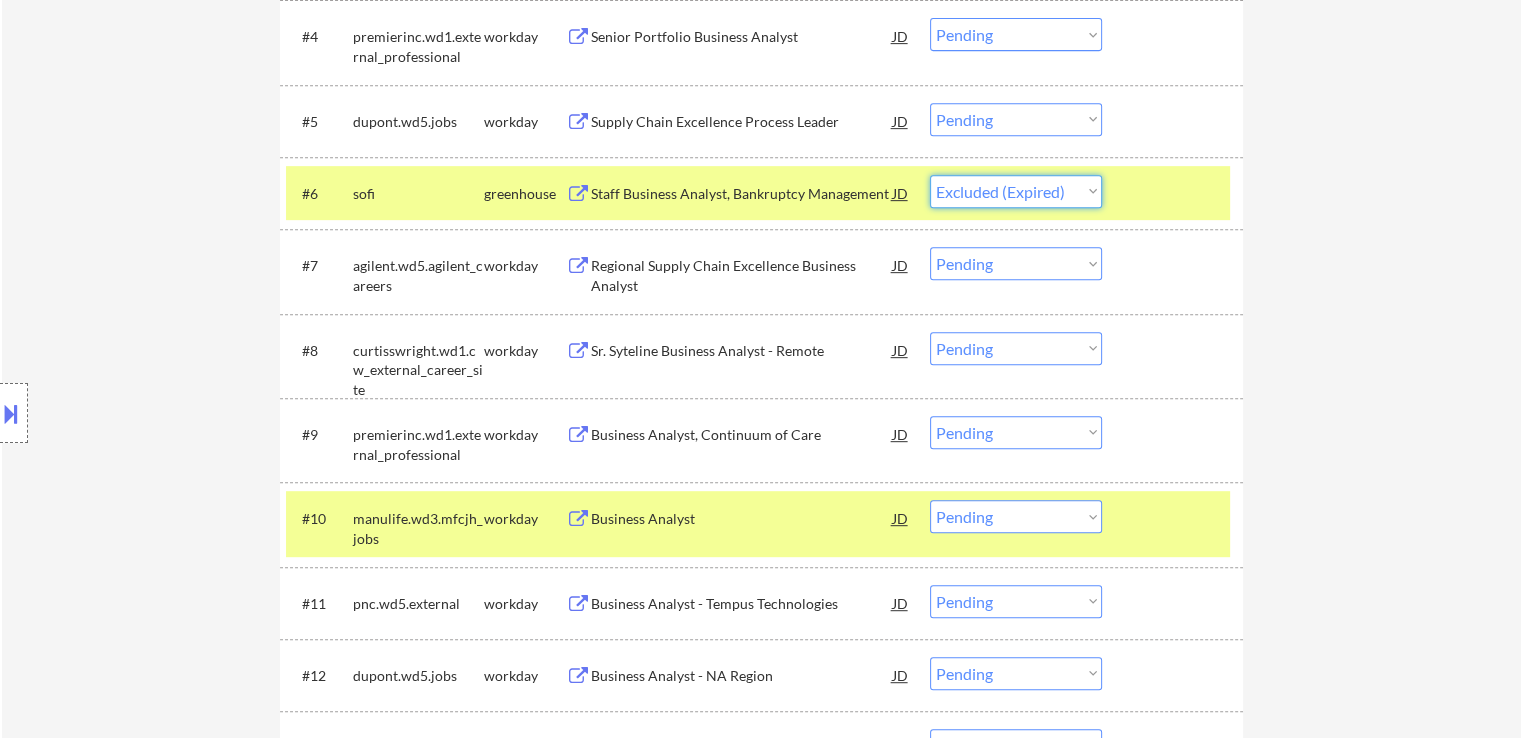click on "Choose an option... Pending Applied Excluded (Questions) Excluded (Expired) Excluded (Location) Excluded (Bad Match) Excluded (Blocklist) Excluded (Salary) Excluded (Other)" at bounding box center (1016, 191) 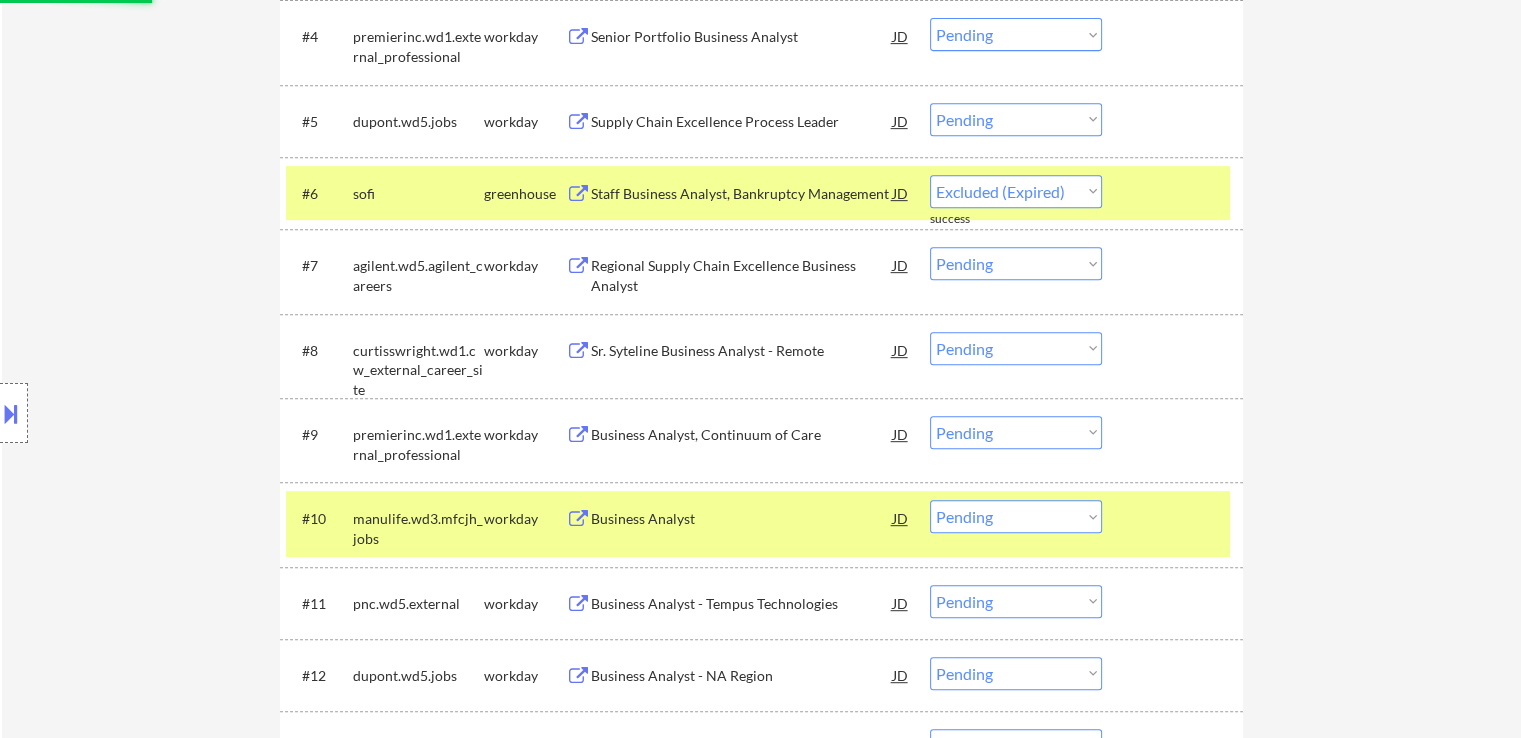 select on ""pending"" 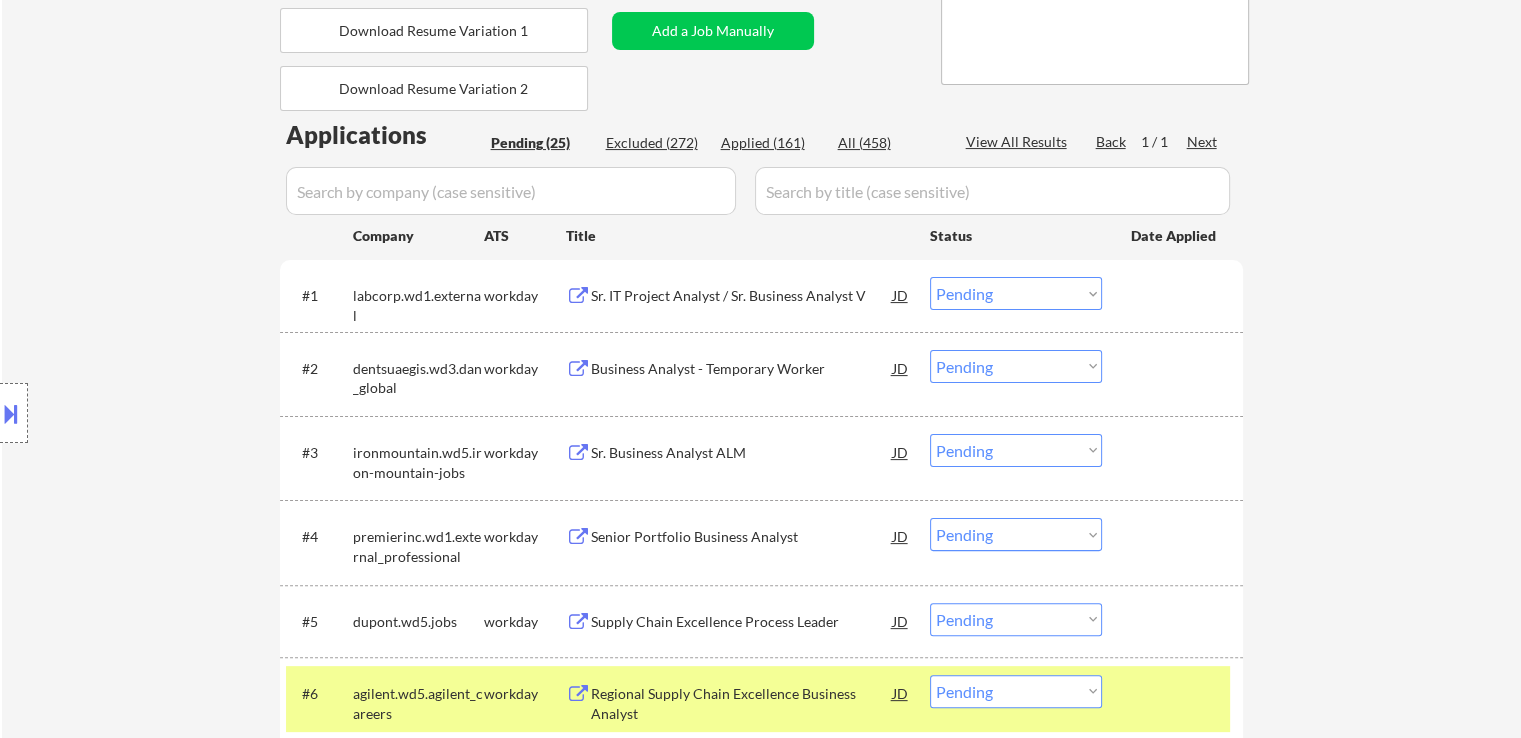 scroll, scrollTop: 800, scrollLeft: 0, axis: vertical 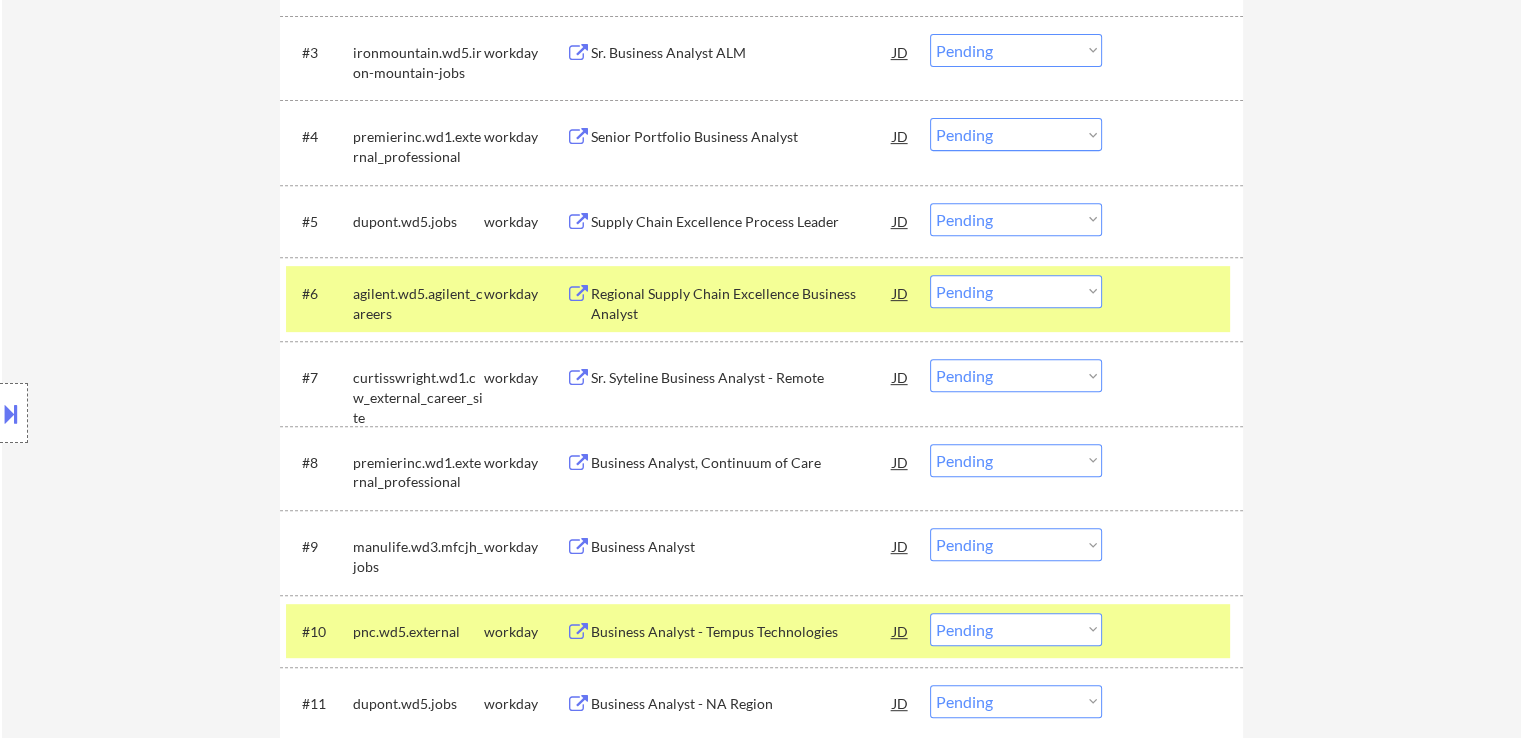 click on "agilent.wd5.agilent_careers" at bounding box center (418, 303) 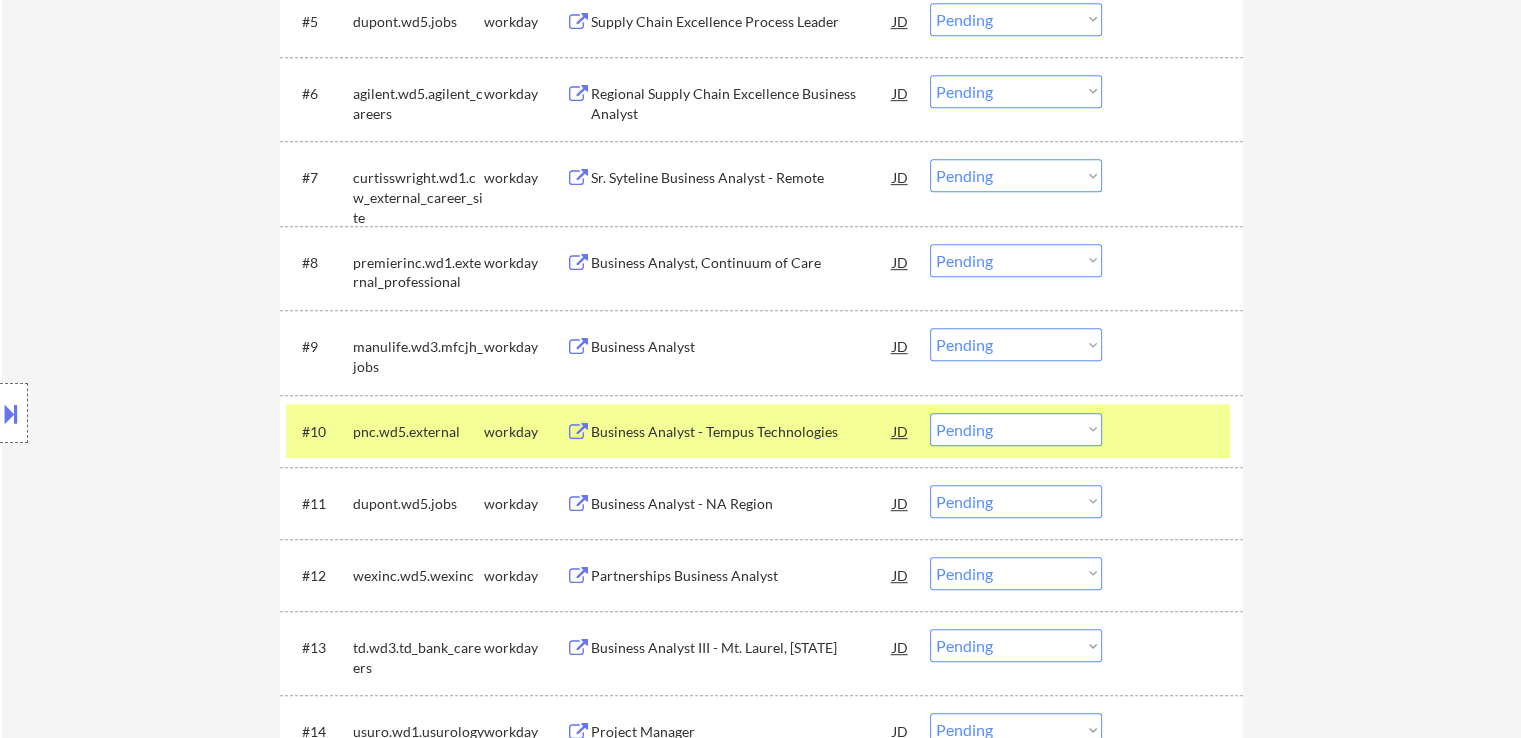 click on "pnc.wd5.external" at bounding box center [418, 431] 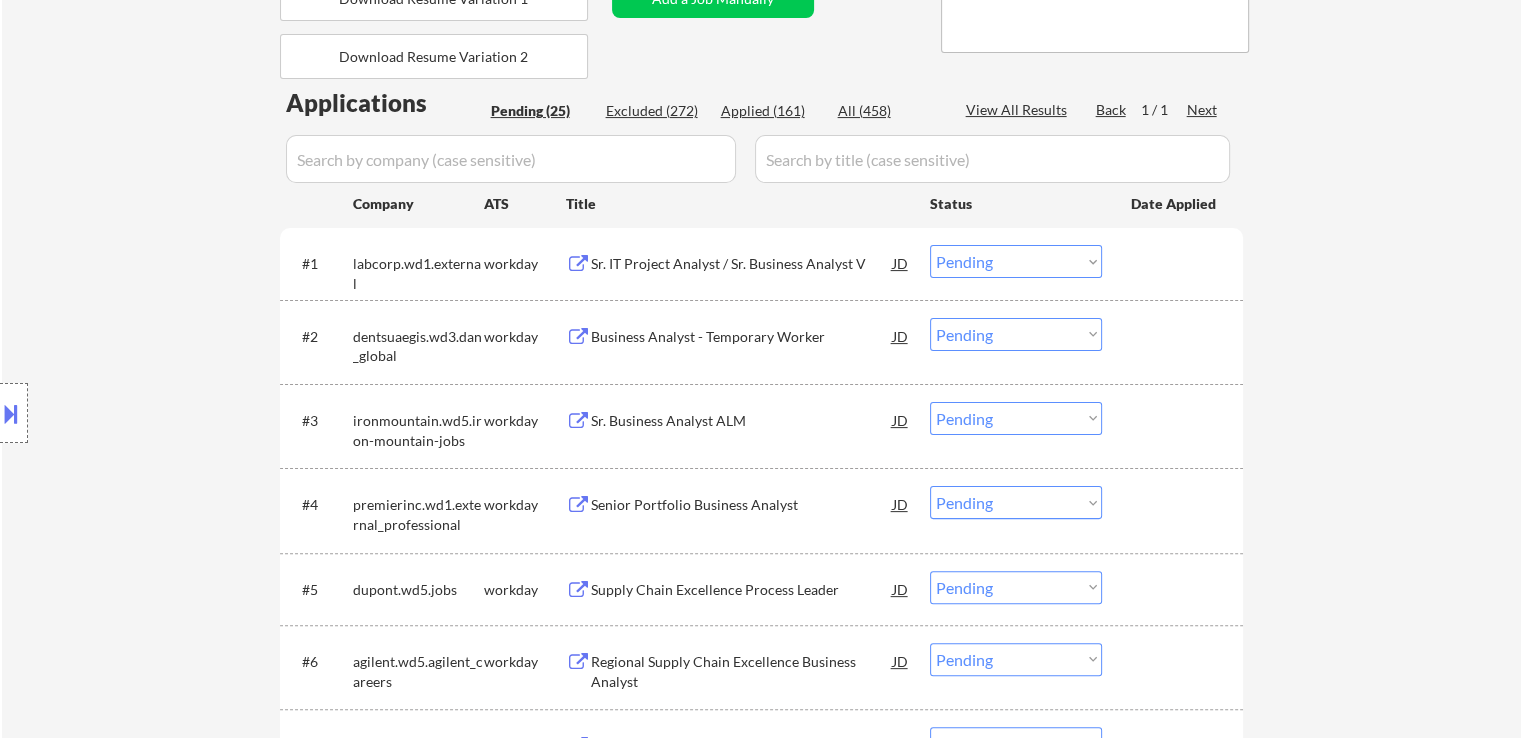 scroll, scrollTop: 400, scrollLeft: 0, axis: vertical 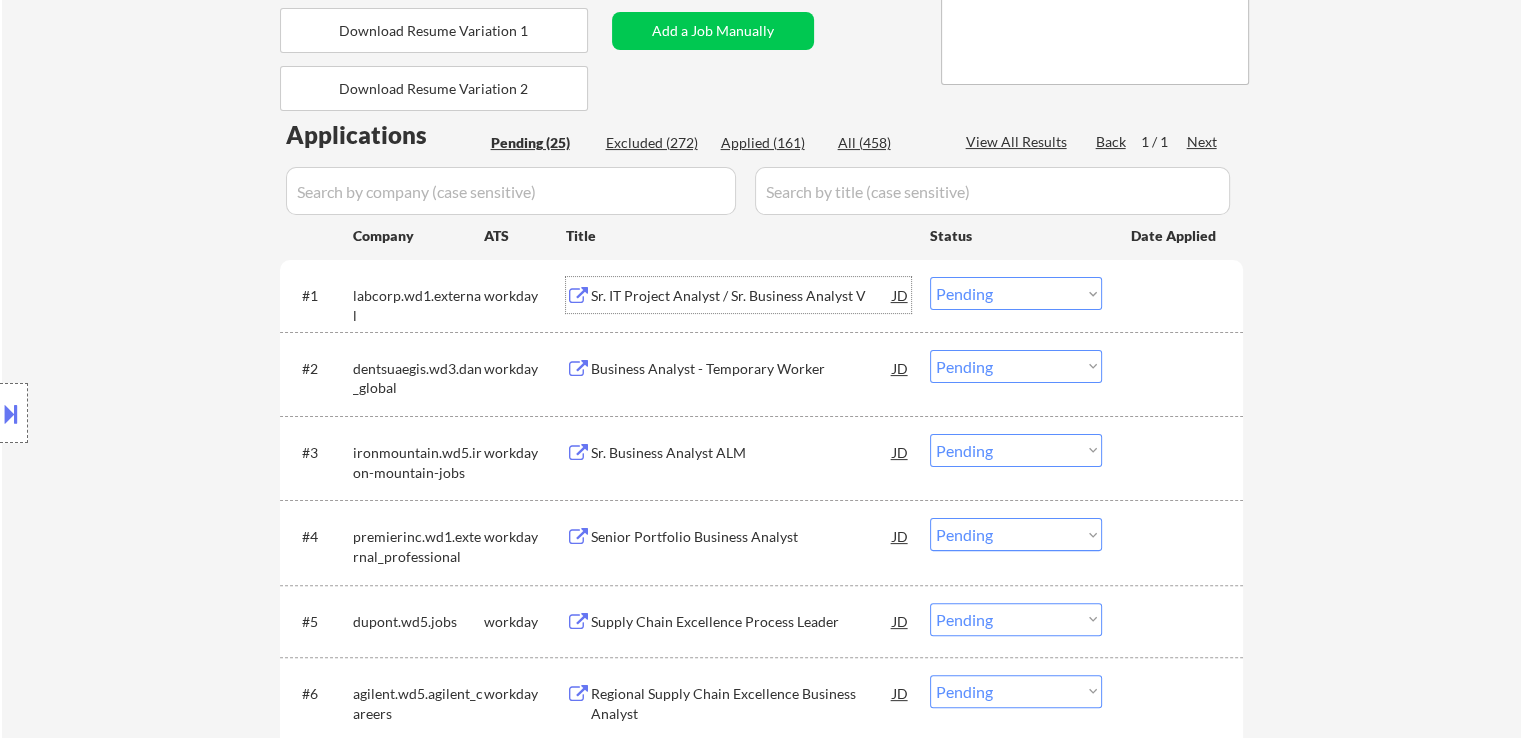 click on "Sr. IT Project Analyst / Sr. Business Analyst V" at bounding box center [742, 296] 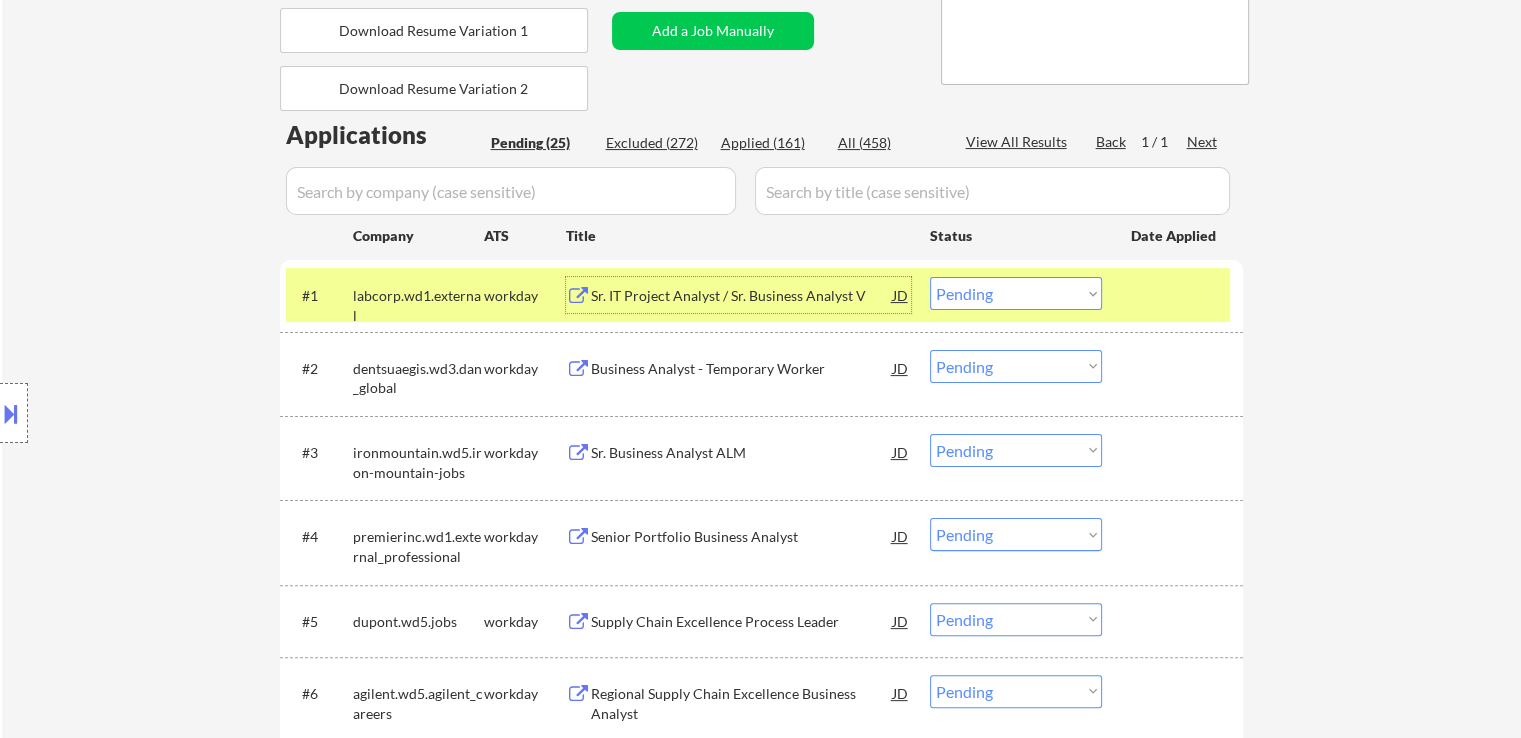 click on "Business Analyst - Temporary Worker" at bounding box center (742, 369) 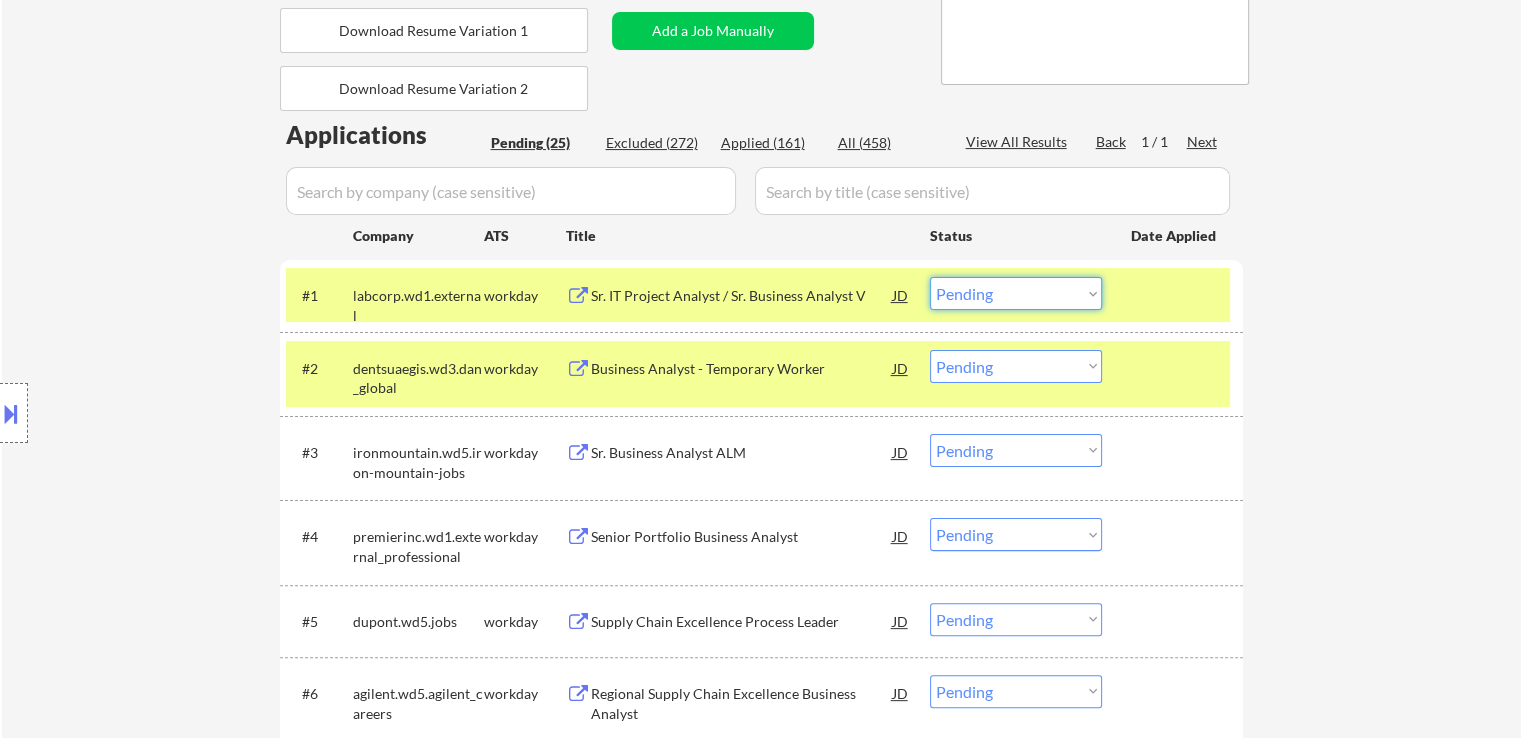 drag, startPoint x: 981, startPoint y: 295, endPoint x: 995, endPoint y: 308, distance: 19.104973 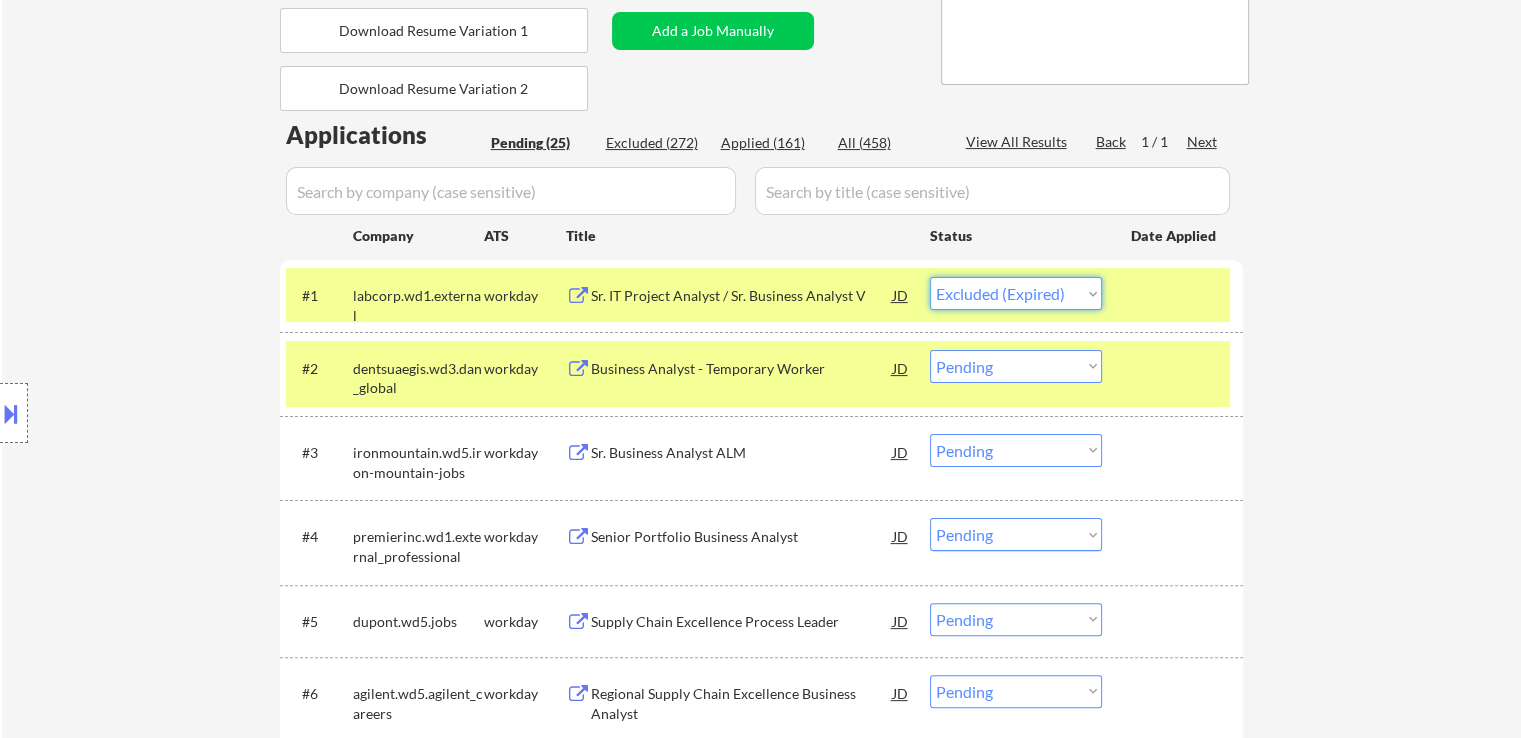 click on "Choose an option... Pending Applied Excluded (Questions) Excluded (Expired) Excluded (Location) Excluded (Bad Match) Excluded (Blocklist) Excluded (Salary) Excluded (Other)" at bounding box center (1016, 293) 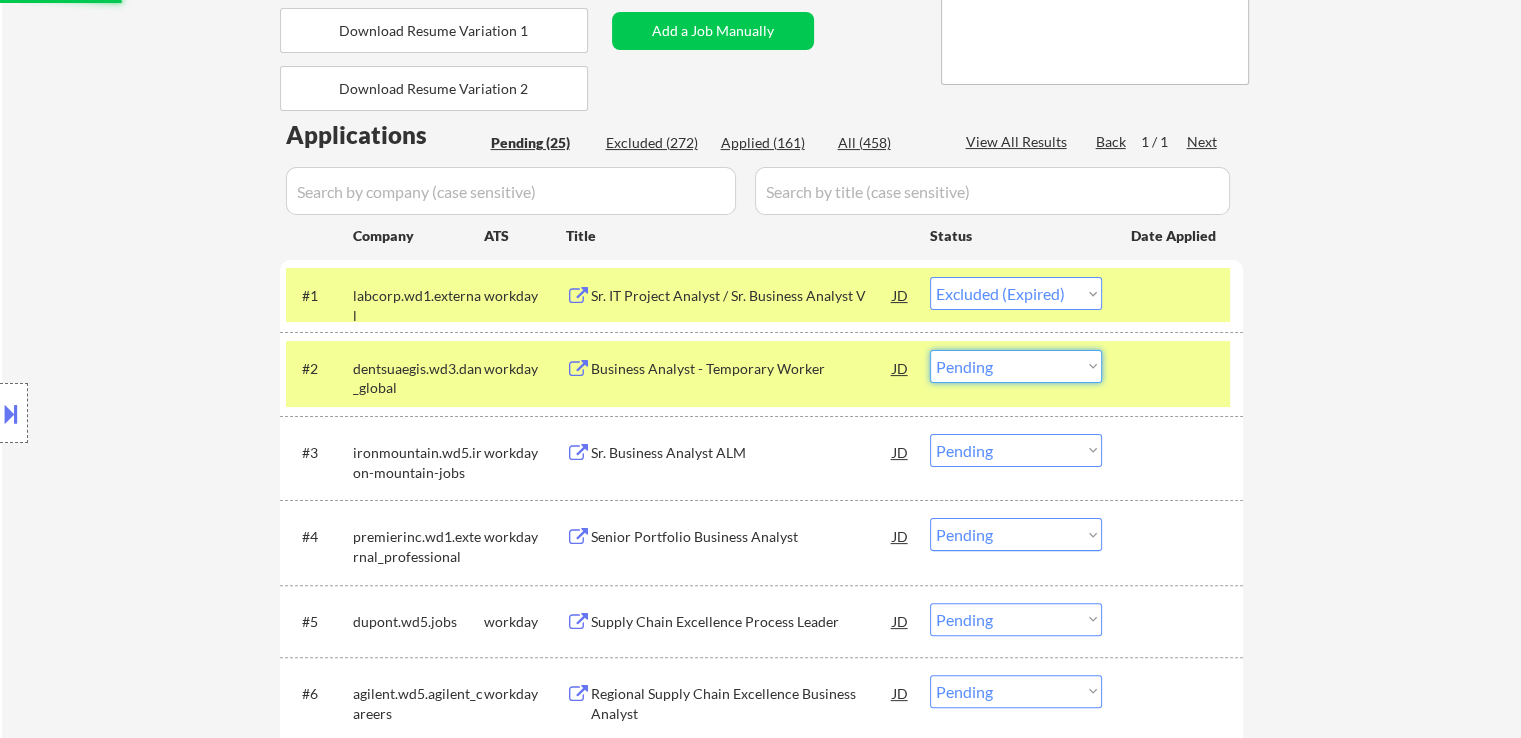 drag, startPoint x: 1008, startPoint y: 365, endPoint x: 1022, endPoint y: 381, distance: 21.260292 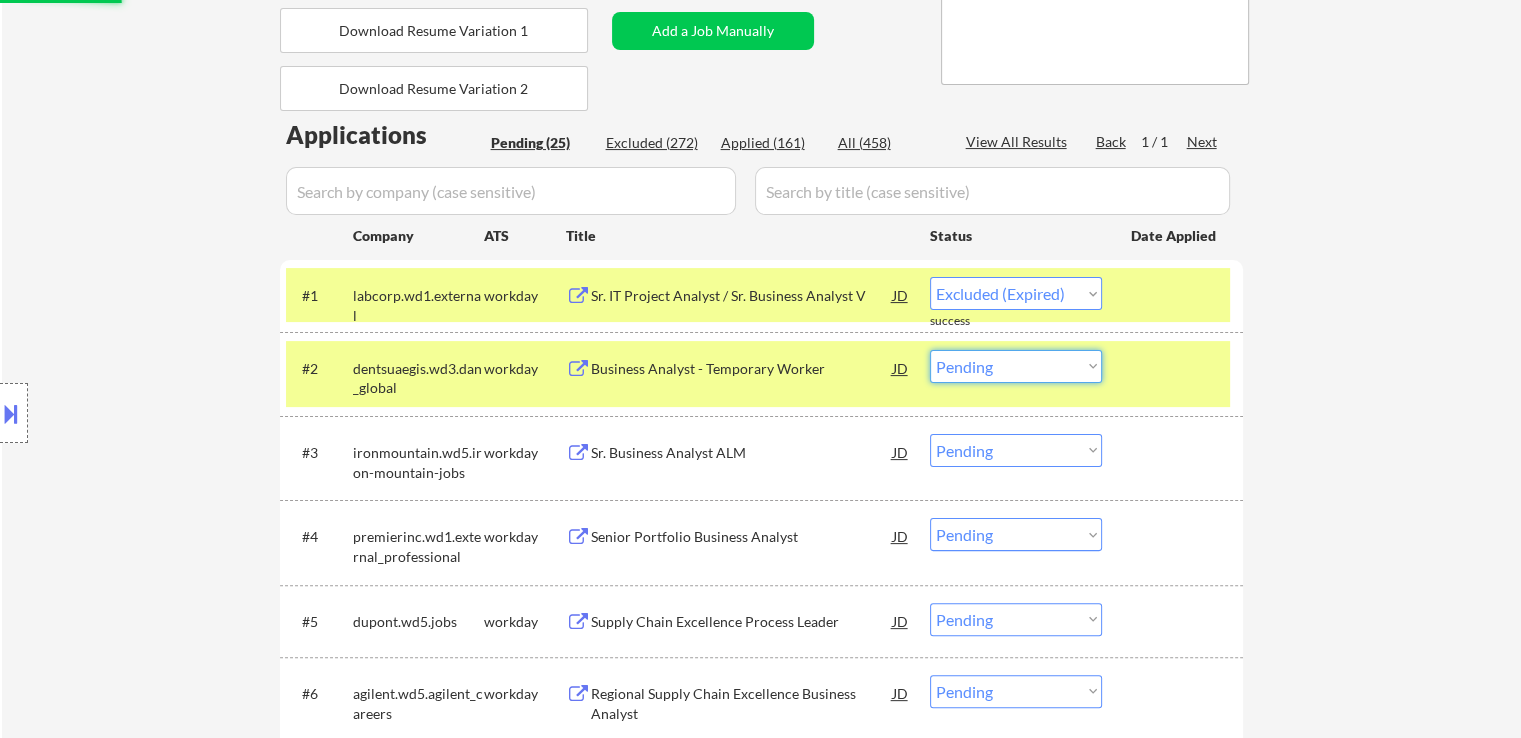 select on ""excluded__expired_"" 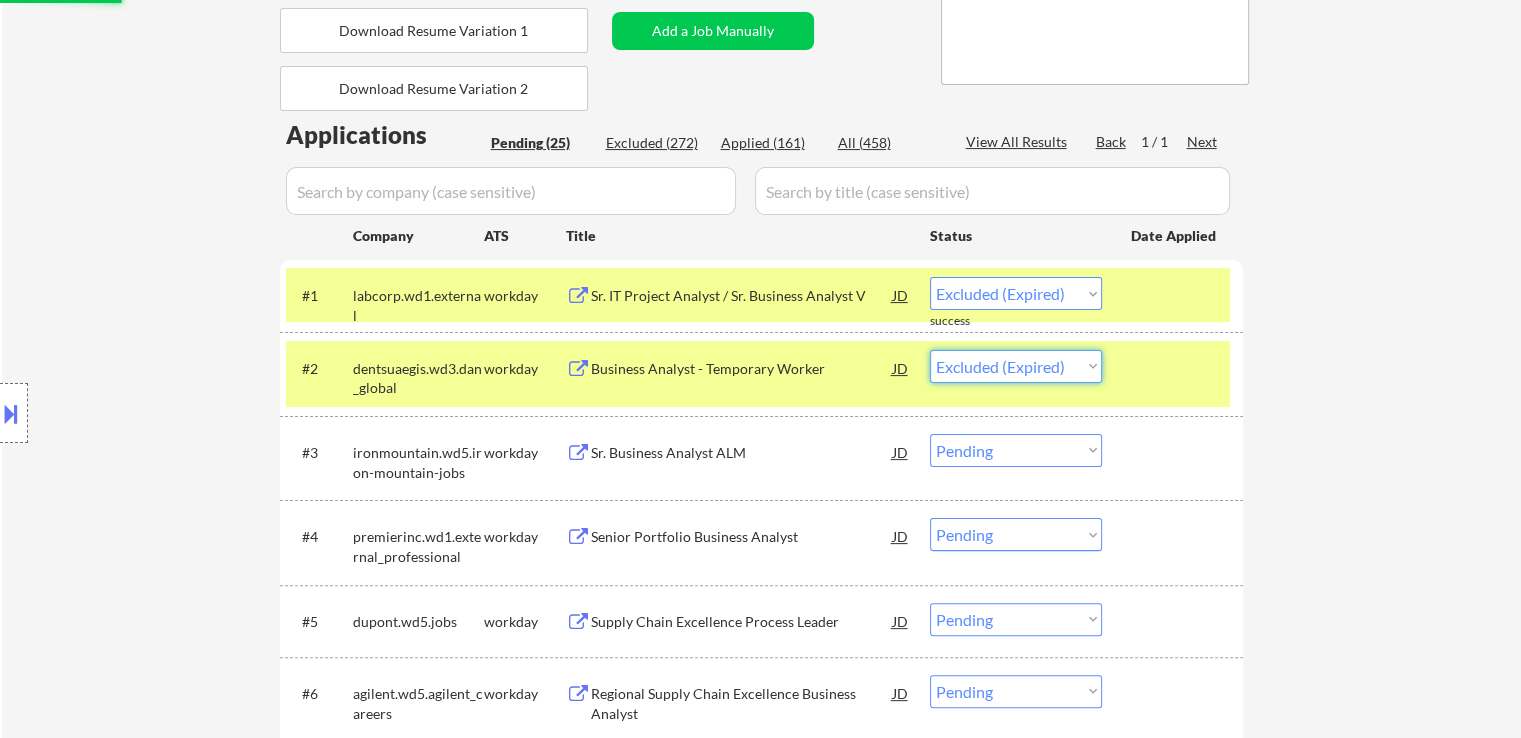 click on "Choose an option... Pending Applied Excluded (Questions) Excluded (Expired) Excluded (Location) Excluded (Bad Match) Excluded (Blocklist) Excluded (Salary) Excluded (Other)" at bounding box center (1016, 366) 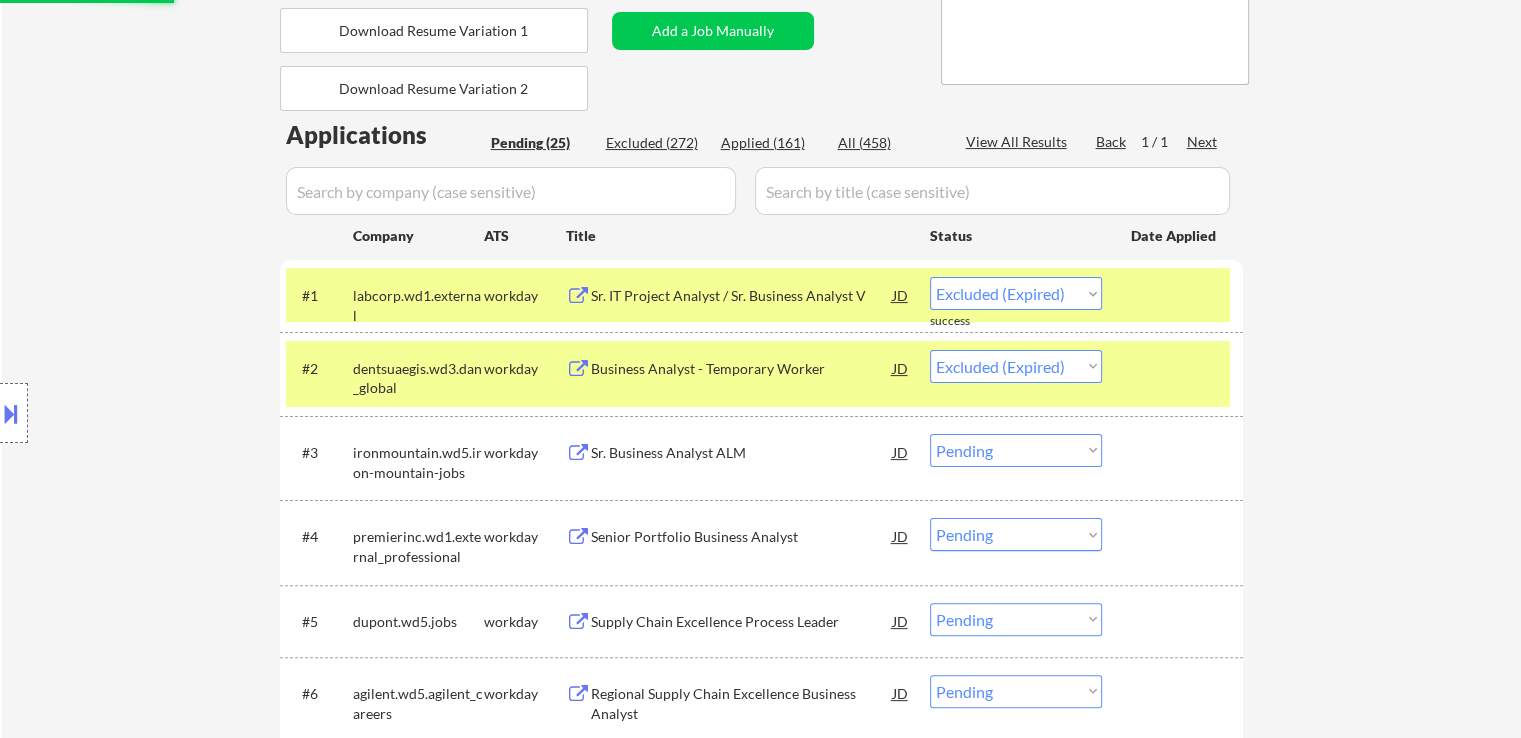 select on ""pending"" 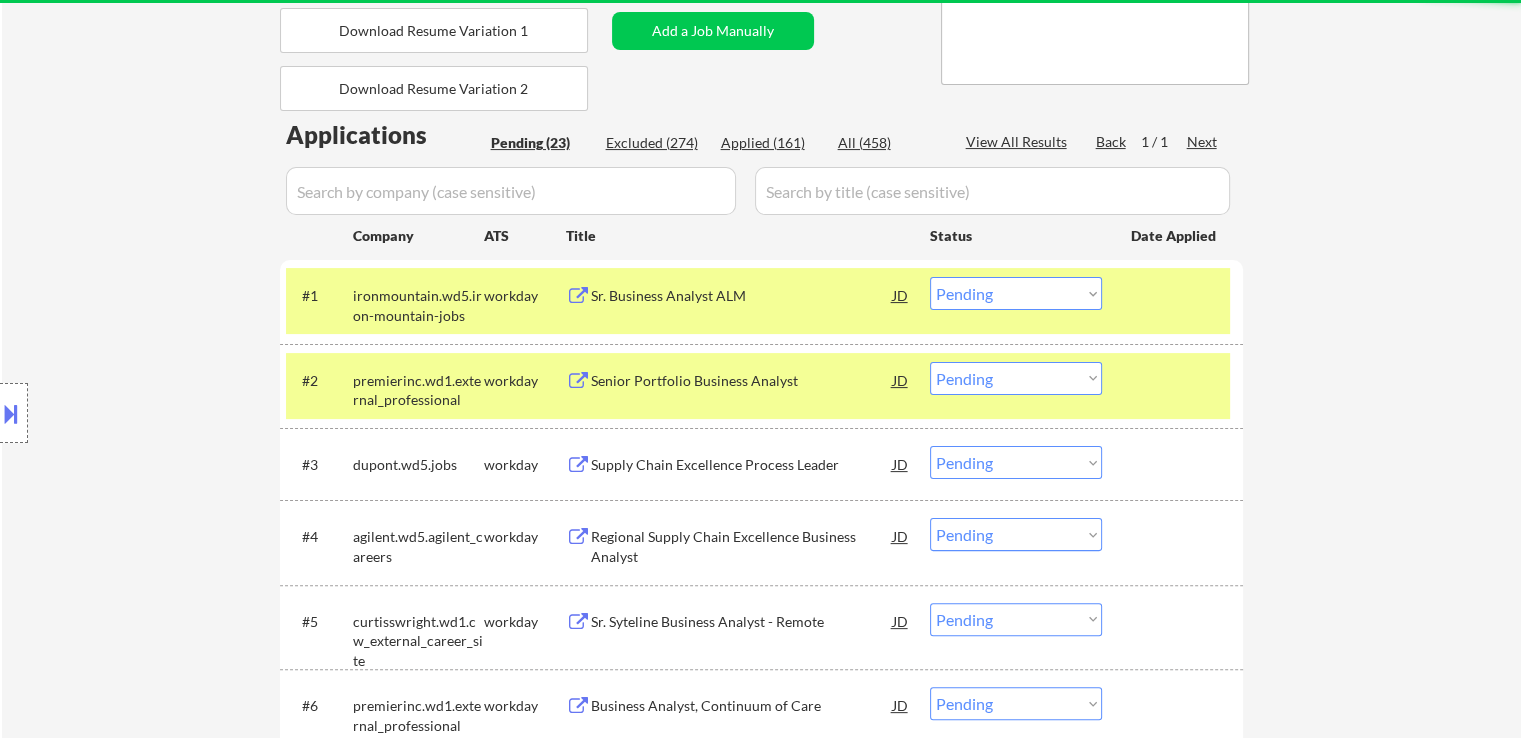 click on "Sr. Business Analyst ALM" at bounding box center (742, 296) 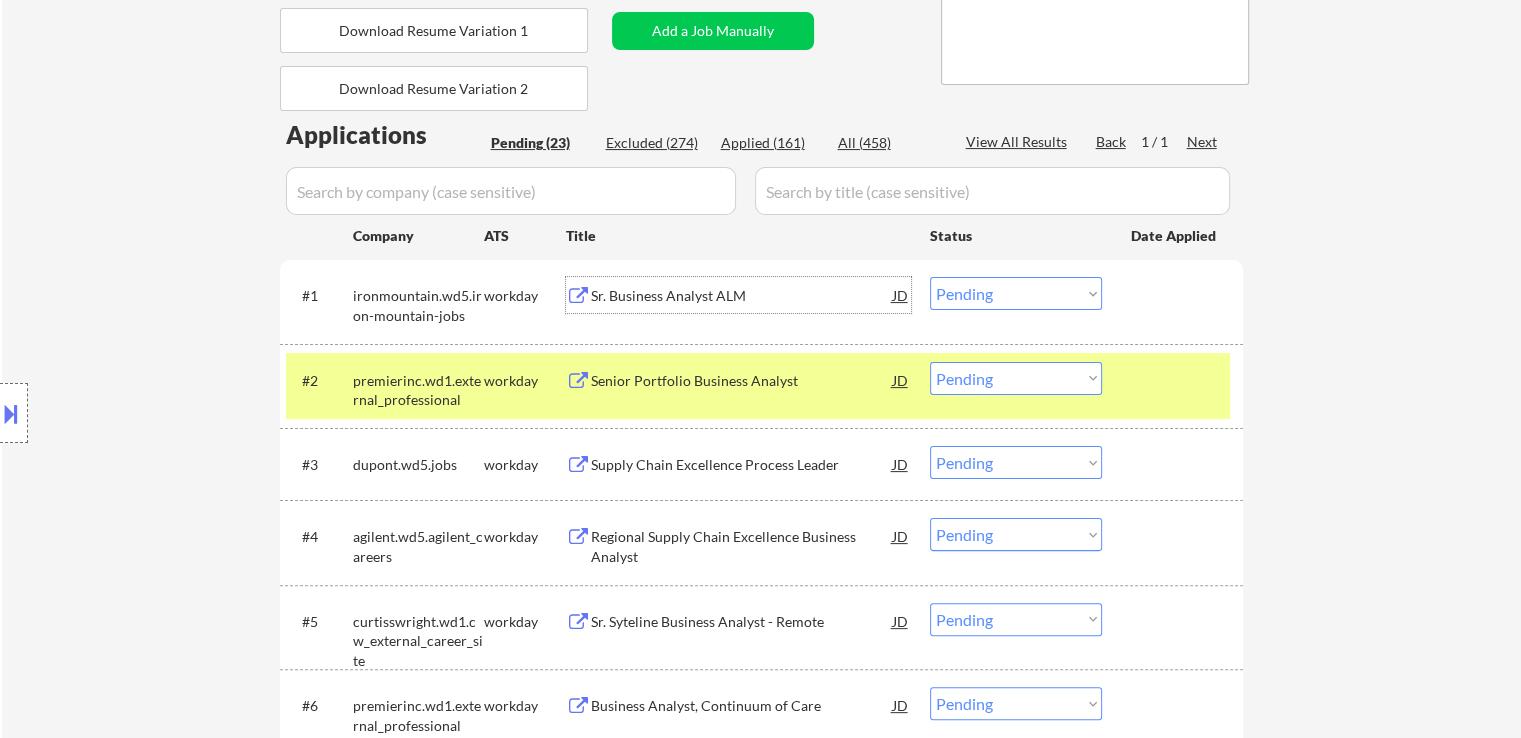 click on "Senior Portfolio Business Analyst" at bounding box center (742, 381) 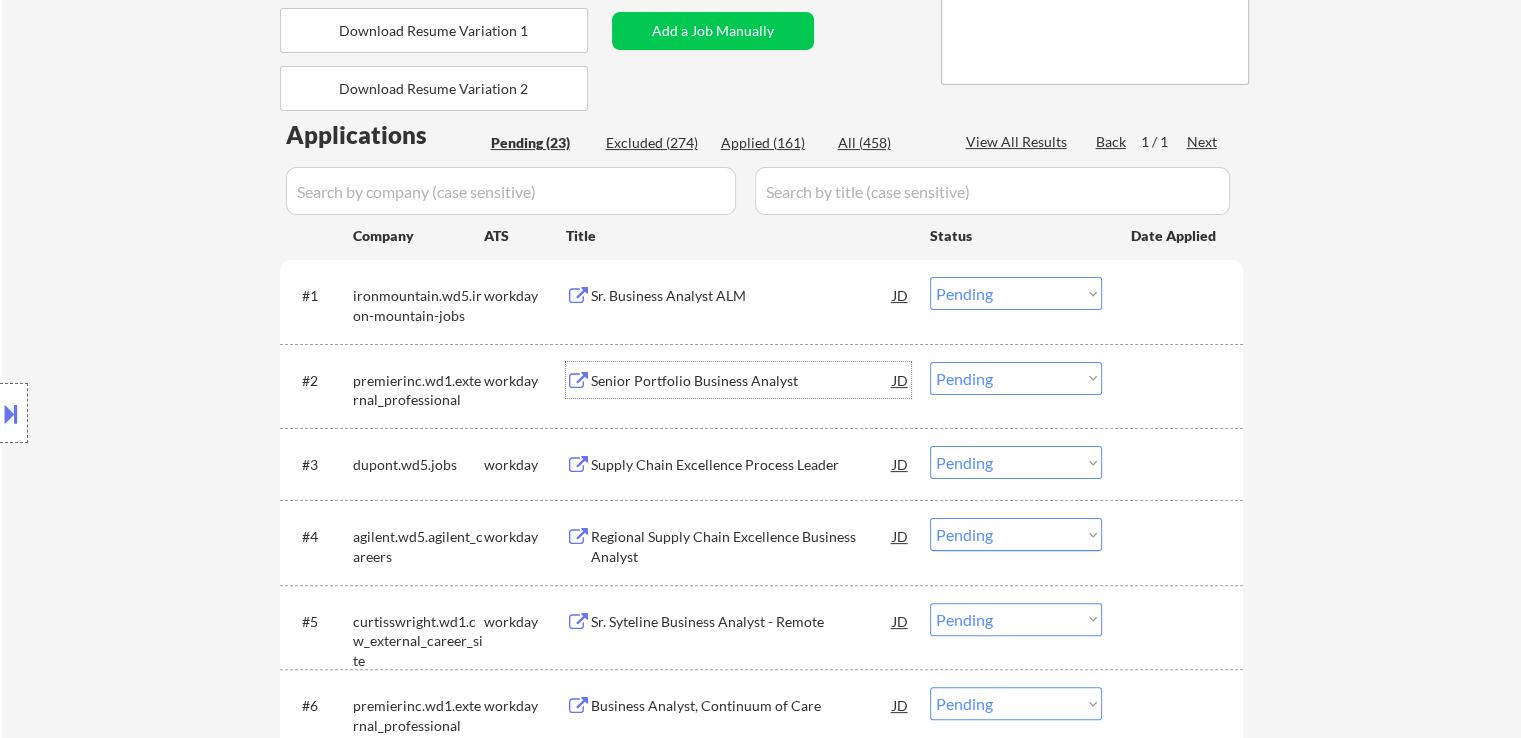 click on "Choose an option... Pending Applied Excluded (Questions) Excluded (Expired) Excluded (Location) Excluded (Bad Match) Excluded (Blocklist) Excluded (Salary) Excluded (Other)" at bounding box center (1016, 293) 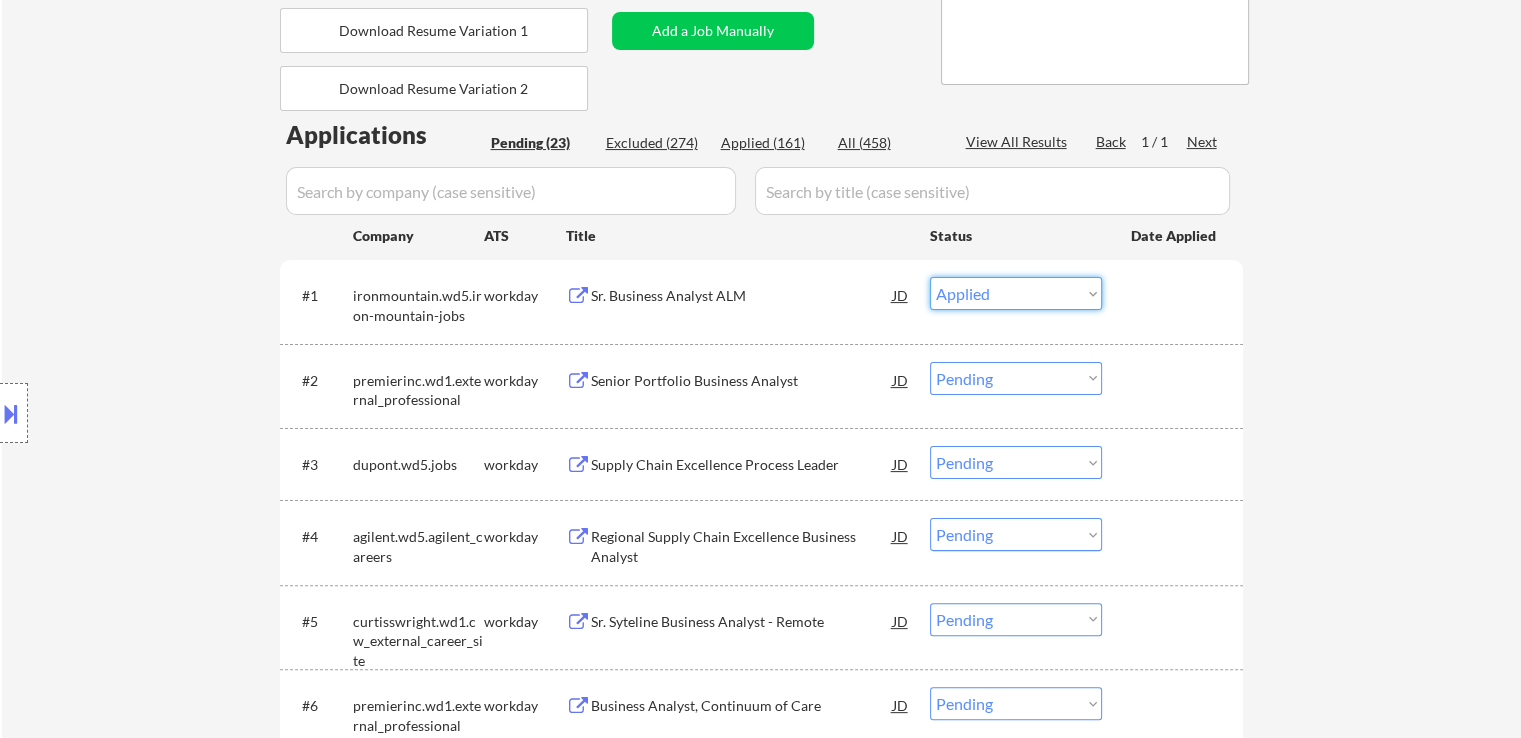 click on "Choose an option... Pending Applied Excluded (Questions) Excluded (Expired) Excluded (Location) Excluded (Bad Match) Excluded (Blocklist) Excluded (Salary) Excluded (Other)" at bounding box center [1016, 293] 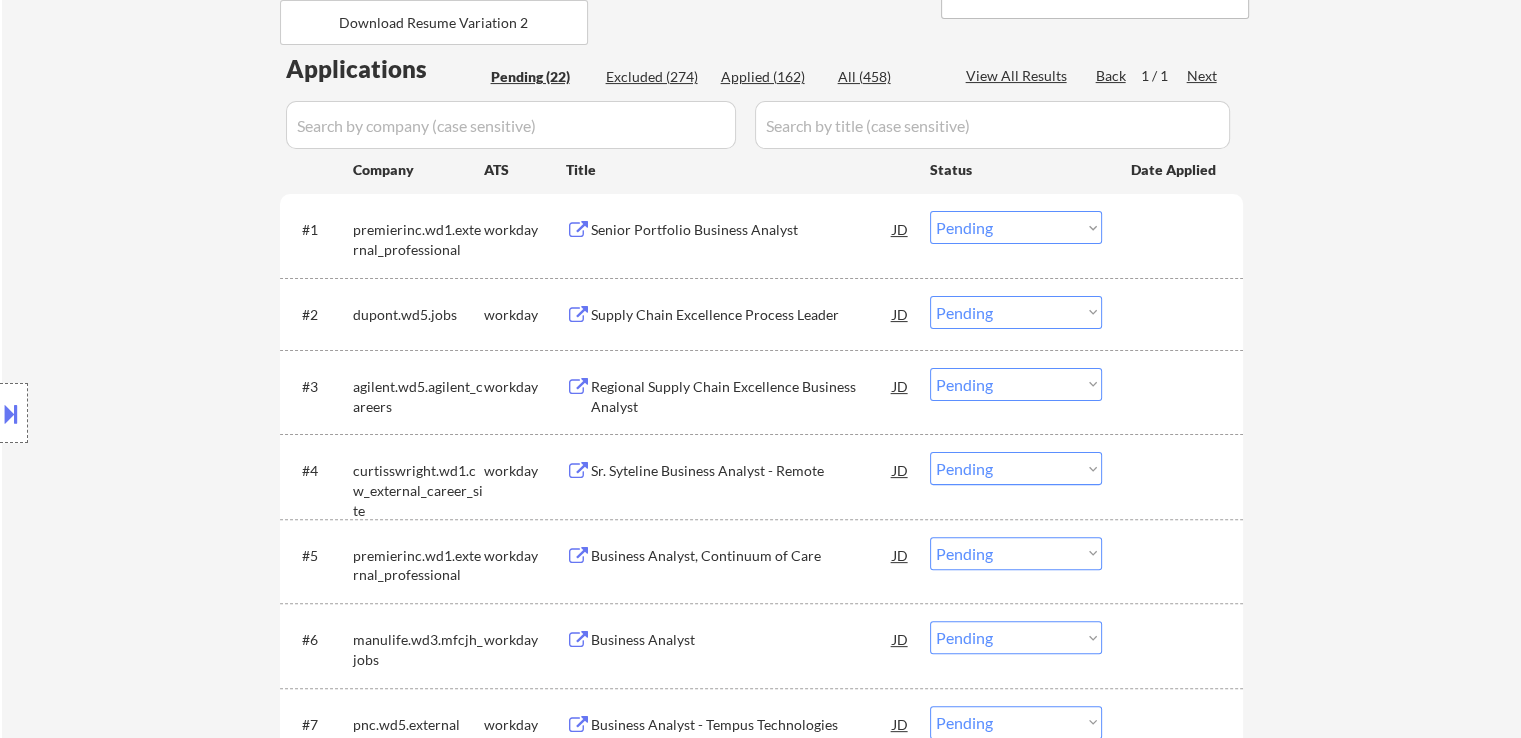 scroll, scrollTop: 500, scrollLeft: 0, axis: vertical 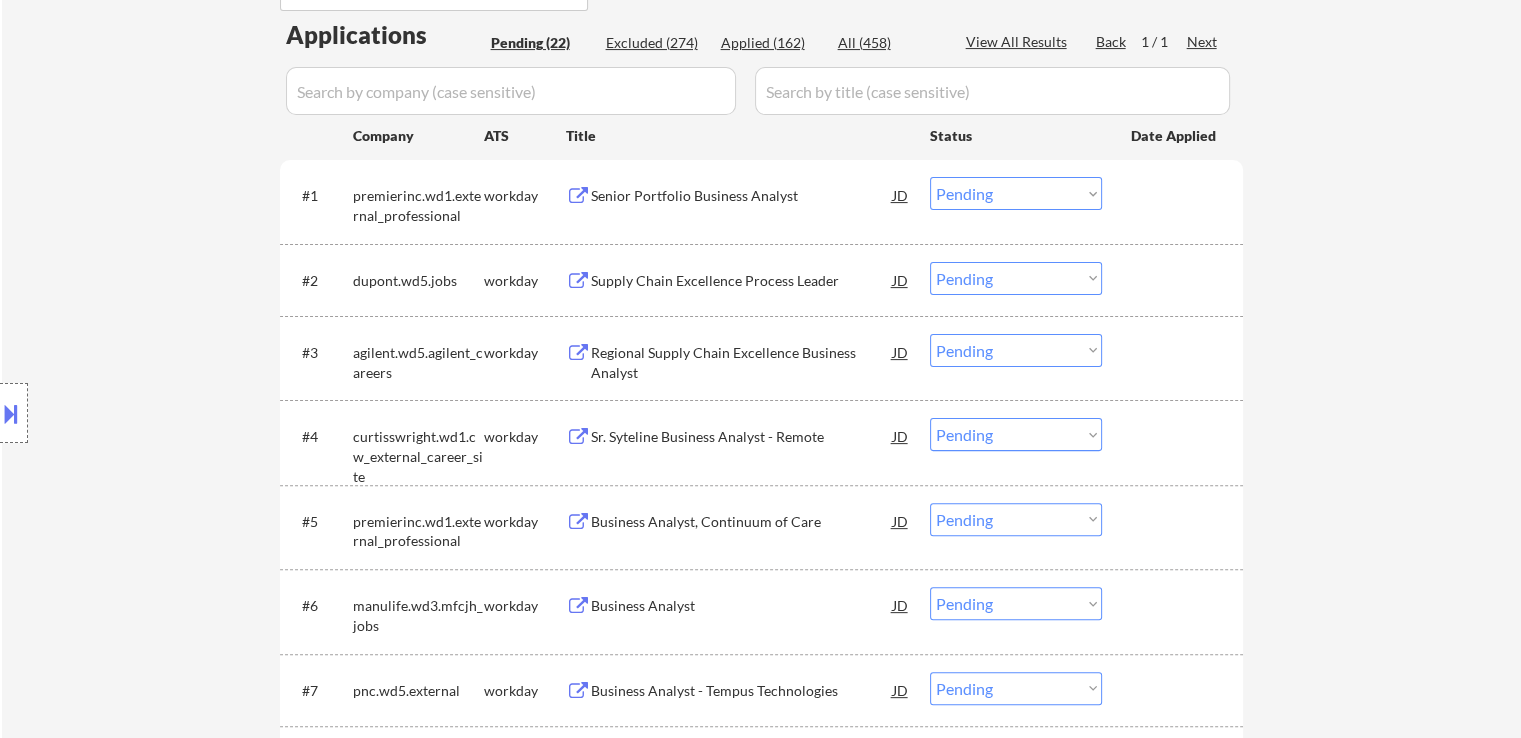 click on "Regional Supply Chain Excellence Business Analyst" at bounding box center (742, 362) 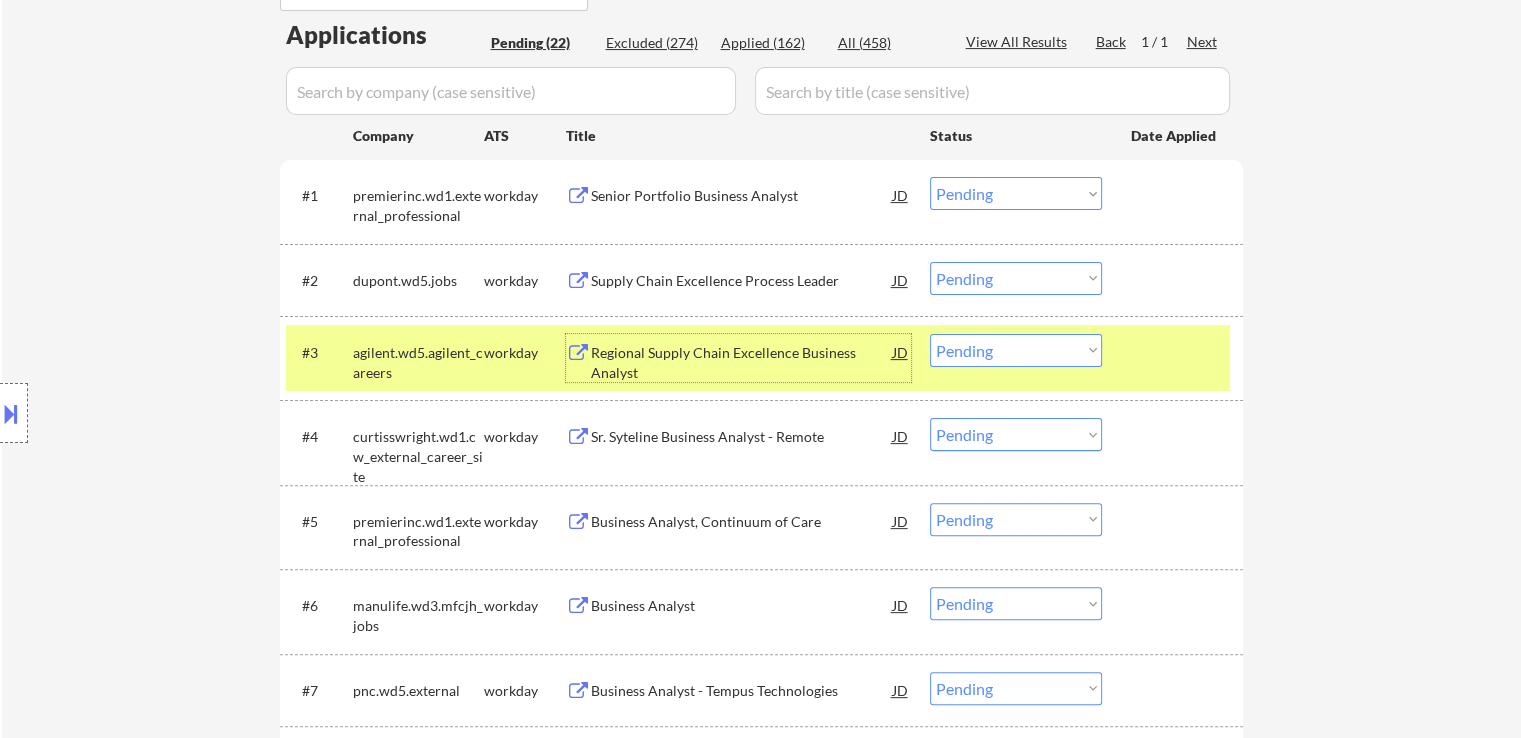 drag, startPoint x: 974, startPoint y: 189, endPoint x: 976, endPoint y: 207, distance: 18.110771 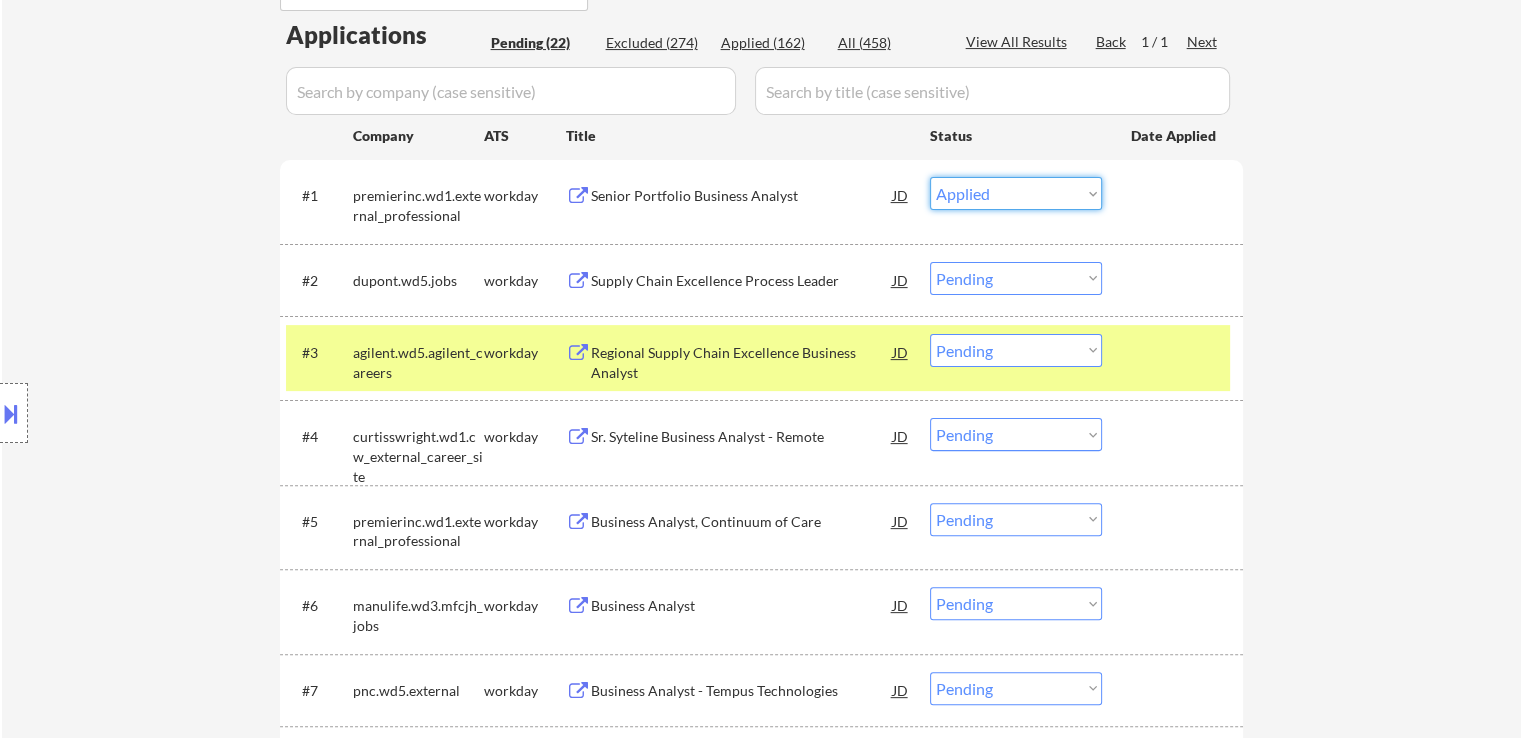 click on "Choose an option... Pending Applied Excluded (Questions) Excluded (Expired) Excluded (Location) Excluded (Bad Match) Excluded (Blocklist) Excluded (Salary) Excluded (Other)" at bounding box center [1016, 193] 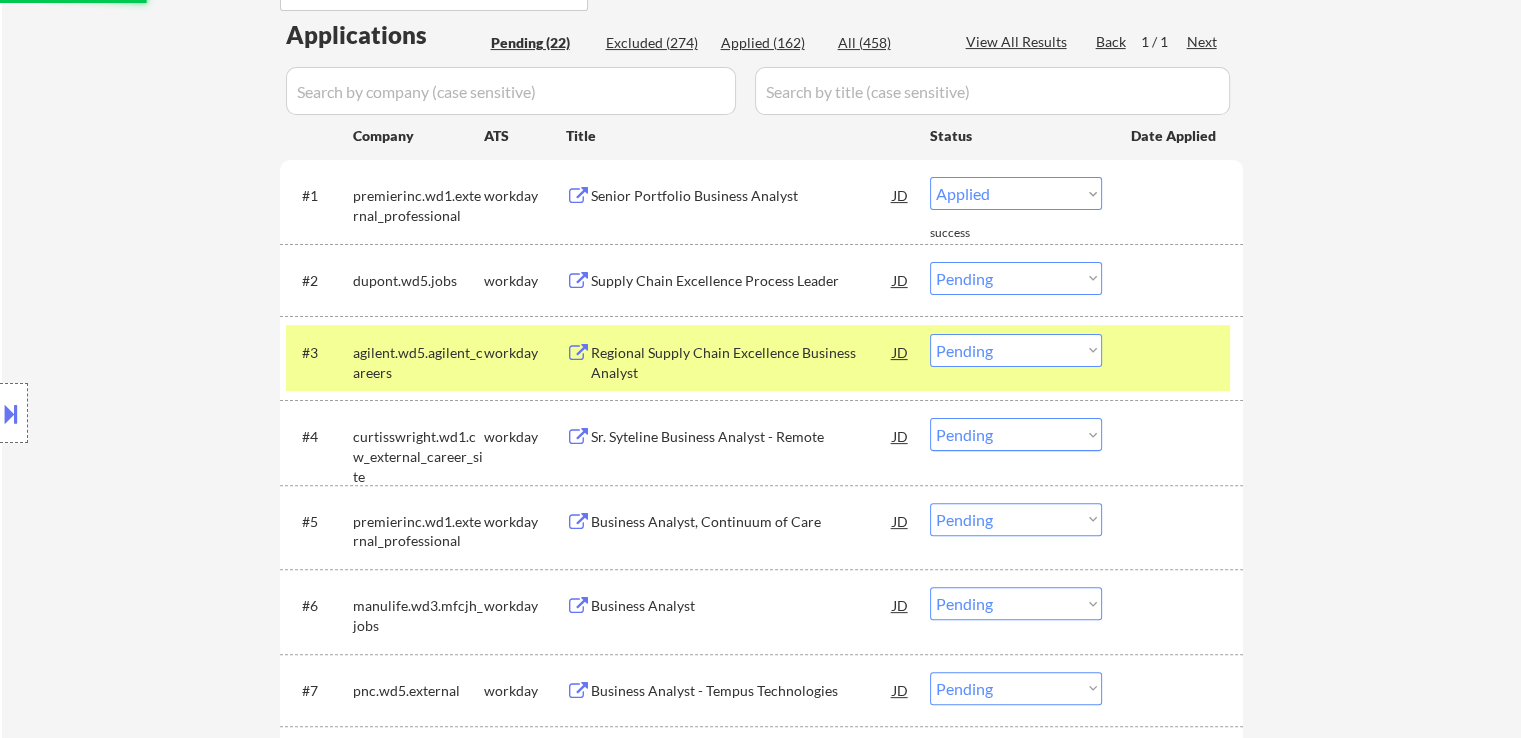 select on ""pending"" 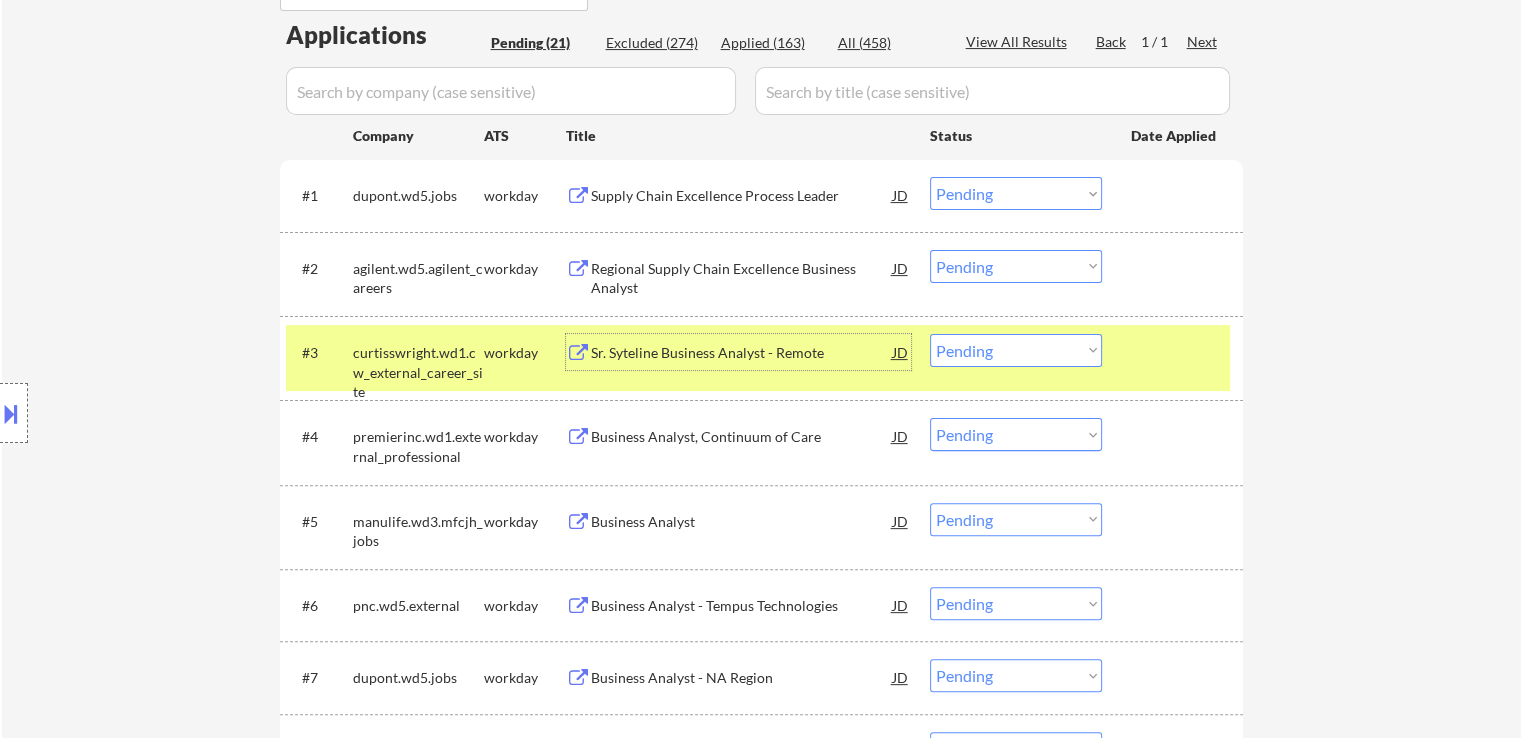 click on "Sr. Syteline Business Analyst - Remote" at bounding box center [742, 353] 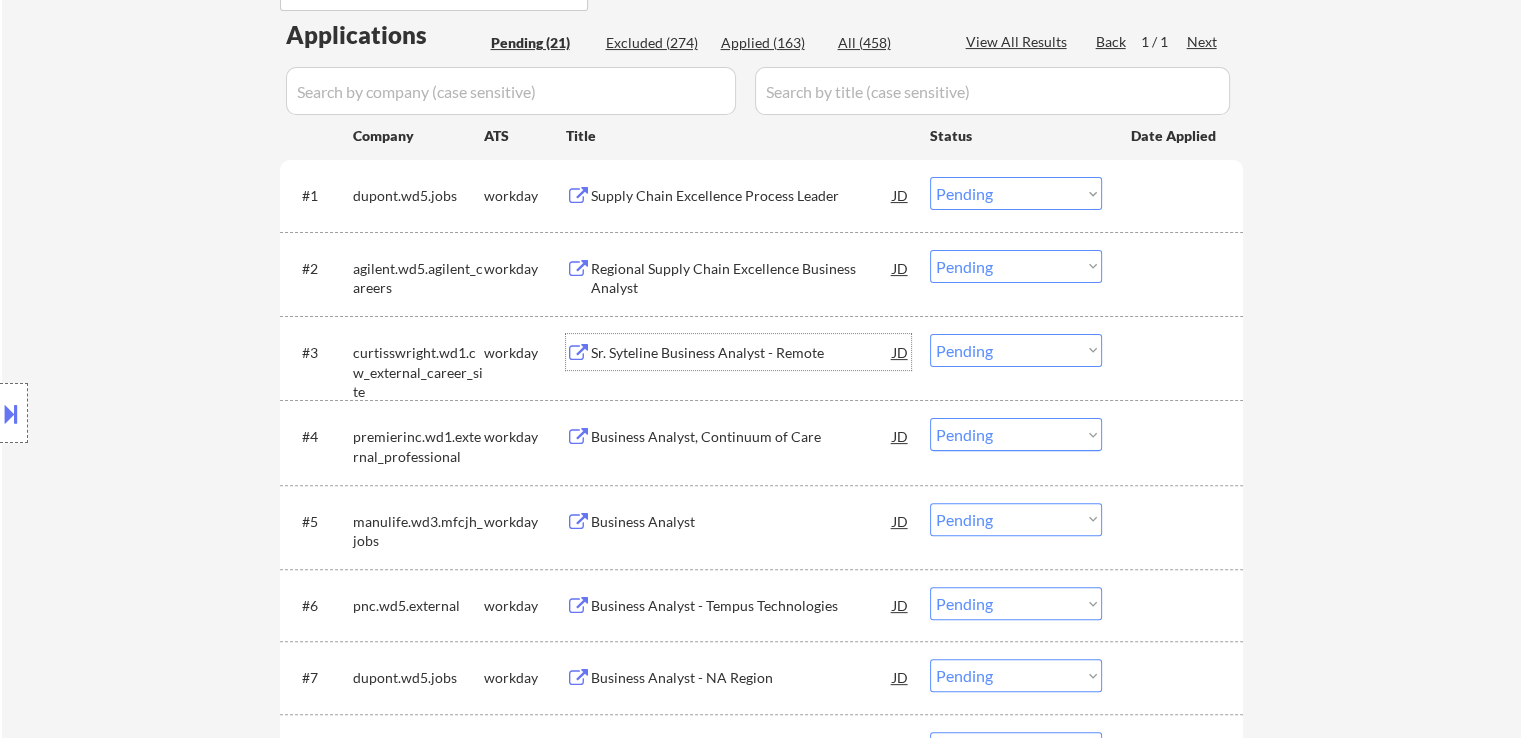 click at bounding box center [11, 413] 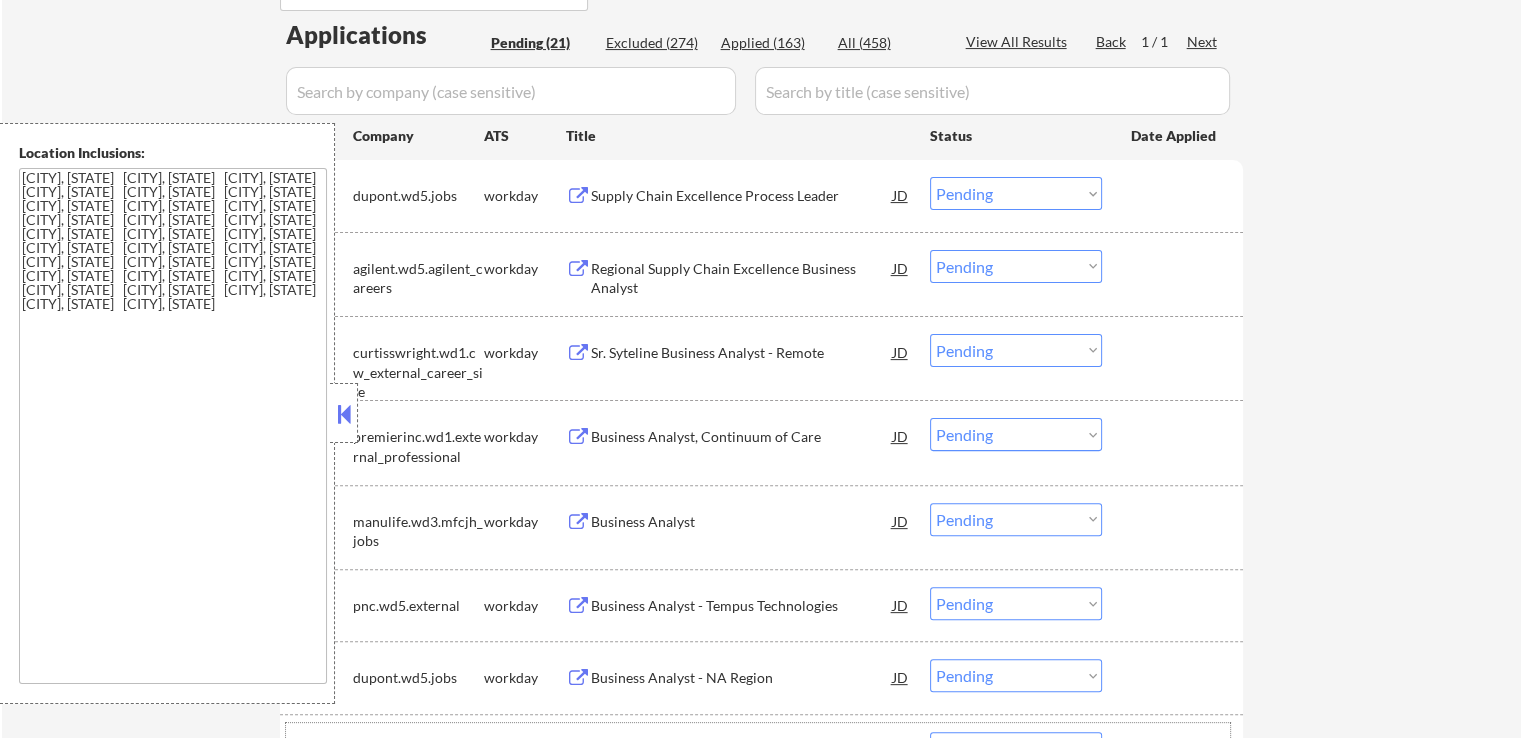 click on "#8 wexinc.wd5.wexinc workday Partnerships Business Analyst JD Choose an option... Pending Applied Excluded (Questions) Excluded (Expired) Excluded (Location) Excluded (Bad Match) Excluded (Blocklist) Excluded (Salary) Excluded (Other)" at bounding box center [758, 750] 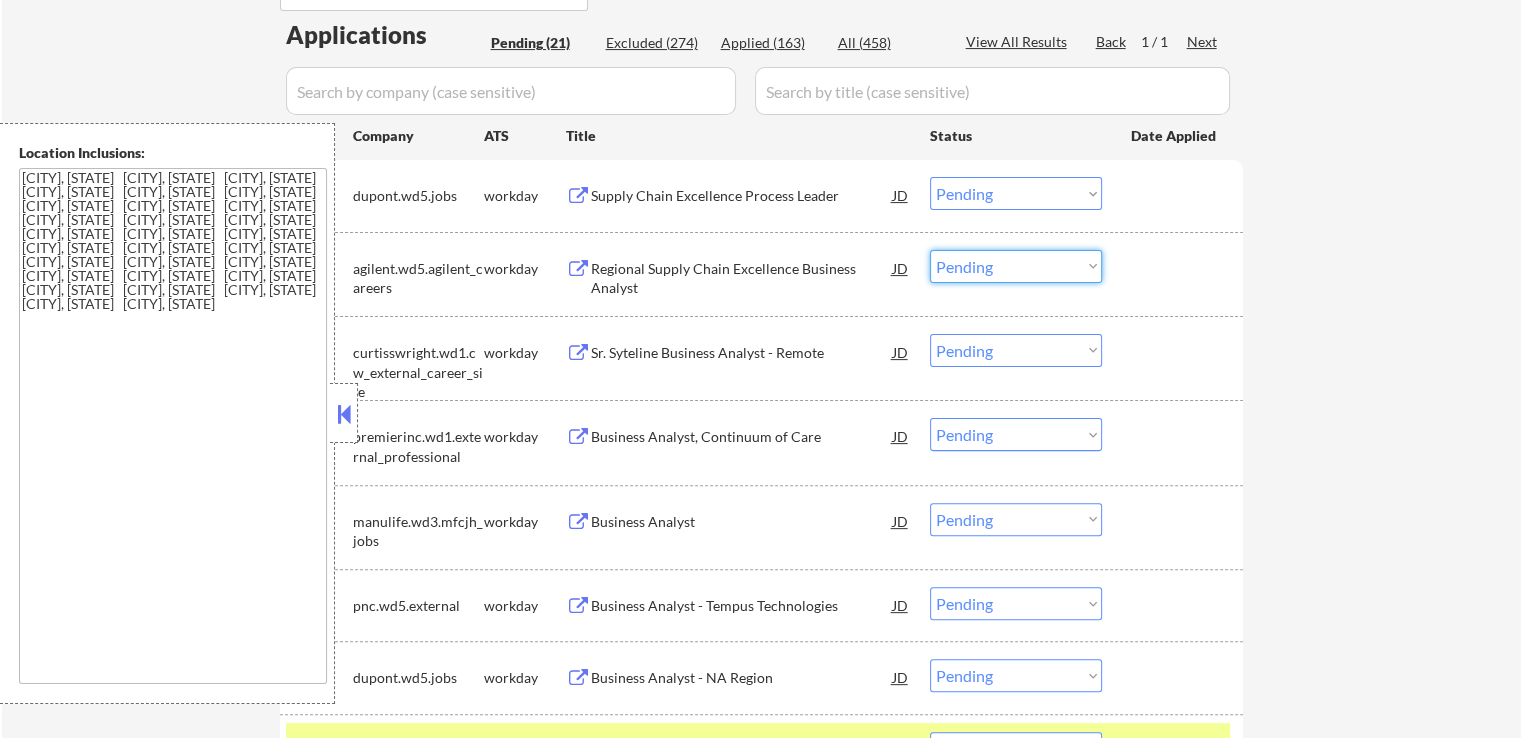 click on "Choose an option... Pending Applied Excluded (Questions) Excluded (Expired) Excluded (Location) Excluded (Bad Match) Excluded (Blocklist) Excluded (Salary) Excluded (Other)" at bounding box center [1016, 266] 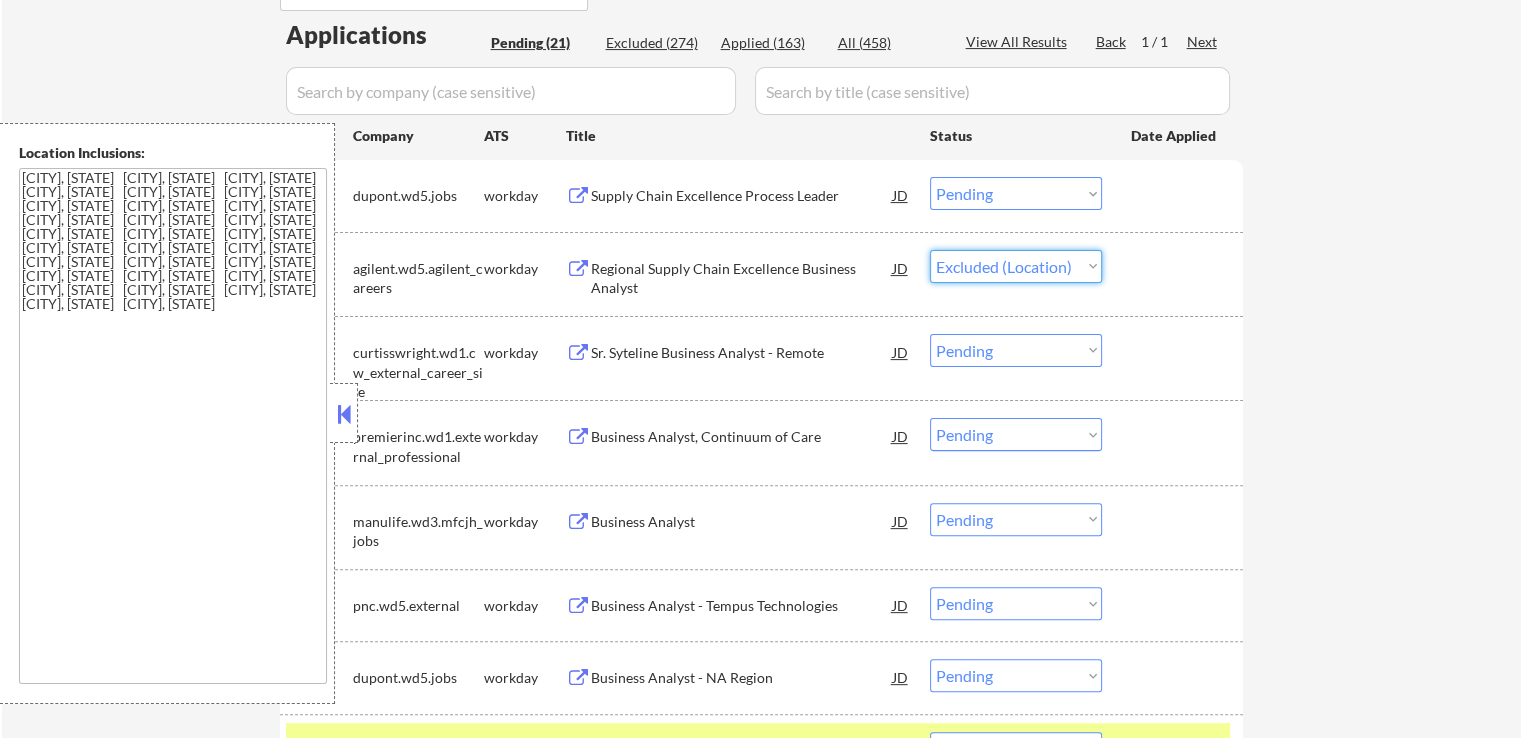 click on "Choose an option... Pending Applied Excluded (Questions) Excluded (Expired) Excluded (Location) Excluded (Bad Match) Excluded (Blocklist) Excluded (Salary) Excluded (Other)" at bounding box center [1016, 266] 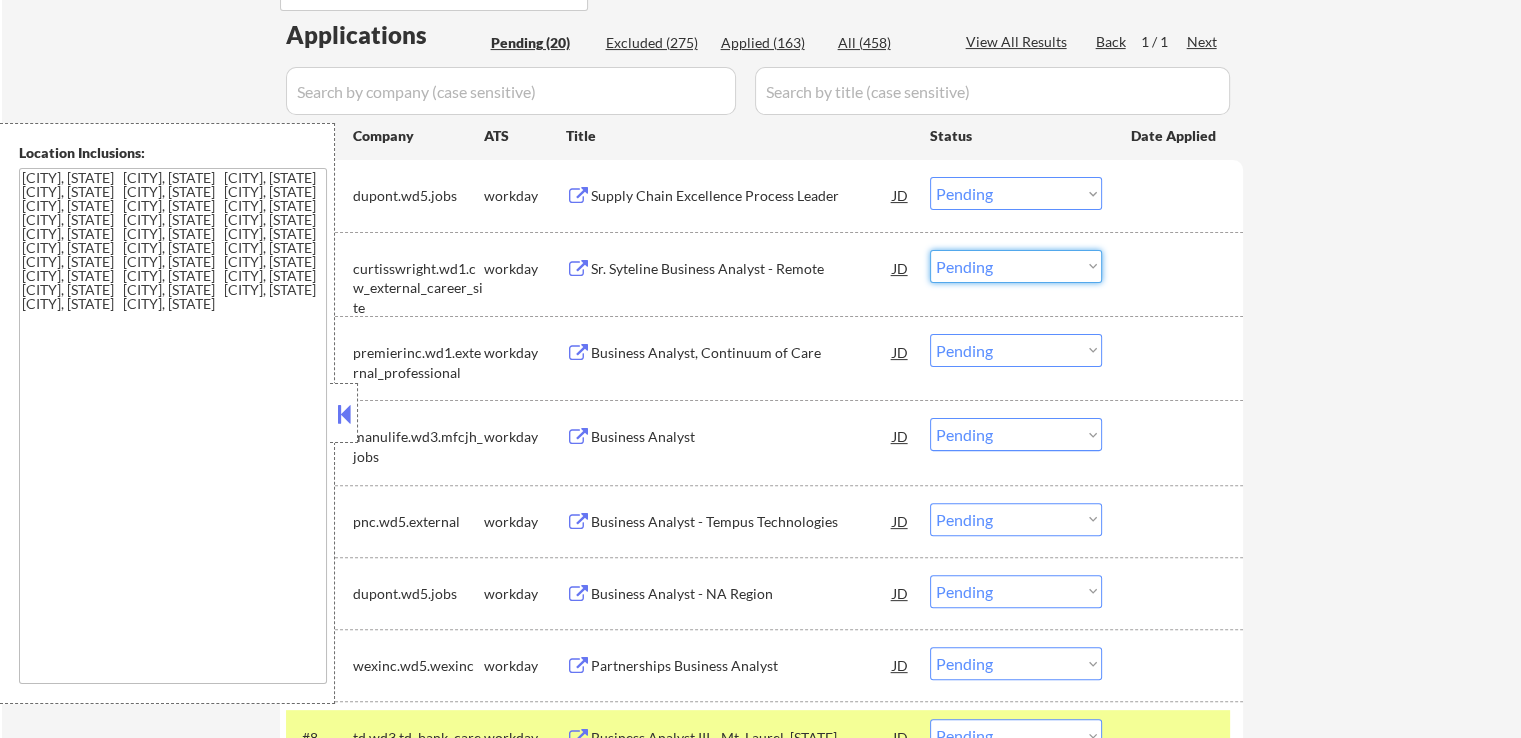 click on "Choose an option... Pending Applied Excluded (Questions) Excluded (Expired) Excluded (Location) Excluded (Bad Match) Excluded (Blocklist) Excluded (Salary) Excluded (Other)" at bounding box center [1016, 266] 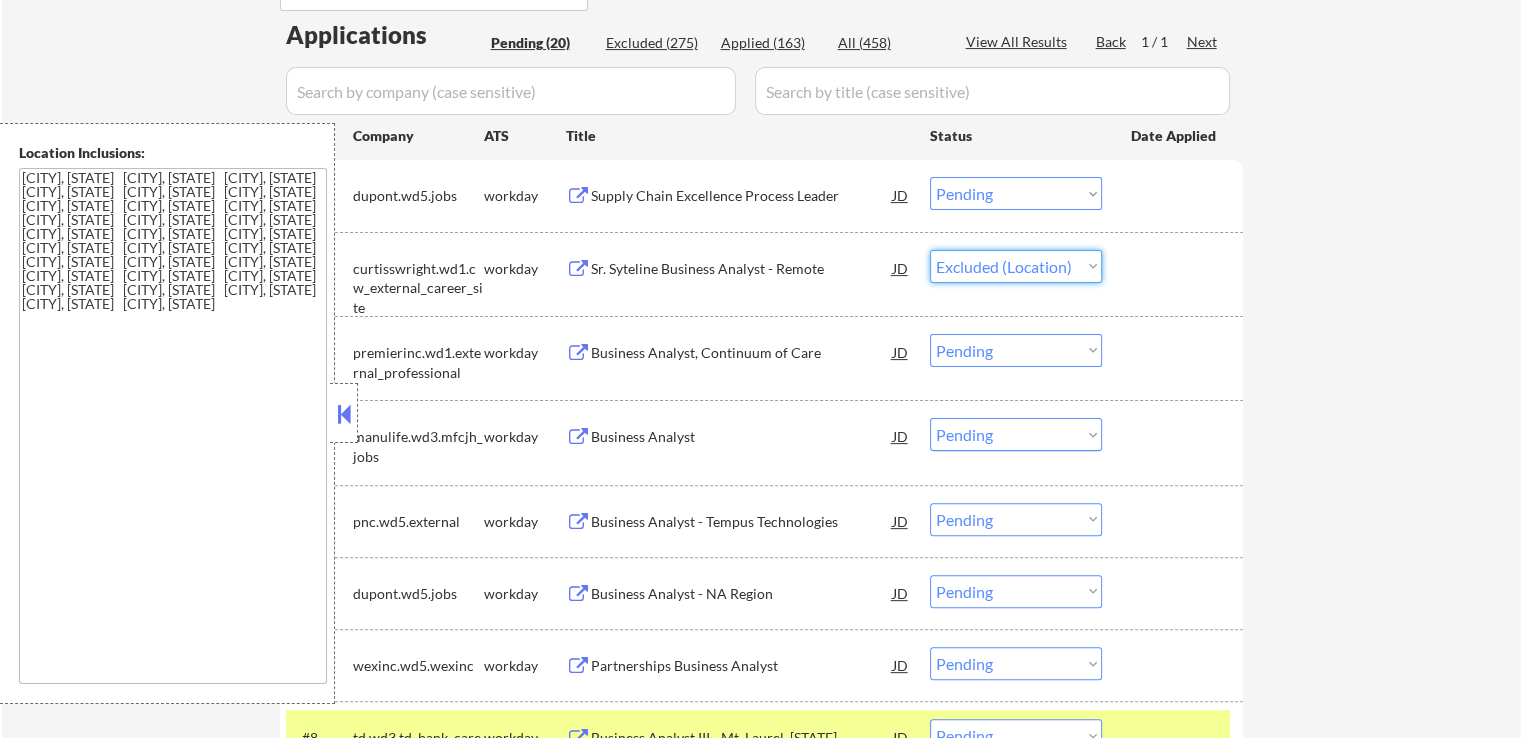 click on "Choose an option... Pending Applied Excluded (Questions) Excluded (Expired) Excluded (Location) Excluded (Bad Match) Excluded (Blocklist) Excluded (Salary) Excluded (Other)" at bounding box center (1016, 266) 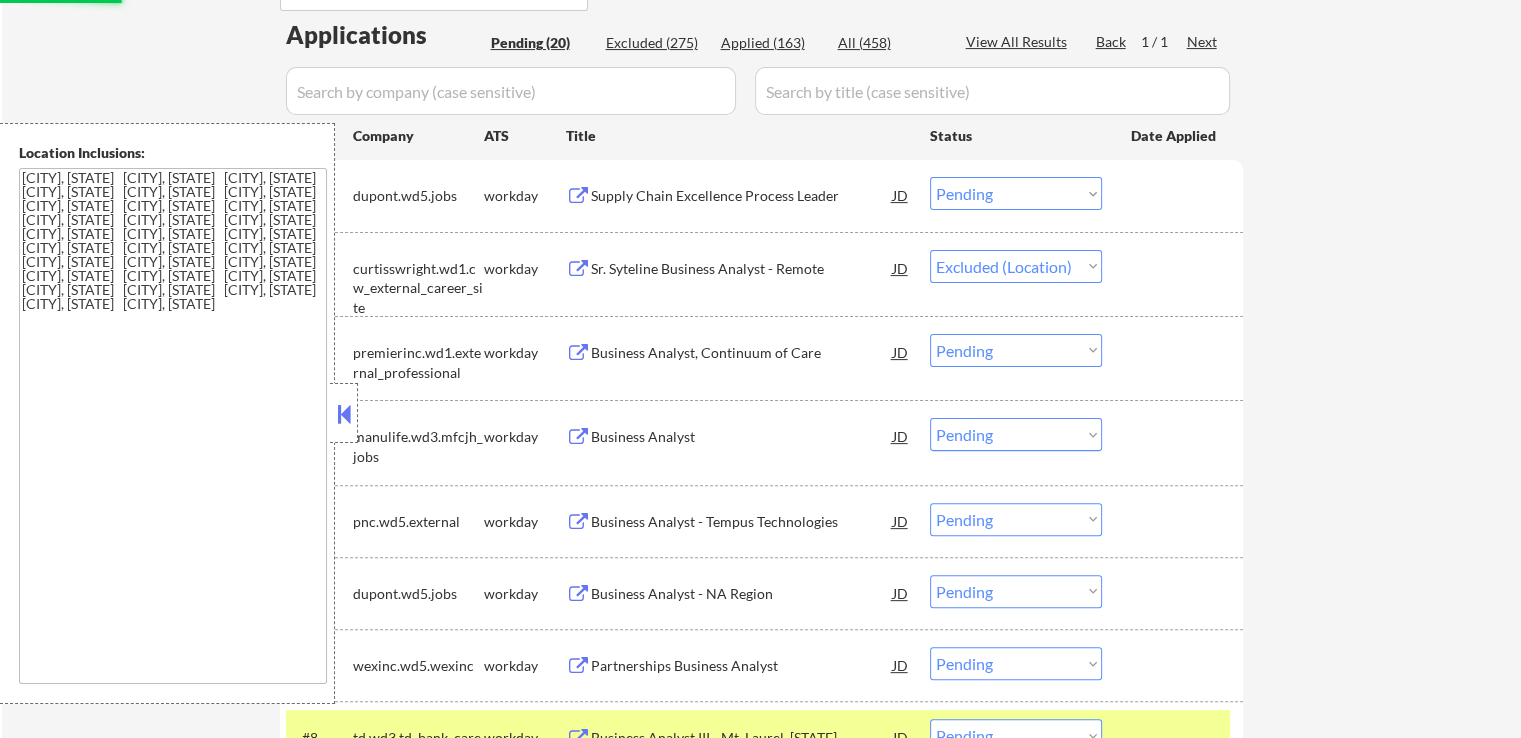 click on "← Return to /applysquad Mailslurp Inbox Job Search Builder [FIRST] [LAST] User Email:  [EMAIL] Application Email:  [EMAIL] Mailslurp Email:  [EMAIL] LinkedIn:   https://www.linkedin.com/in/jaysonv/
Phone:  [PHONE] Current Location:  [CITY], [STATE] Applies:  158 sent / 200 bought Internal Notes Now has 3 resumes!
Resume #1: tech writer
Resume #2: business analyst/process analyst
Resume #3: project manager (sending over slack)
- EF 6/11 Can work in country of residence?:  yes Squad Notes Minimum salary:  $120,000 Will need Visa to work in that country now/future?:   no Download Resume Variation 1 Add a Job Manually Download Resume Variation 2 Ahsan Applications Pending (20) Excluded (275) Applied (163) All (458) View All Results Back 1 / 1
Next Company ATS Title Status Date Applied #1 dupont.wd5.jobs workday Supply Chain Excellence Process Leader JD Choose an option... Pending Applied Excluded (Questions) Excluded (Expired) Excluded (Location) #2" at bounding box center [761, 726] 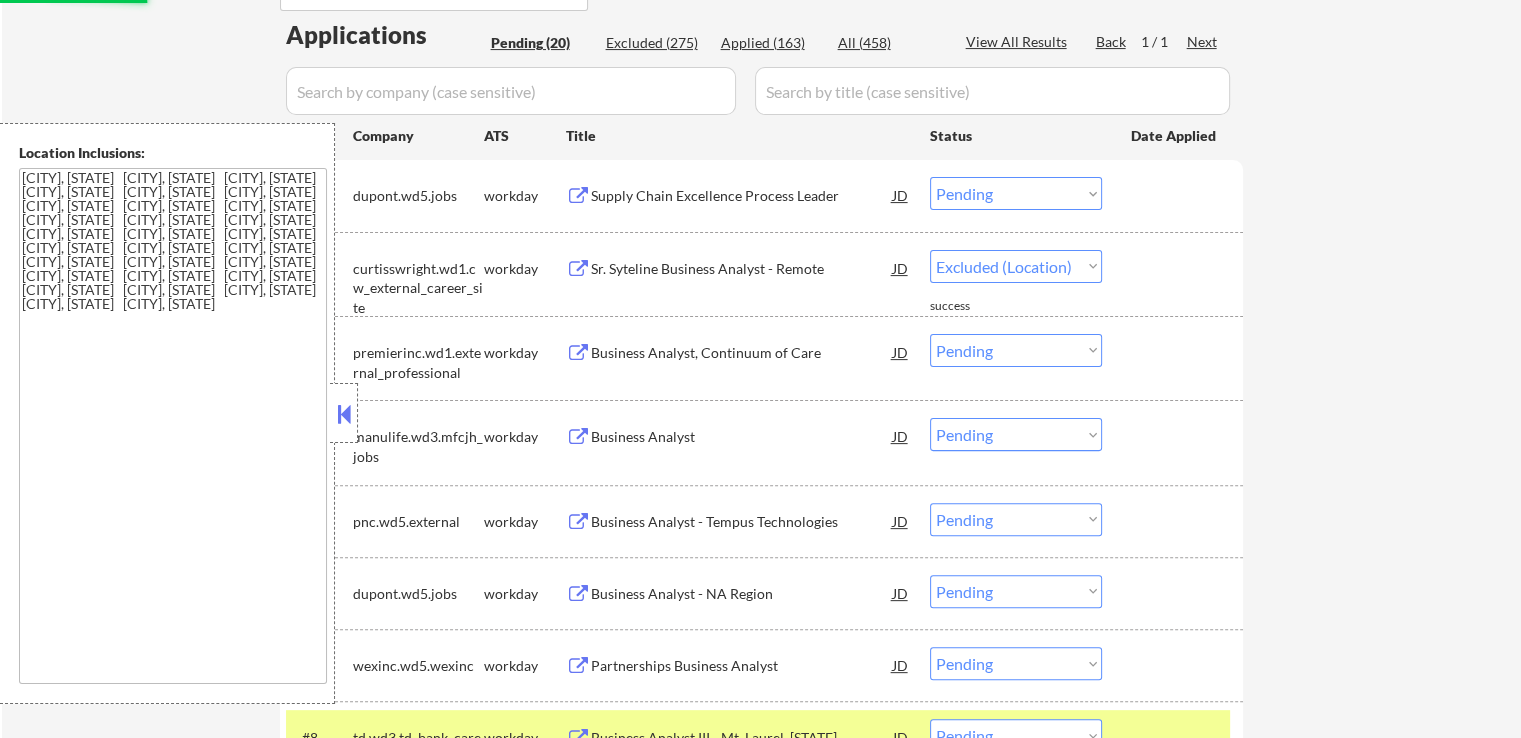 click on "← Return to /applysquad Mailslurp Inbox Job Search Builder [FIRST] [LAST] User Email:  [EMAIL] Application Email:  [EMAIL] Mailslurp Email:  [EMAIL] LinkedIn:   https://www.linkedin.com/in/jaysonv/
Phone:  [PHONE] Current Location:  [CITY], [STATE] Applies:  158 sent / 200 bought Internal Notes Now has 3 resumes!
Resume #1: tech writer
Resume #2: business analyst/process analyst
Resume #3: project manager (sending over slack)
- EF 6/11 Can work in country of residence?:  yes Squad Notes Minimum salary:  $120,000 Will need Visa to work in that country now/future?:   no Download Resume Variation 1 Add a Job Manually Download Resume Variation 2 Ahsan Applications Pending (20) Excluded (275) Applied (163) All (458) View All Results Back 1 / 1
Next Company ATS Title Status Date Applied #1 dupont.wd5.jobs workday Supply Chain Excellence Process Leader JD Choose an option... Pending Applied Excluded (Questions) Excluded (Expired) Excluded (Location) #2" at bounding box center [761, 726] 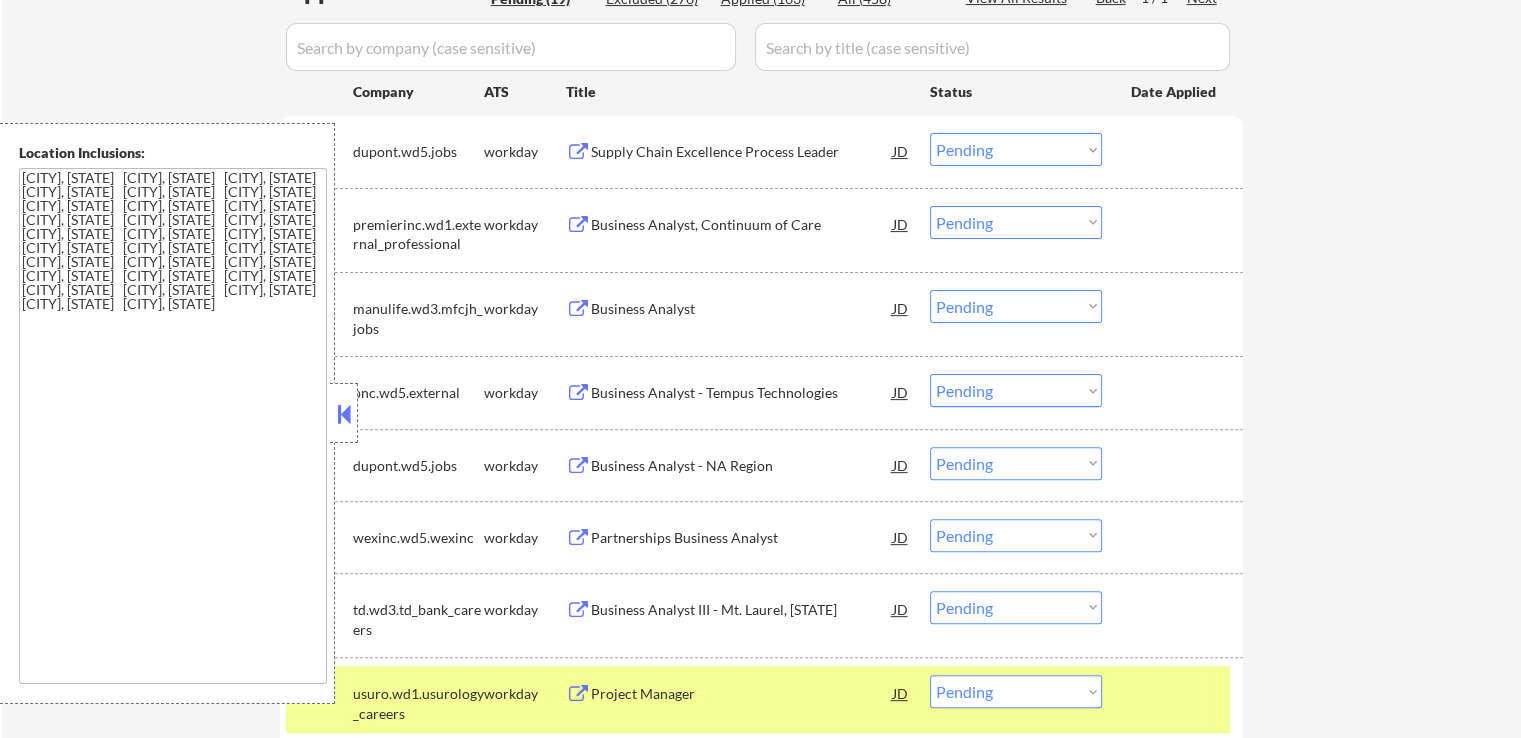 scroll, scrollTop: 580, scrollLeft: 0, axis: vertical 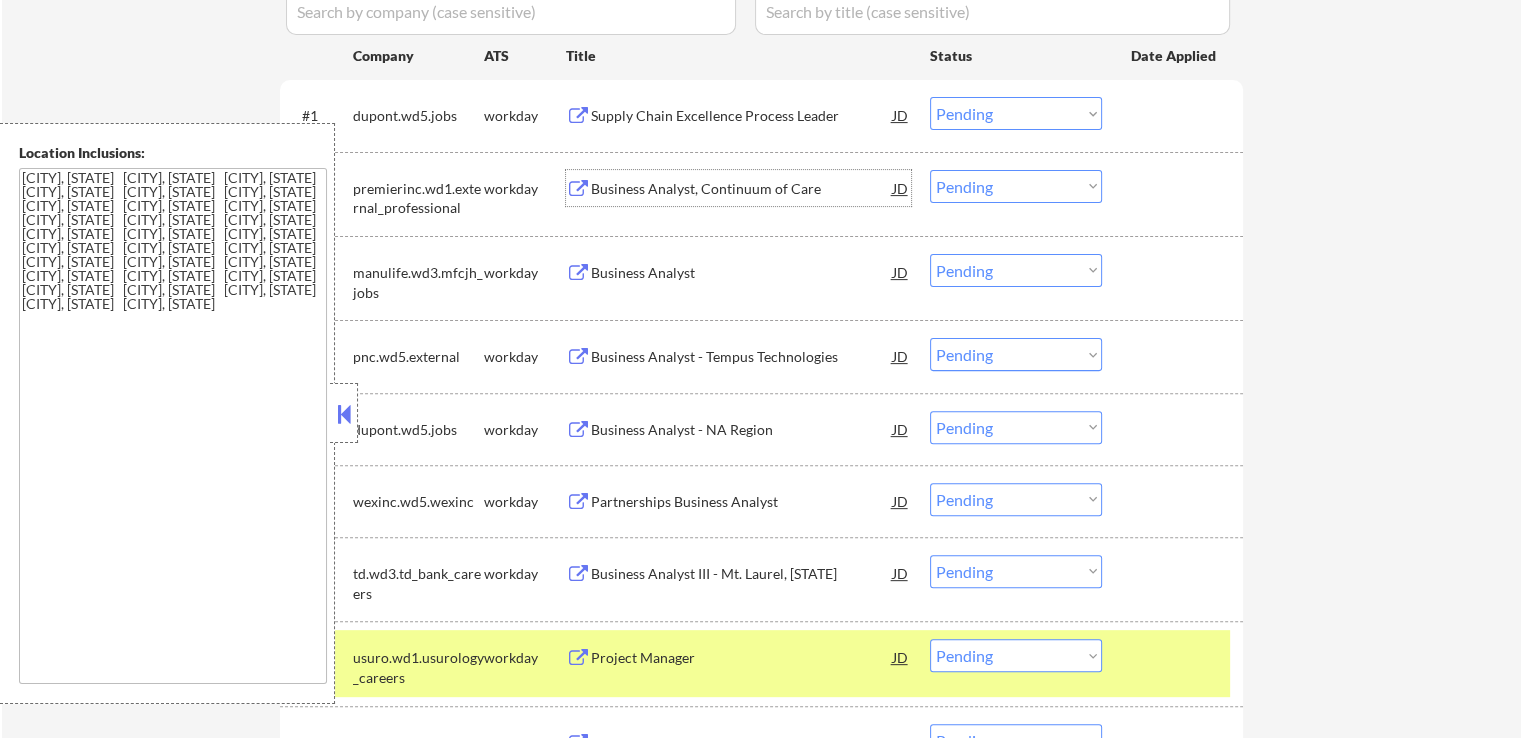 click on "Business Analyst, Continuum of Care" at bounding box center (742, 189) 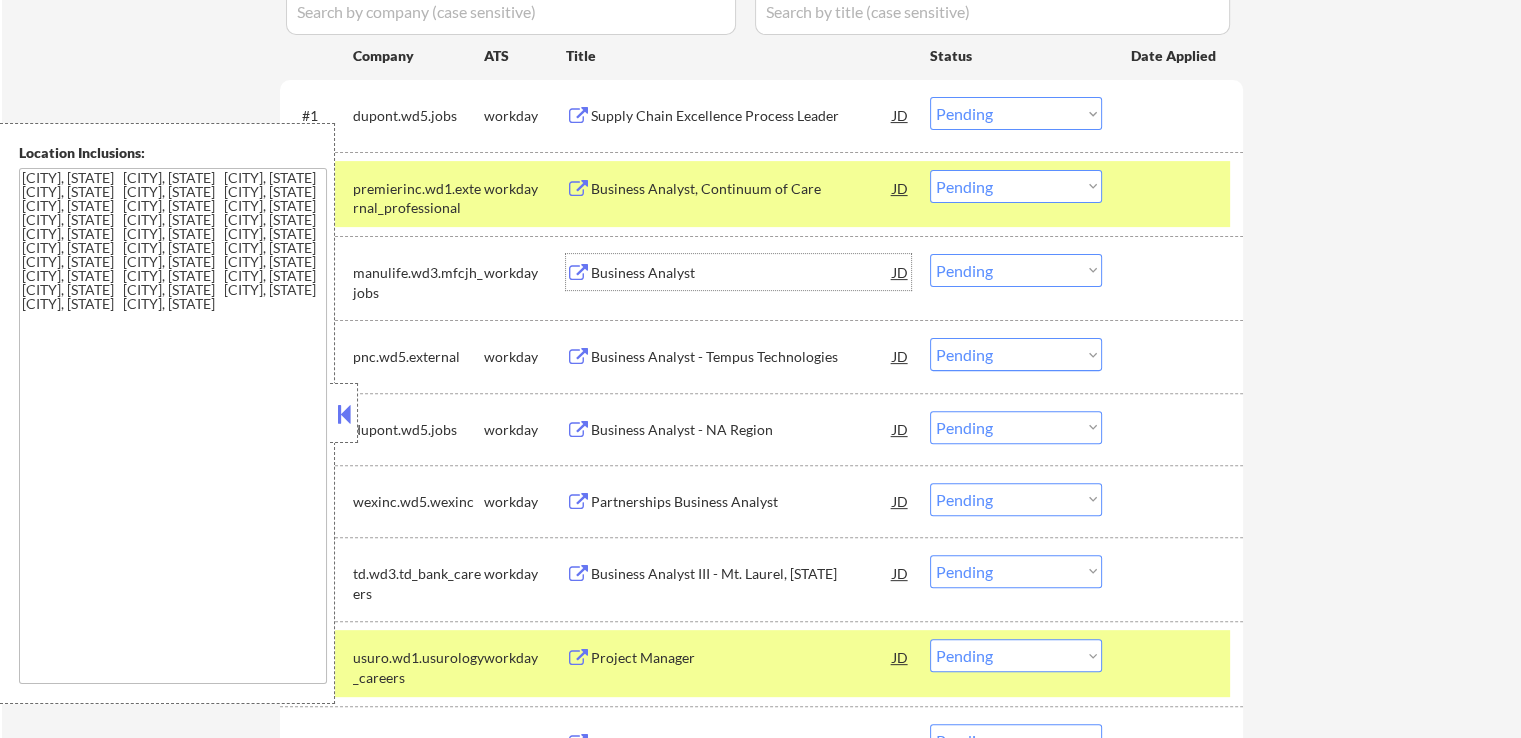 click on "Business Analyst" at bounding box center (742, 272) 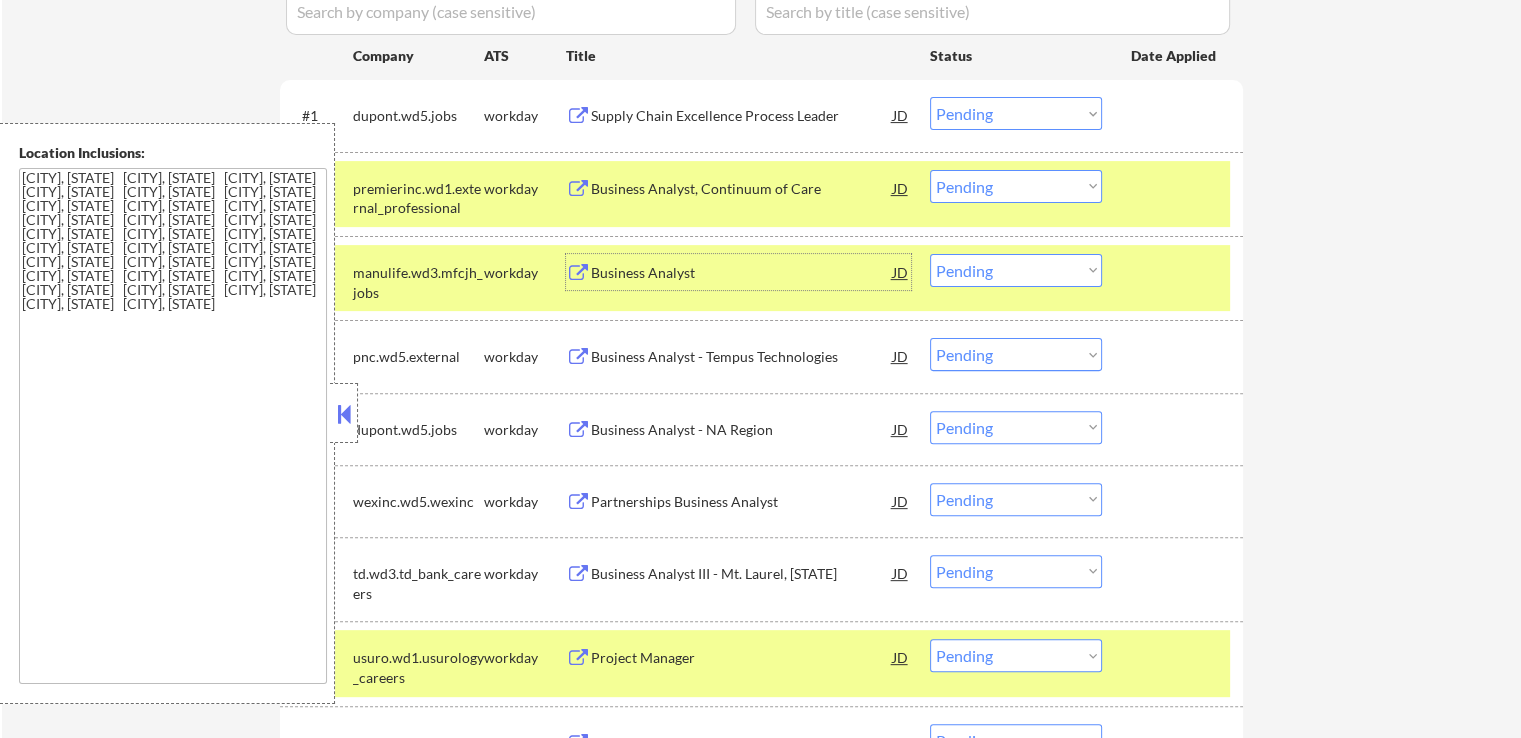 click on "Choose an option... Pending Applied Excluded (Questions) Excluded (Expired) Excluded (Location) Excluded (Bad Match) Excluded (Blocklist) Excluded (Salary) Excluded (Other)" at bounding box center (1016, 186) 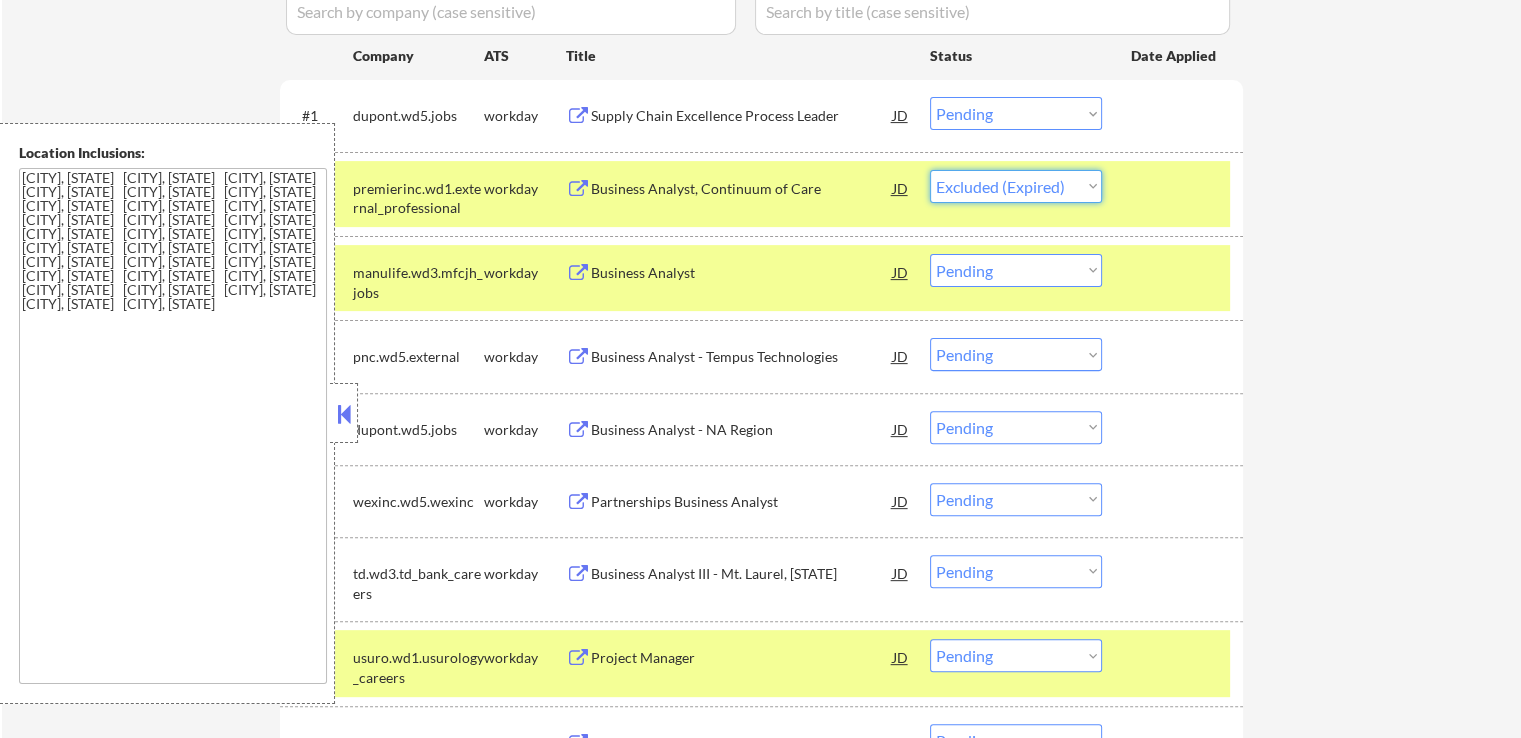 click on "Choose an option... Pending Applied Excluded (Questions) Excluded (Expired) Excluded (Location) Excluded (Bad Match) Excluded (Blocklist) Excluded (Salary) Excluded (Other)" at bounding box center [1016, 186] 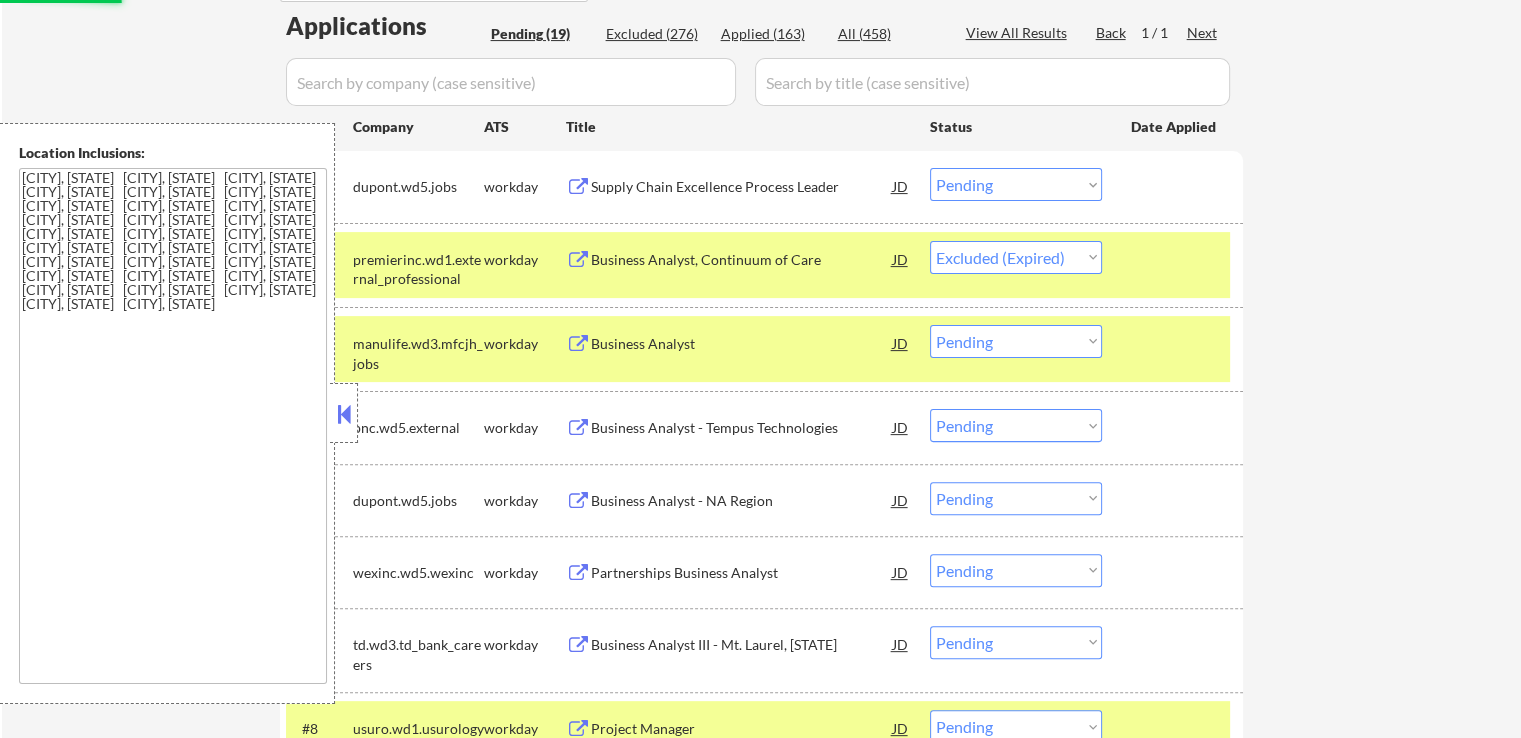 scroll, scrollTop: 380, scrollLeft: 0, axis: vertical 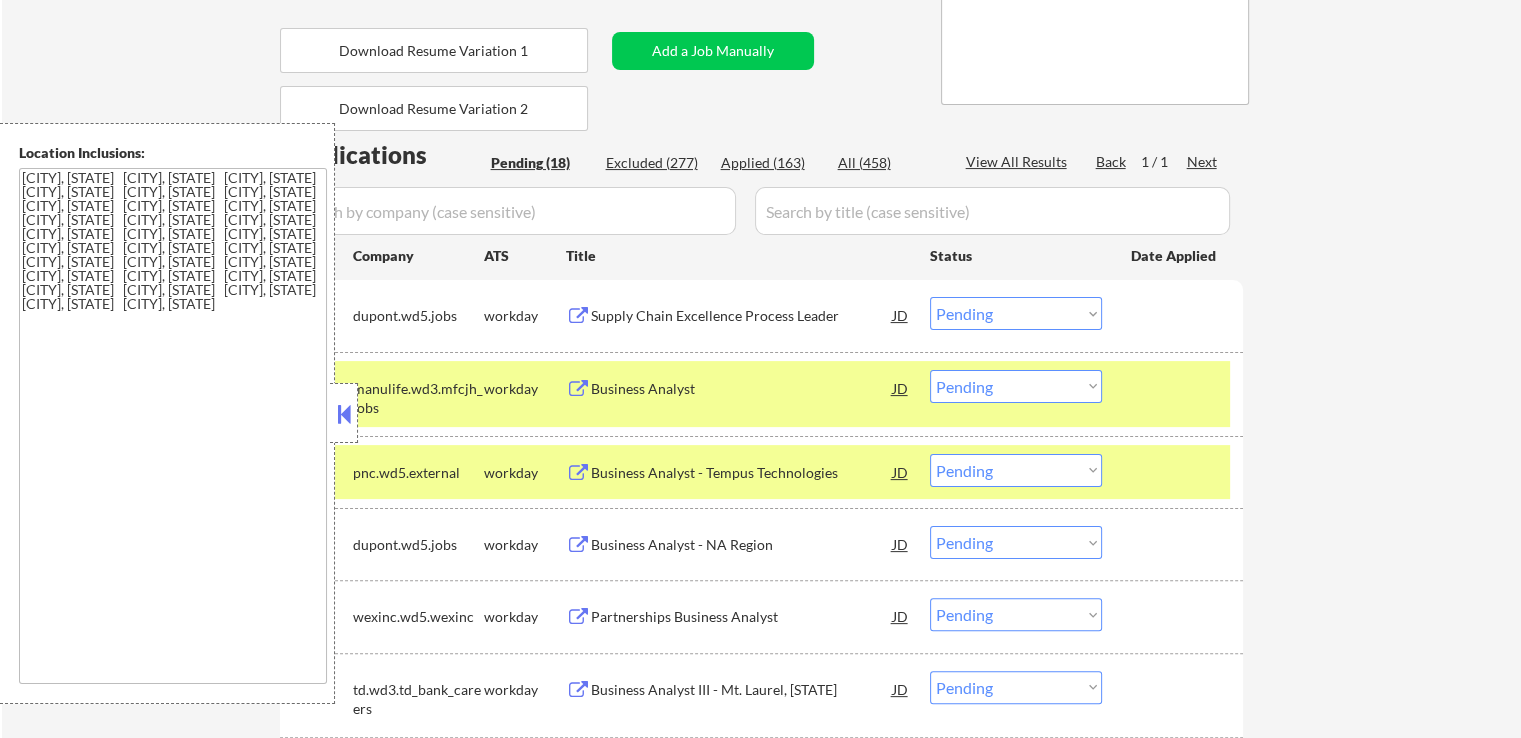click on "Business Analyst - Tempus Technologies" at bounding box center (742, 473) 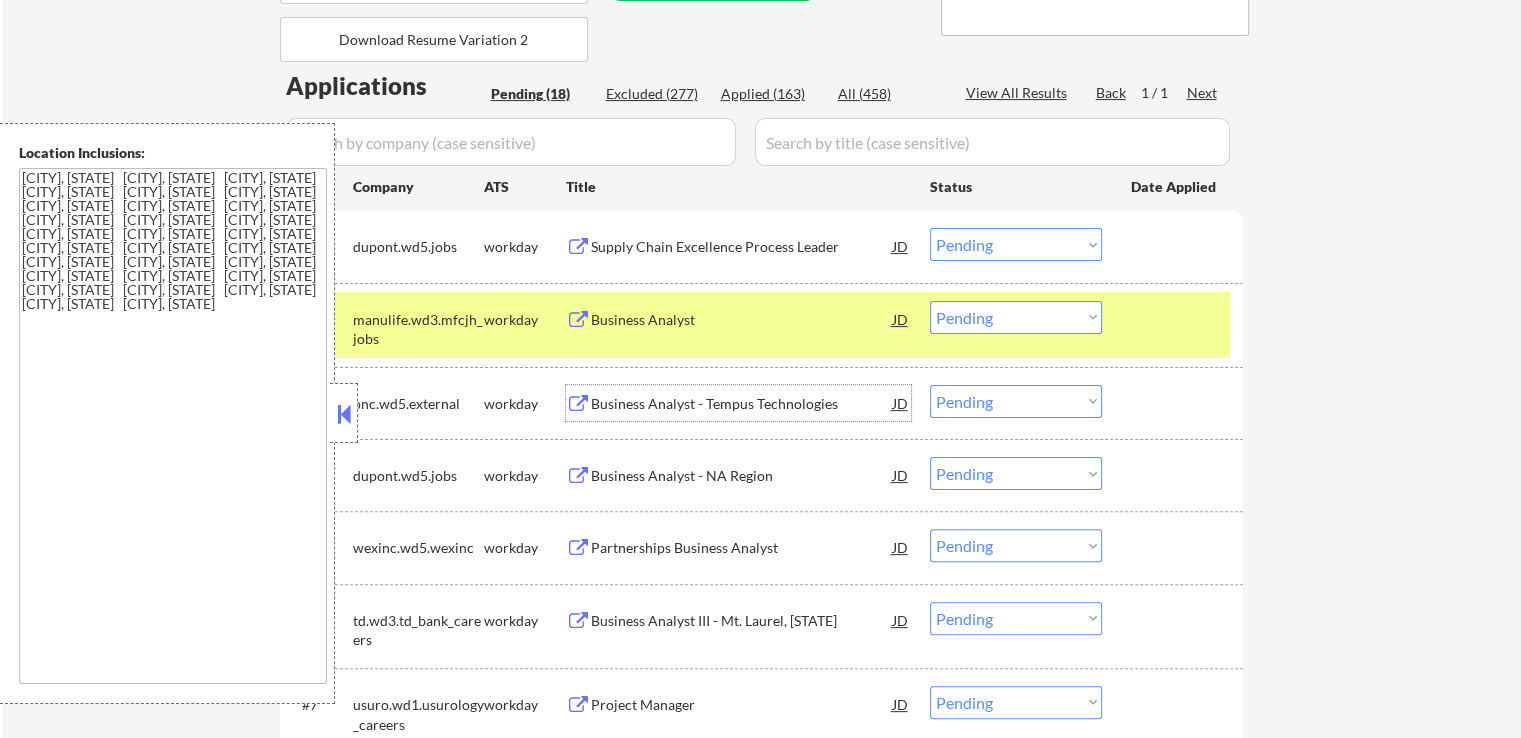 scroll, scrollTop: 480, scrollLeft: 0, axis: vertical 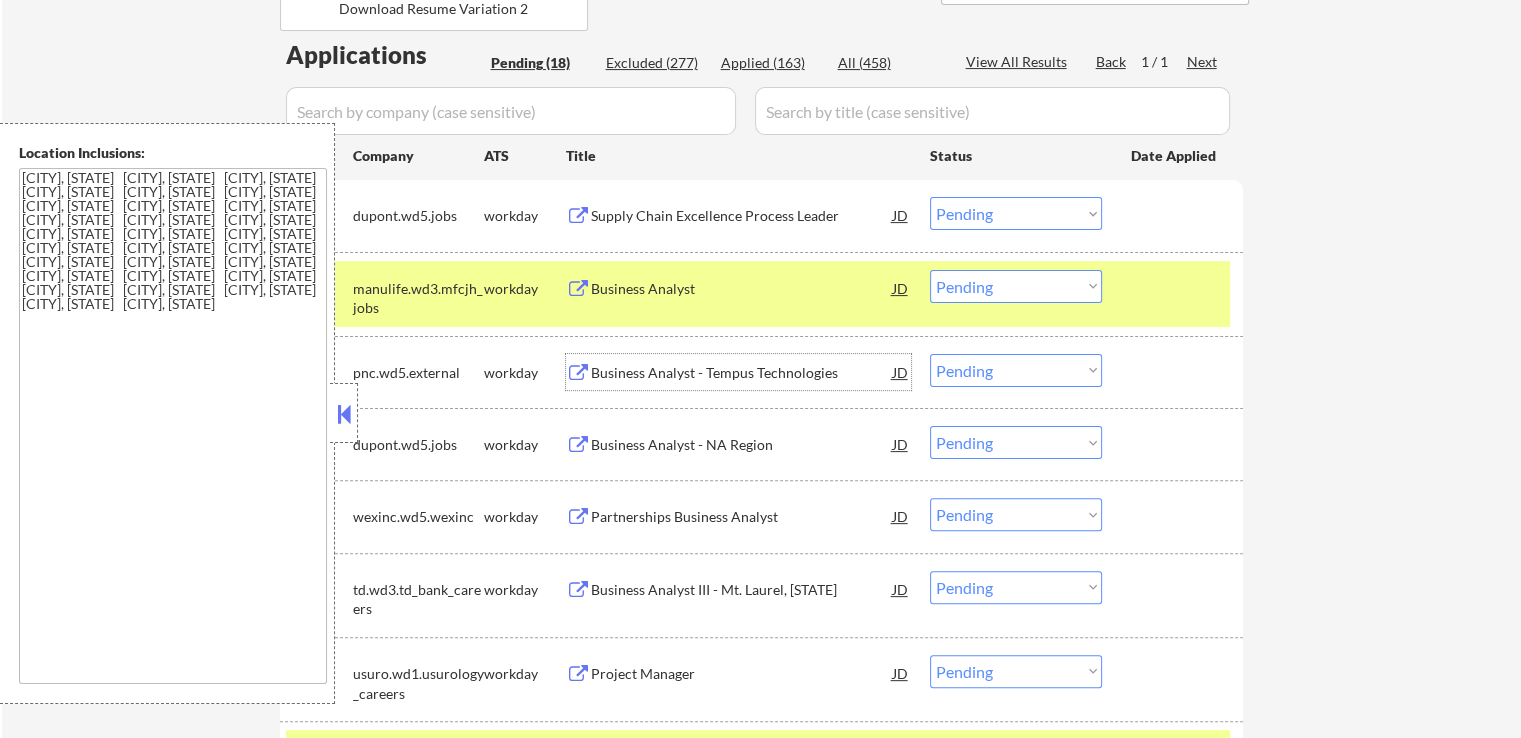 click on "Choose an option... Pending Applied Excluded (Questions) Excluded (Expired) Excluded (Location) Excluded (Bad Match) Excluded (Blocklist) Excluded (Salary) Excluded (Other)" at bounding box center [1016, 286] 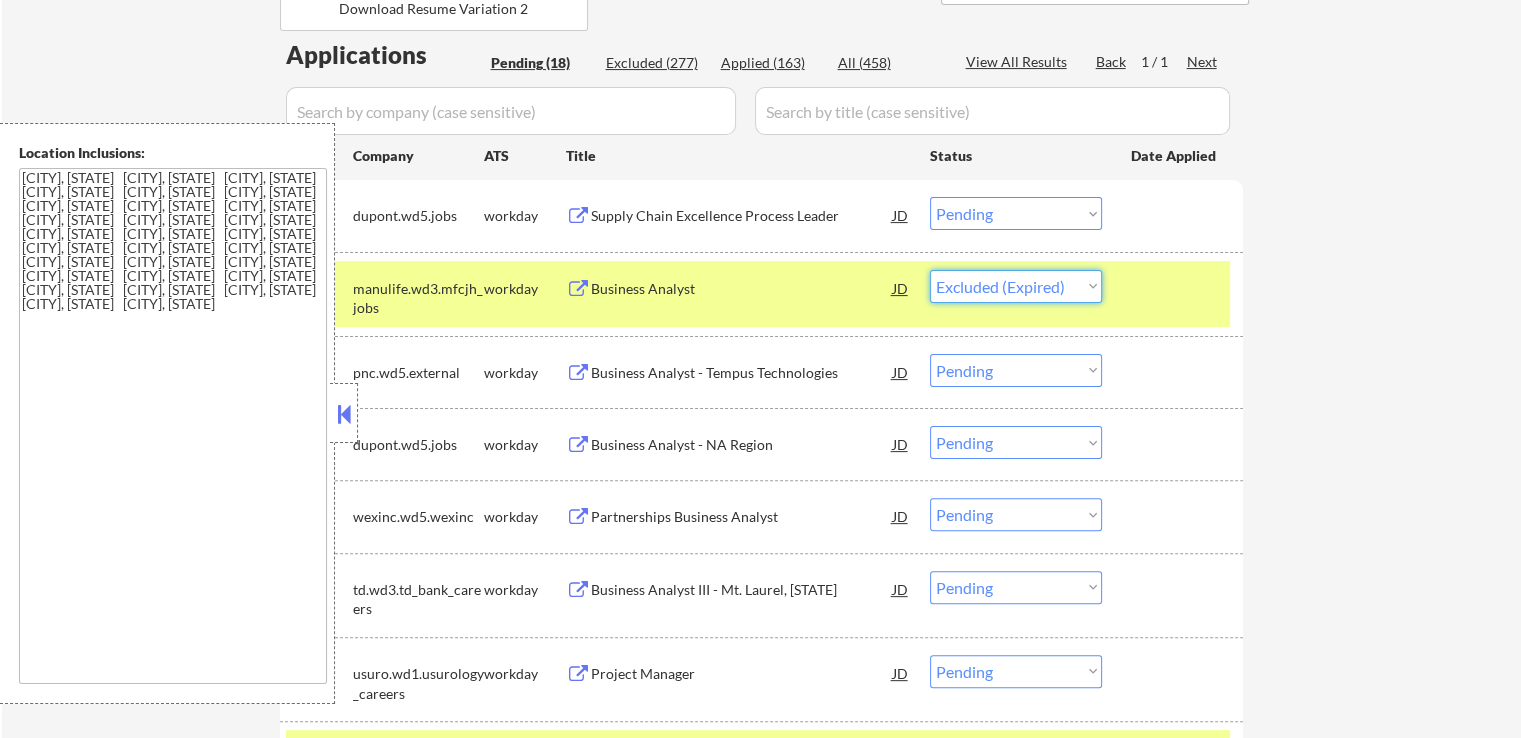 click on "Choose an option... Pending Applied Excluded (Questions) Excluded (Expired) Excluded (Location) Excluded (Bad Match) Excluded (Blocklist) Excluded (Salary) Excluded (Other)" at bounding box center [1016, 286] 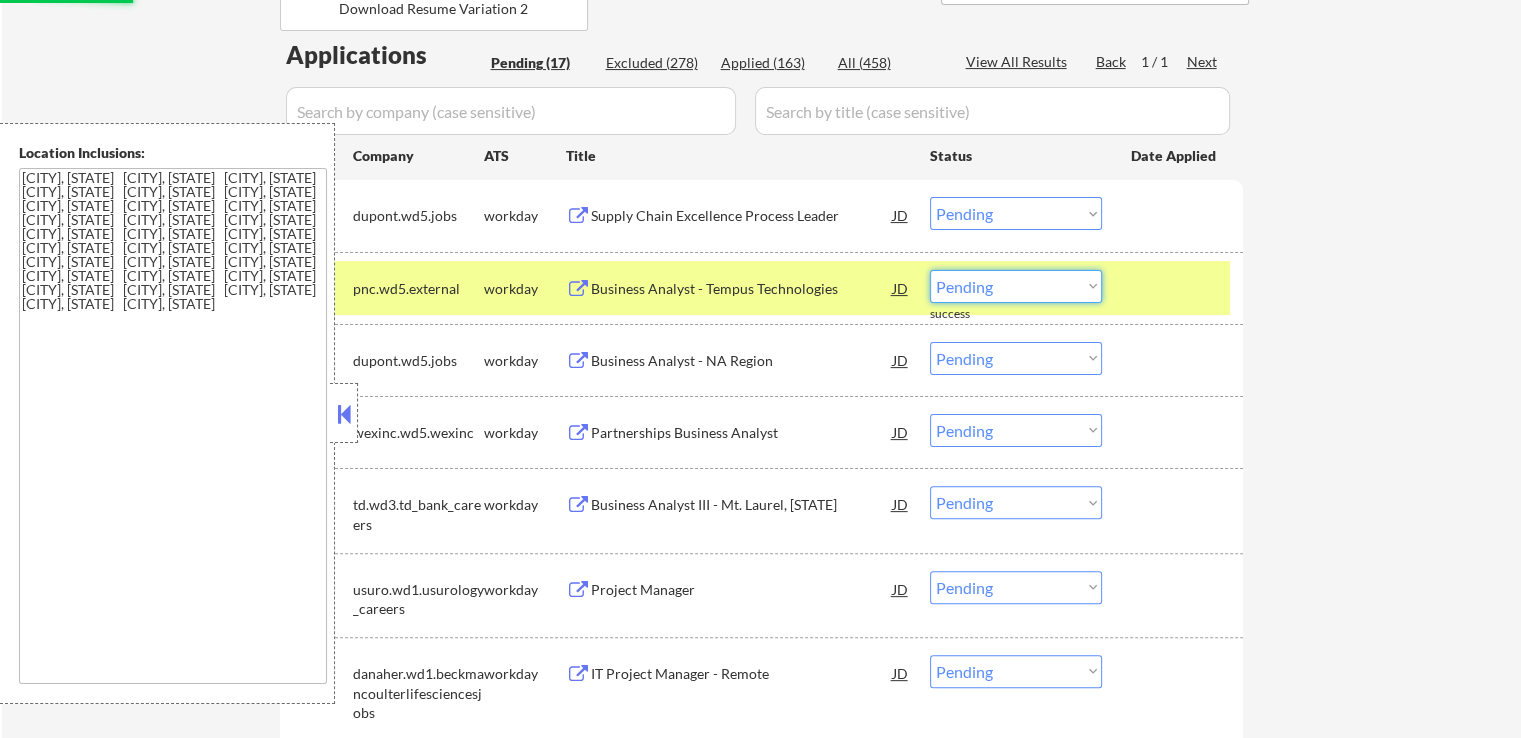 click on "Choose an option... Pending Applied Excluded (Questions) Excluded (Expired) Excluded (Location) Excluded (Bad Match) Excluded (Blocklist) Excluded (Salary) Excluded (Other)" at bounding box center [1016, 286] 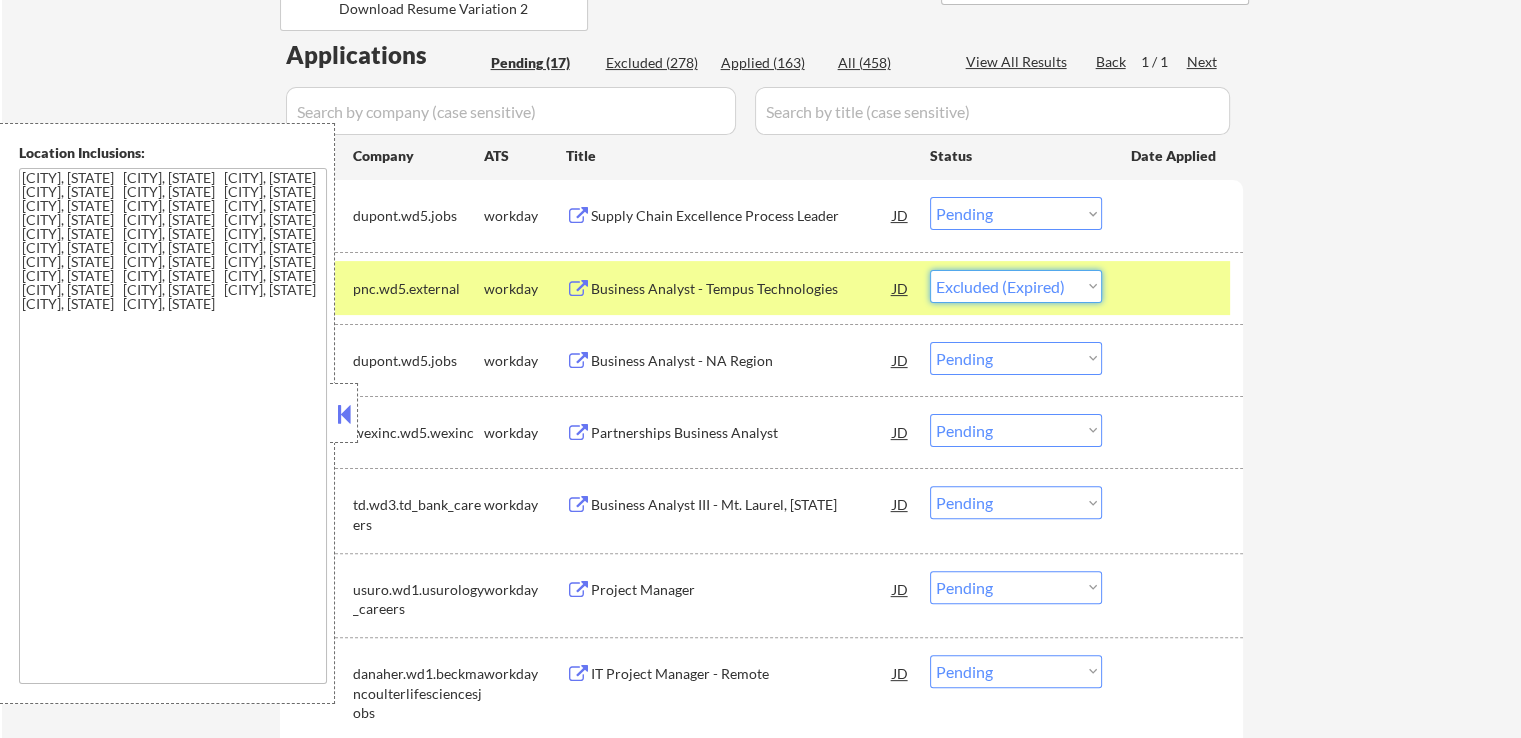 click on "Choose an option... Pending Applied Excluded (Questions) Excluded (Expired) Excluded (Location) Excluded (Bad Match) Excluded (Blocklist) Excluded (Salary) Excluded (Other)" at bounding box center [1016, 286] 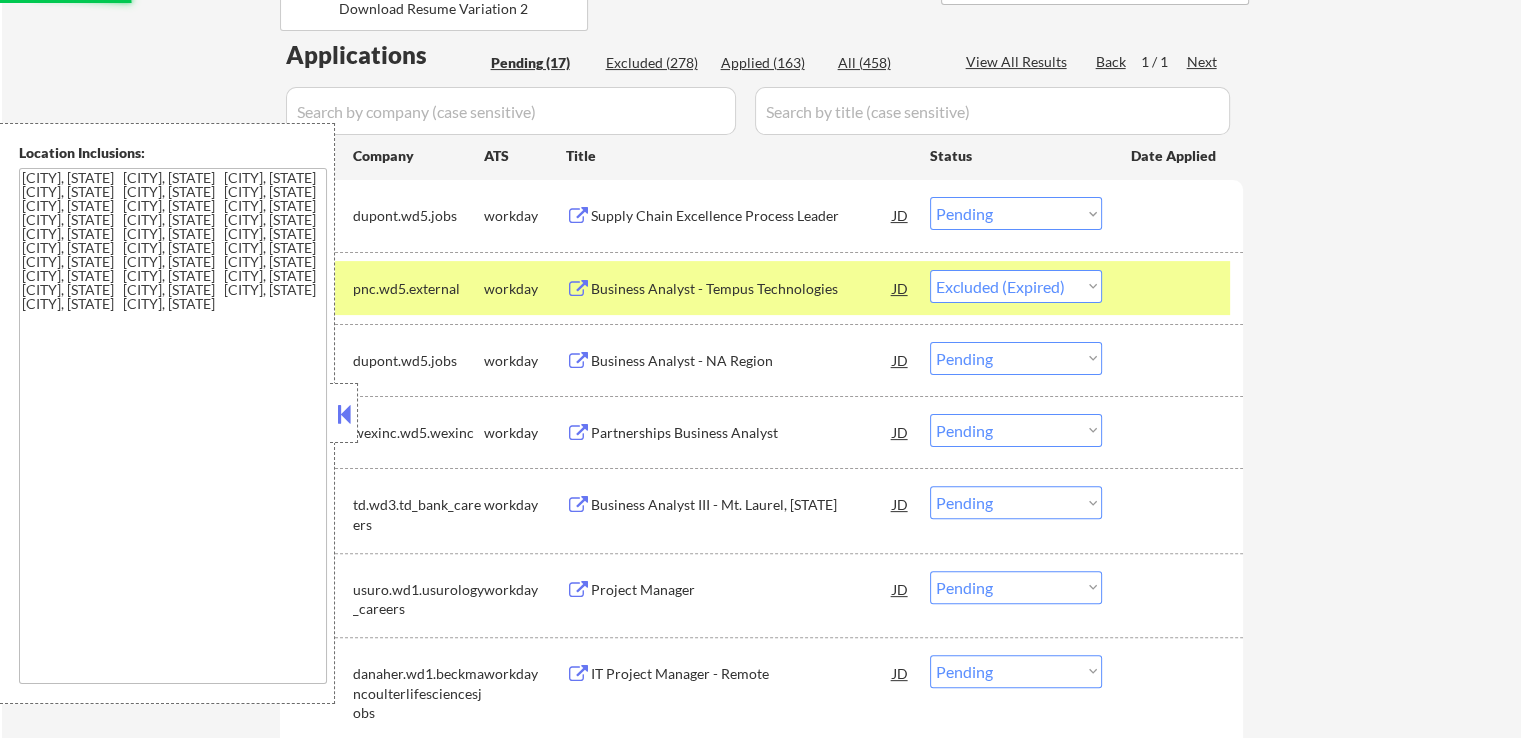 click on "← Return to /applysquad Mailslurp Inbox Job Search Builder [FIRST] [LAST] User Email:  [EMAIL] Application Email:  [EMAIL] Mailslurp Email:  [EMAIL] LinkedIn:   https://www.linkedin.com/in/jaysonv/
Phone:  [PHONE] Current Location:  [CITY], [STATE] Applies:  158 sent / 200 bought Internal Notes Now has 3 resumes!
Resume #1: tech writer
Resume #2: business analyst/process analyst
Resume #3: project manager (sending over slack)
- EF 6/11 Can work in country of residence?:  yes Squad Notes Minimum salary:  $120,000 Will need Visa to work in that country now/future?:   no Download Resume Variation 1 Add a Job Manually Download Resume Variation 2 Ahsan Applications Pending (17) Excluded (278) Applied (163) All (458) View All Results Back 1 / 1
Next Company ATS Title Status Date Applied #1 dupont.wd5.jobs workday Supply Chain Excellence Process Leader JD Choose an option... Pending Applied Excluded (Questions) Excluded (Expired) Excluded (Location) #2" at bounding box center (761, 619) 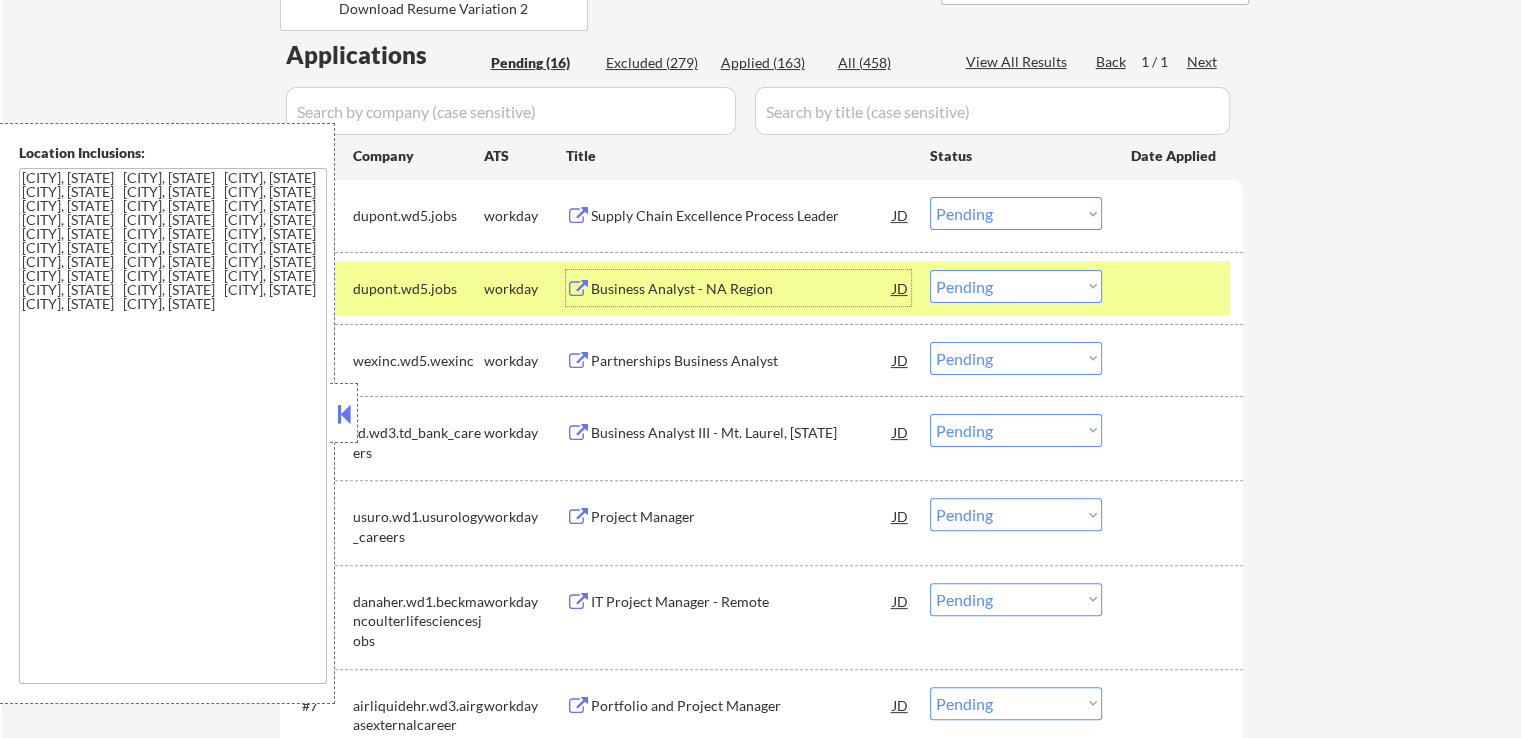 click on "Business Analyst - NA Region" at bounding box center [742, 289] 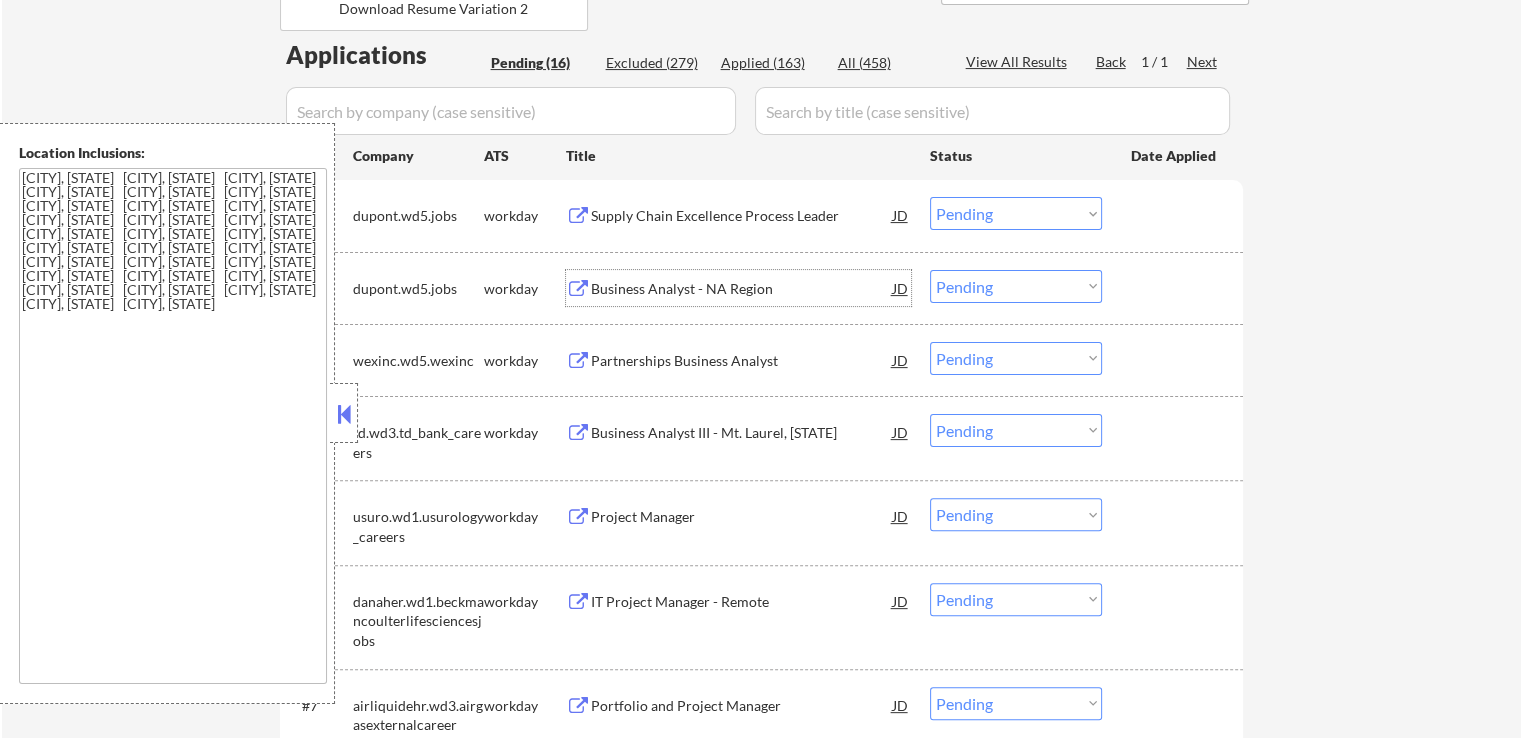 click on "Partnerships Business Analyst" at bounding box center (742, 361) 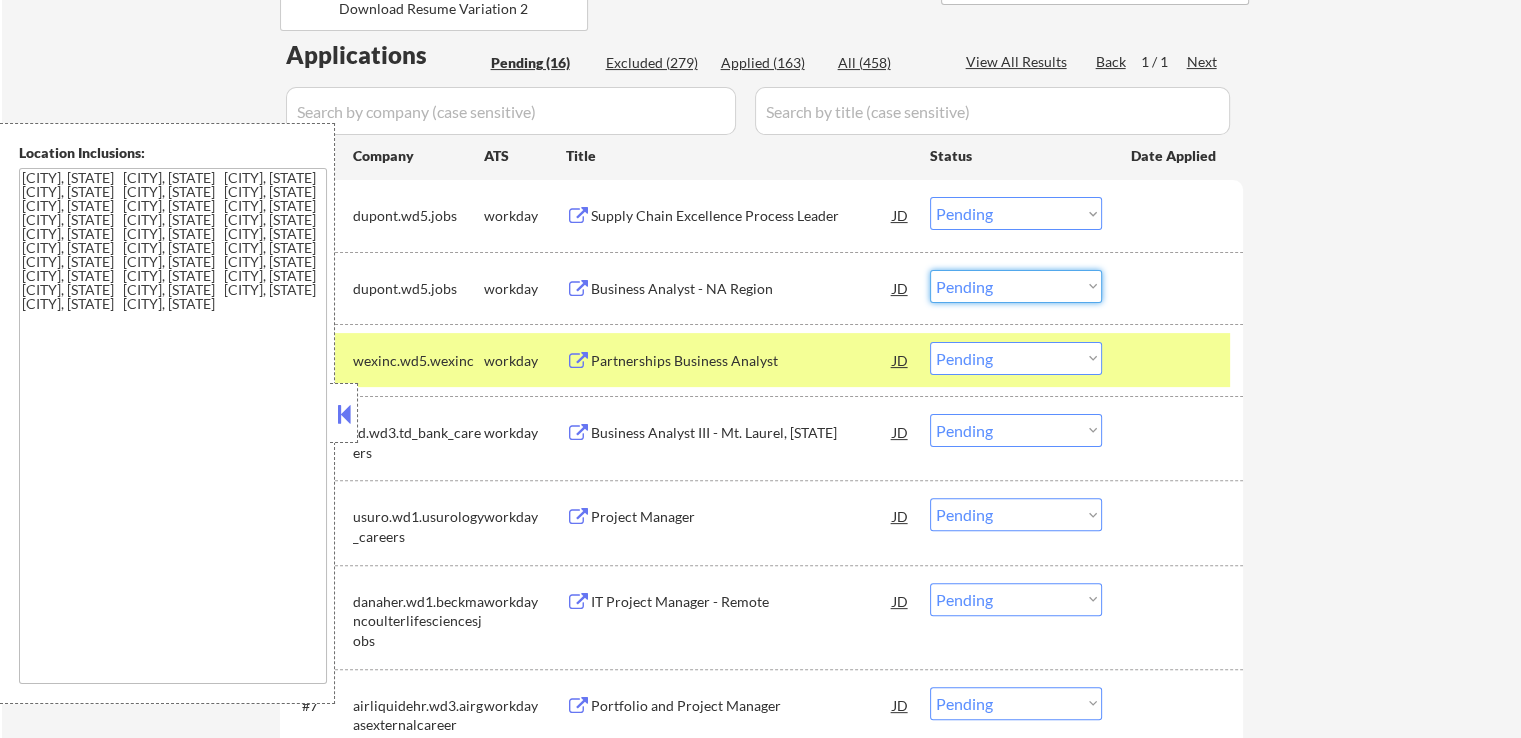 click on "Choose an option... Pending Applied Excluded (Questions) Excluded (Expired) Excluded (Location) Excluded (Bad Match) Excluded (Blocklist) Excluded (Salary) Excluded (Other)" at bounding box center (1016, 286) 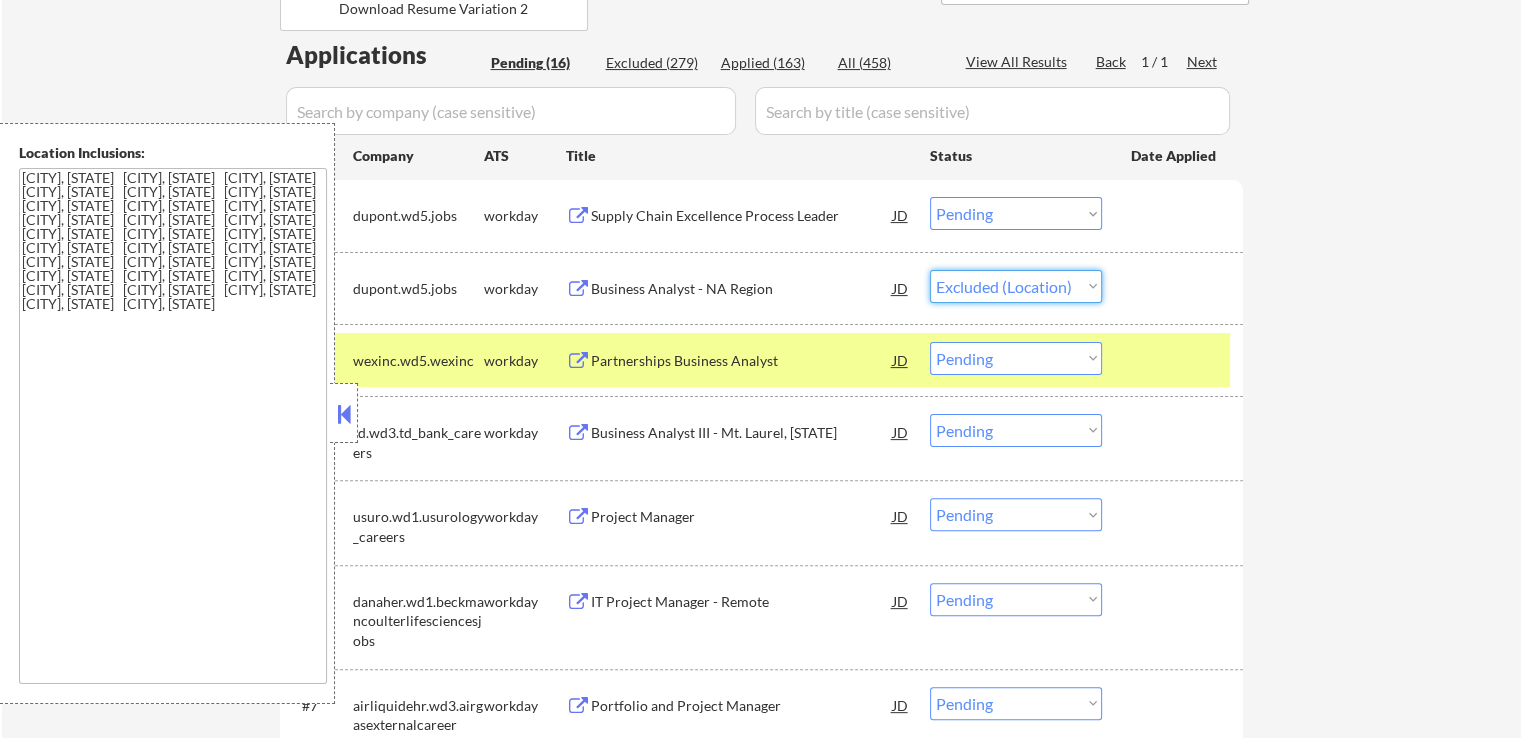 click on "Choose an option... Pending Applied Excluded (Questions) Excluded (Expired) Excluded (Location) Excluded (Bad Match) Excluded (Blocklist) Excluded (Salary) Excluded (Other)" at bounding box center [1016, 286] 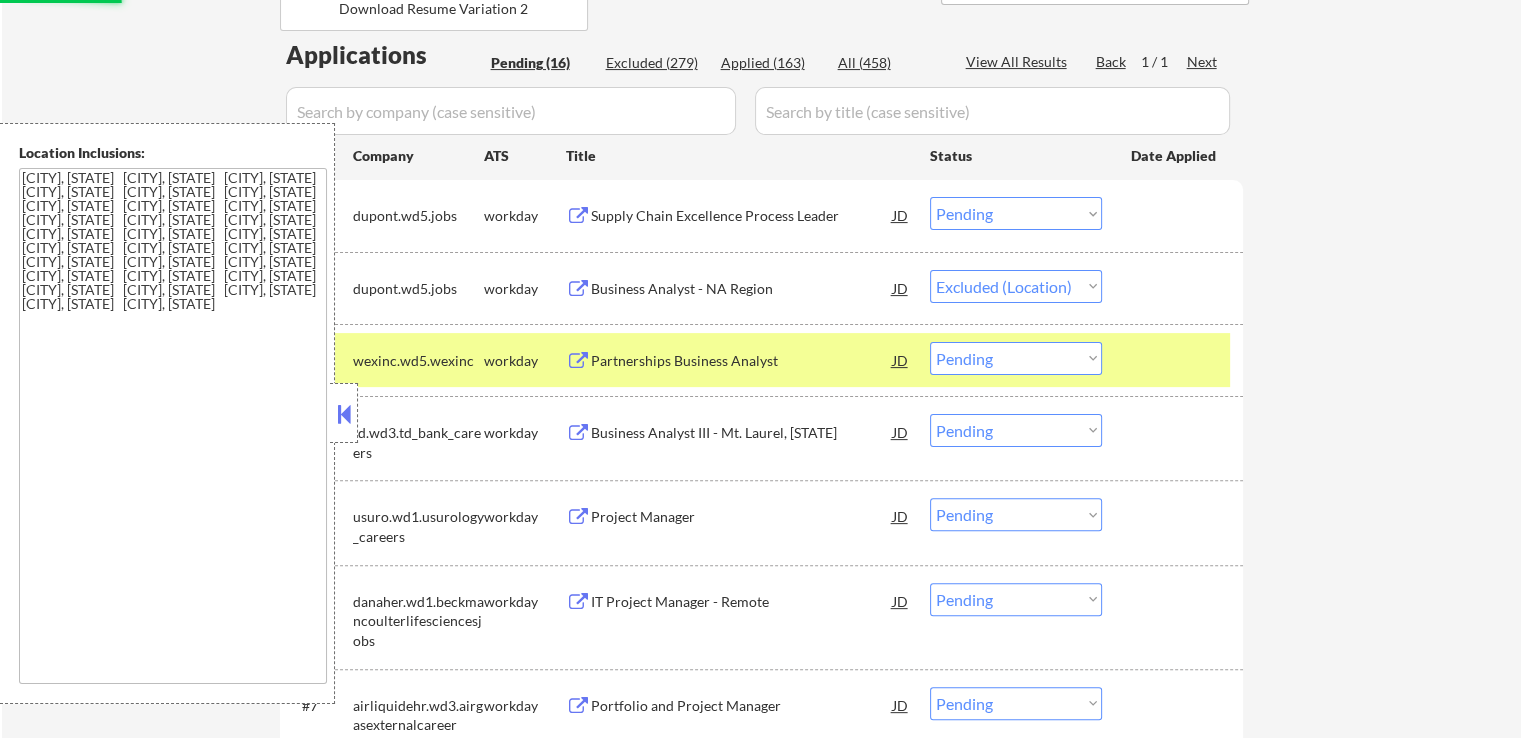 click on "← Return to /applysquad Mailslurp Inbox Job Search Builder [FIRST] [LAST] User Email:  [EMAIL] Application Email:  [EMAIL] Mailslurp Email:  [EMAIL] LinkedIn:   https://www.linkedin.com/in/jaysonv/
Phone:  [PHONE] Current Location:  [CITY], [STATE] Applies:  158 sent / 200 bought Internal Notes Now has 3 resumes!
Resume #1: tech writer
Resume #2: business analyst/process analyst
Resume #3: project manager (sending over slack)
- EF 6/11 Can work in country of residence?:  yes Squad Notes Minimum salary:  $120,000 Will need Visa to work in that country now/future?:   no Download Resume Variation 1 Add a Job Manually Download Resume Variation 2 Ahsan Applications Pending (16) Excluded (279) Applied (163) All (458) View All Results Back 1 / 1
Next Company ATS Title Status Date Applied #1 dupont.wd5.jobs workday Supply Chain Excellence Process Leader JD Choose an option... Pending Applied Excluded (Questions) Excluded (Expired) Excluded (Location) #2" at bounding box center (761, 583) 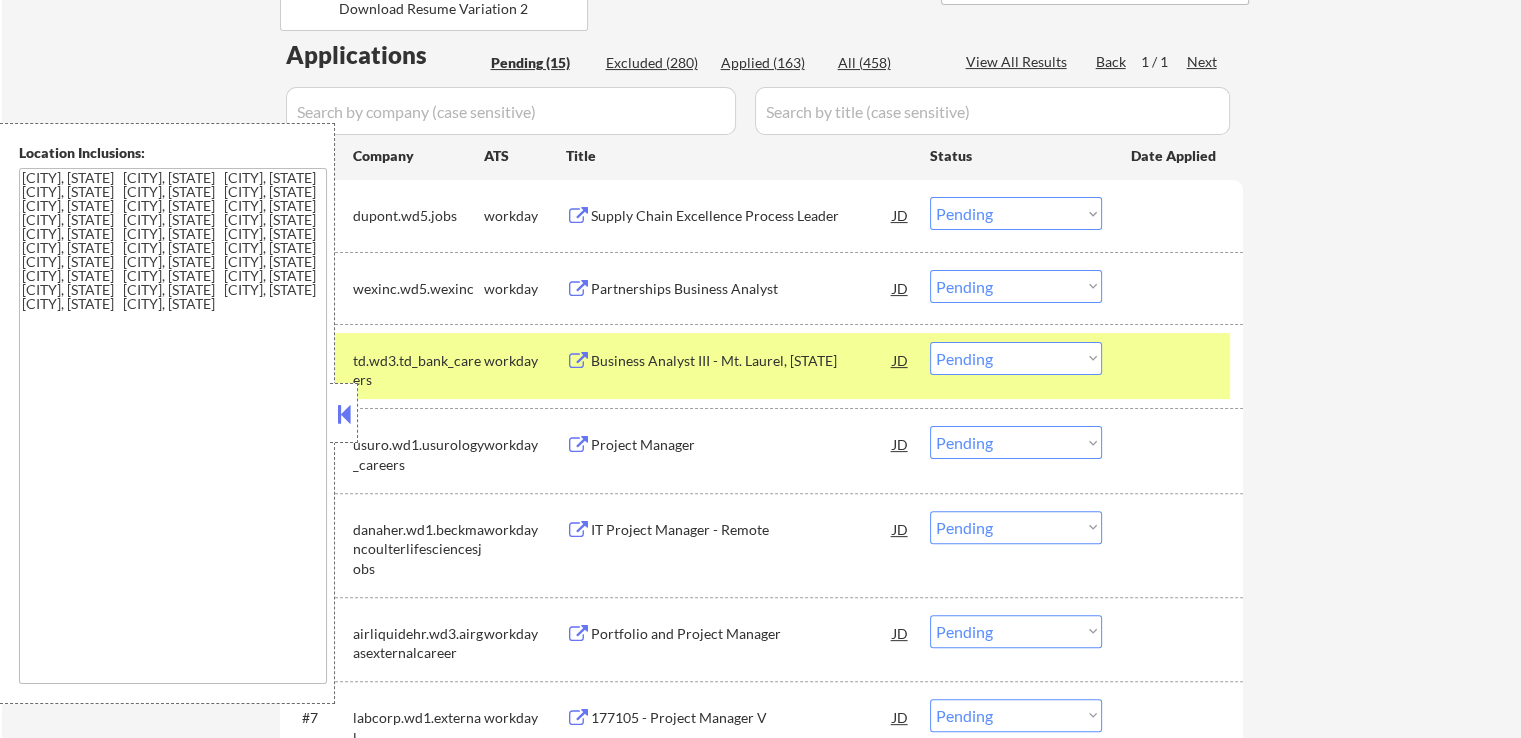 click on "Choose an option... Pending Applied Excluded (Questions) Excluded (Expired) Excluded (Location) Excluded (Bad Match) Excluded (Blocklist) Excluded (Salary) Excluded (Other)" at bounding box center [1016, 286] 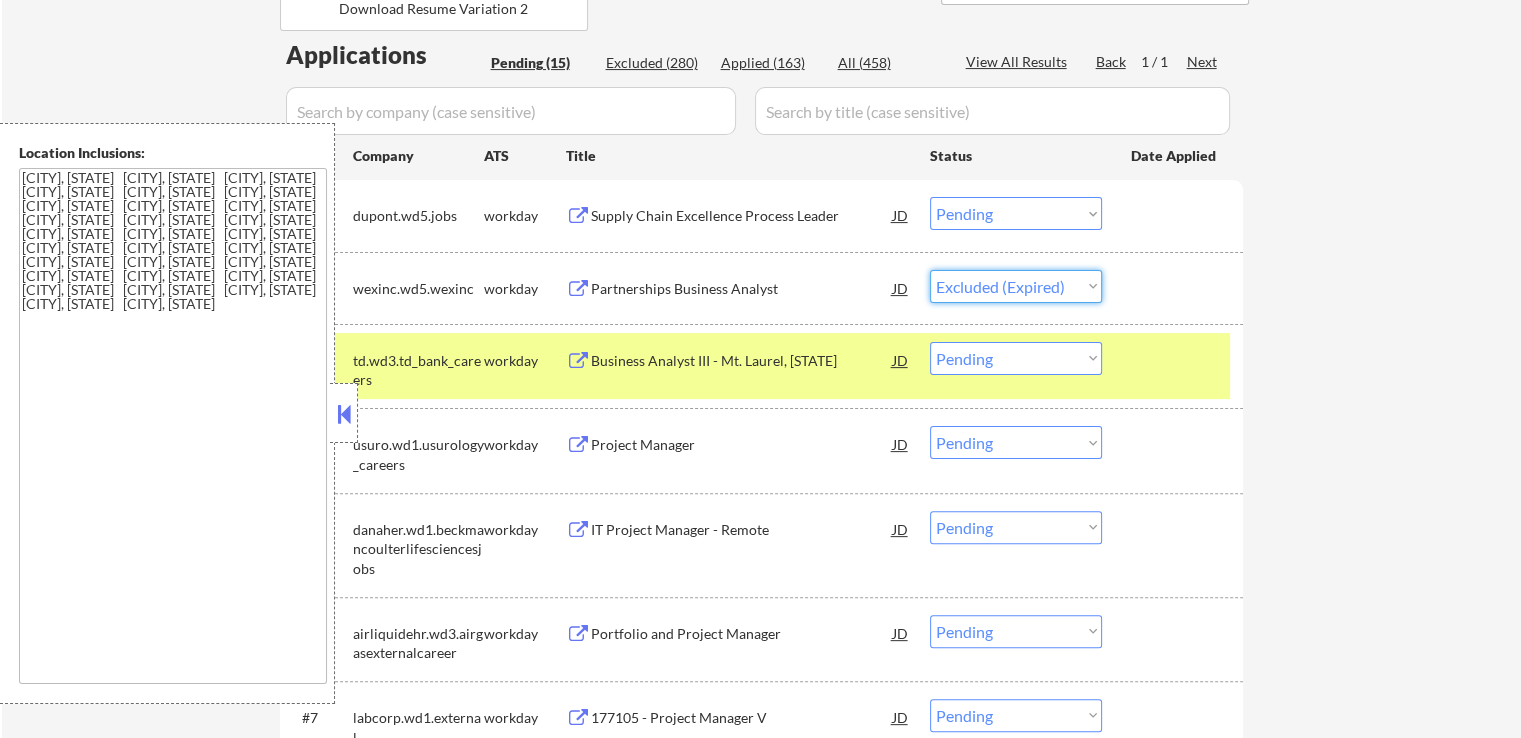 click on "Choose an option... Pending Applied Excluded (Questions) Excluded (Expired) Excluded (Location) Excluded (Bad Match) Excluded (Blocklist) Excluded (Salary) Excluded (Other)" at bounding box center (1016, 286) 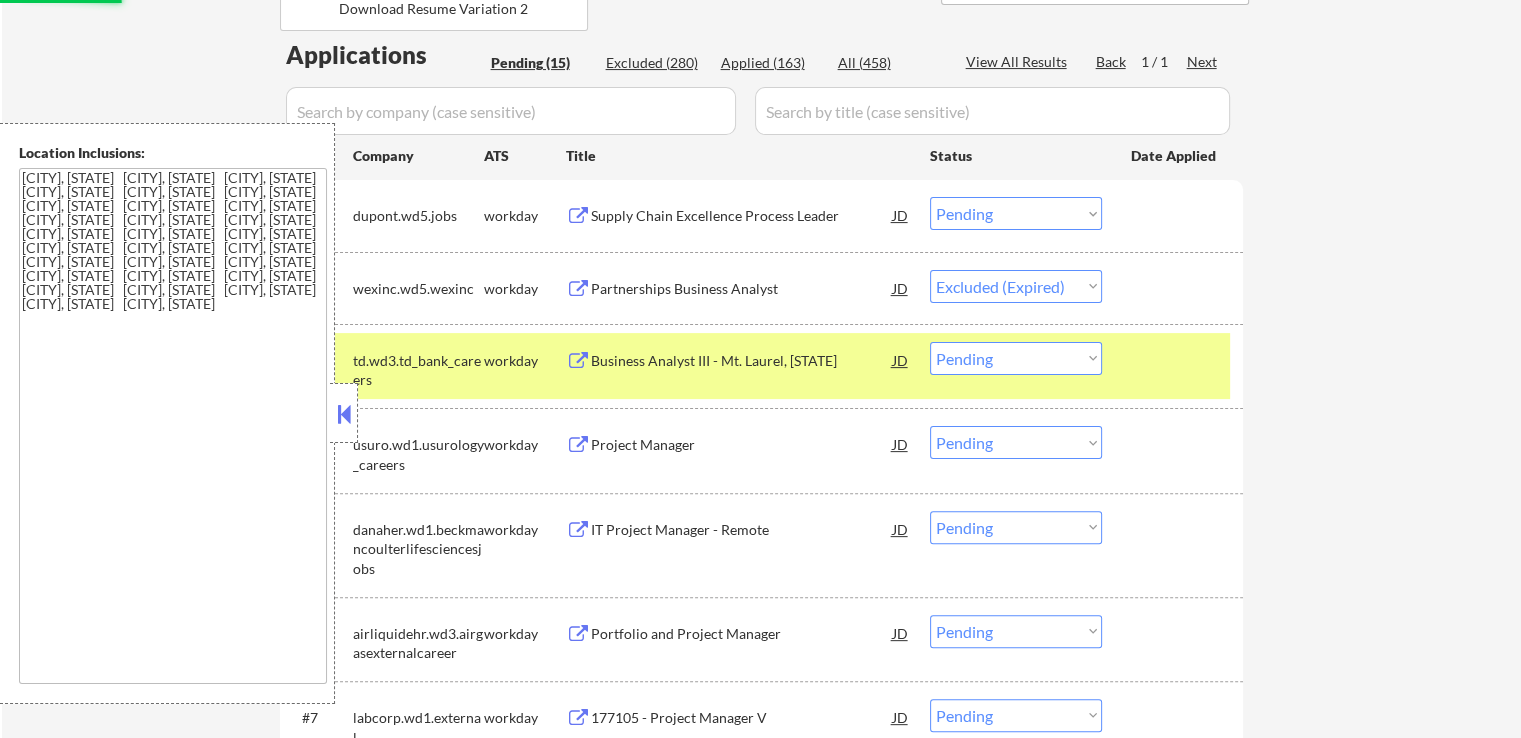 click on "Business Analyst III - Mt. Laurel, [STATE]" at bounding box center (742, 361) 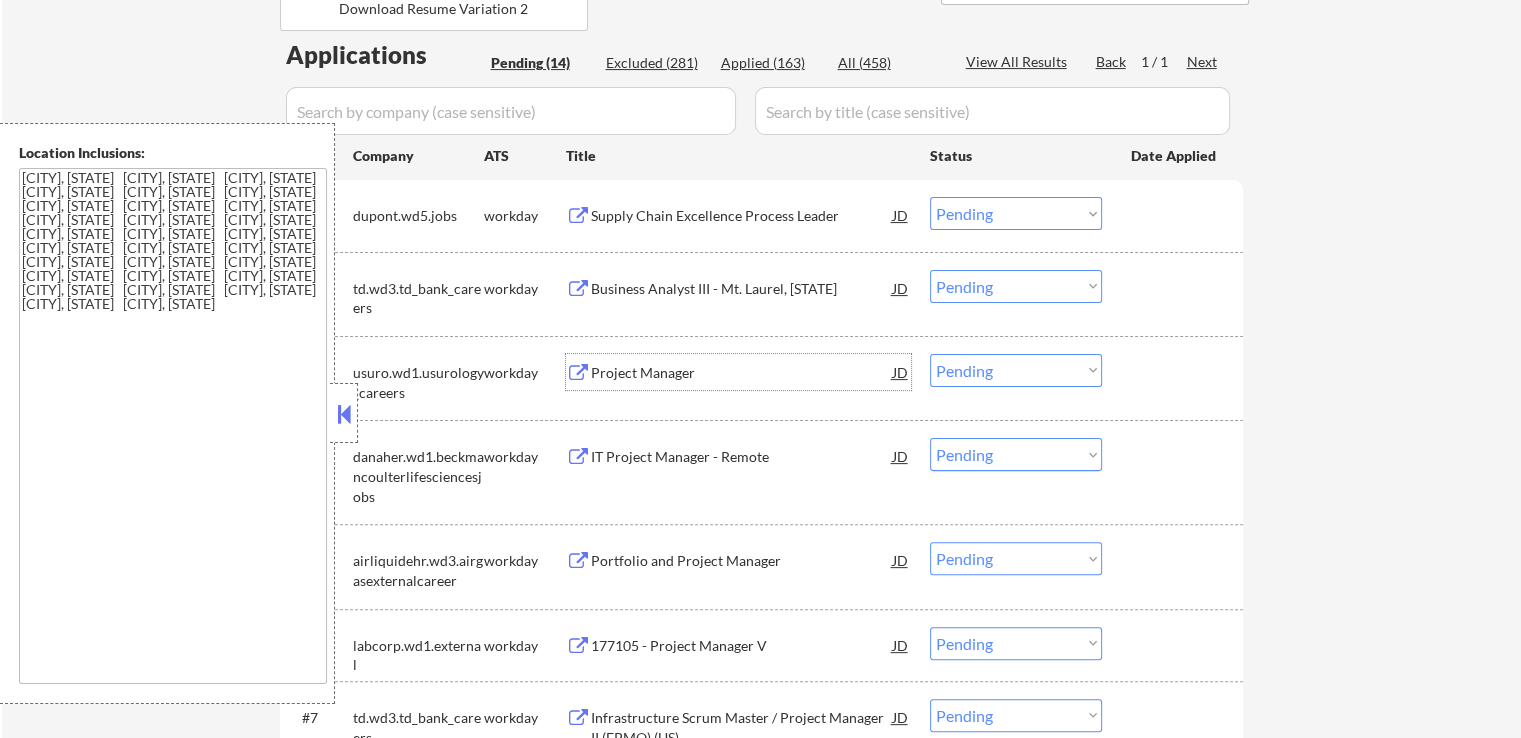 click on "Business Analyst III - Mt. Laurel, [STATE]" at bounding box center [742, 289] 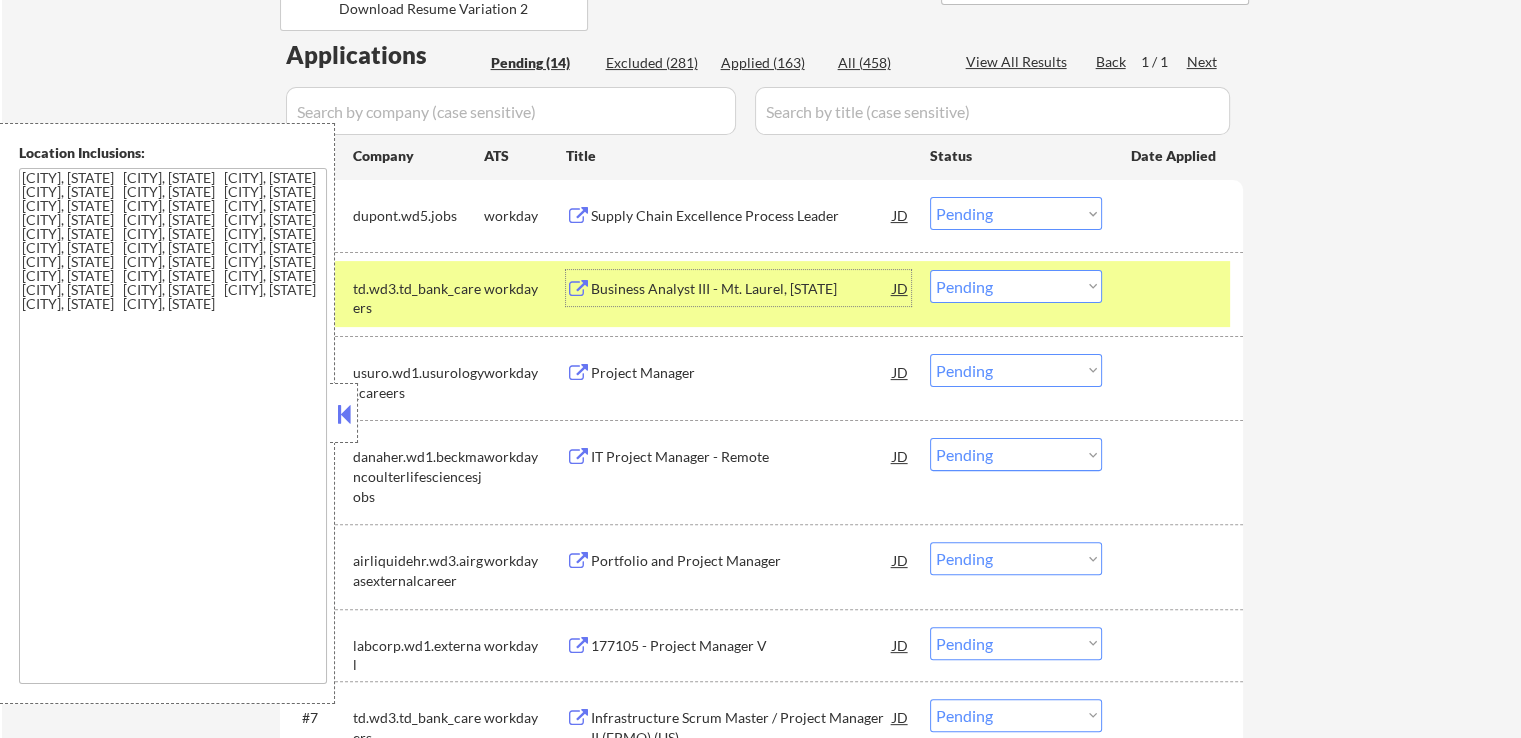 click on "Choose an option... Pending Applied Excluded (Questions) Excluded (Expired) Excluded (Location) Excluded (Bad Match) Excluded (Blocklist) Excluded (Salary) Excluded (Other)" at bounding box center (1016, 286) 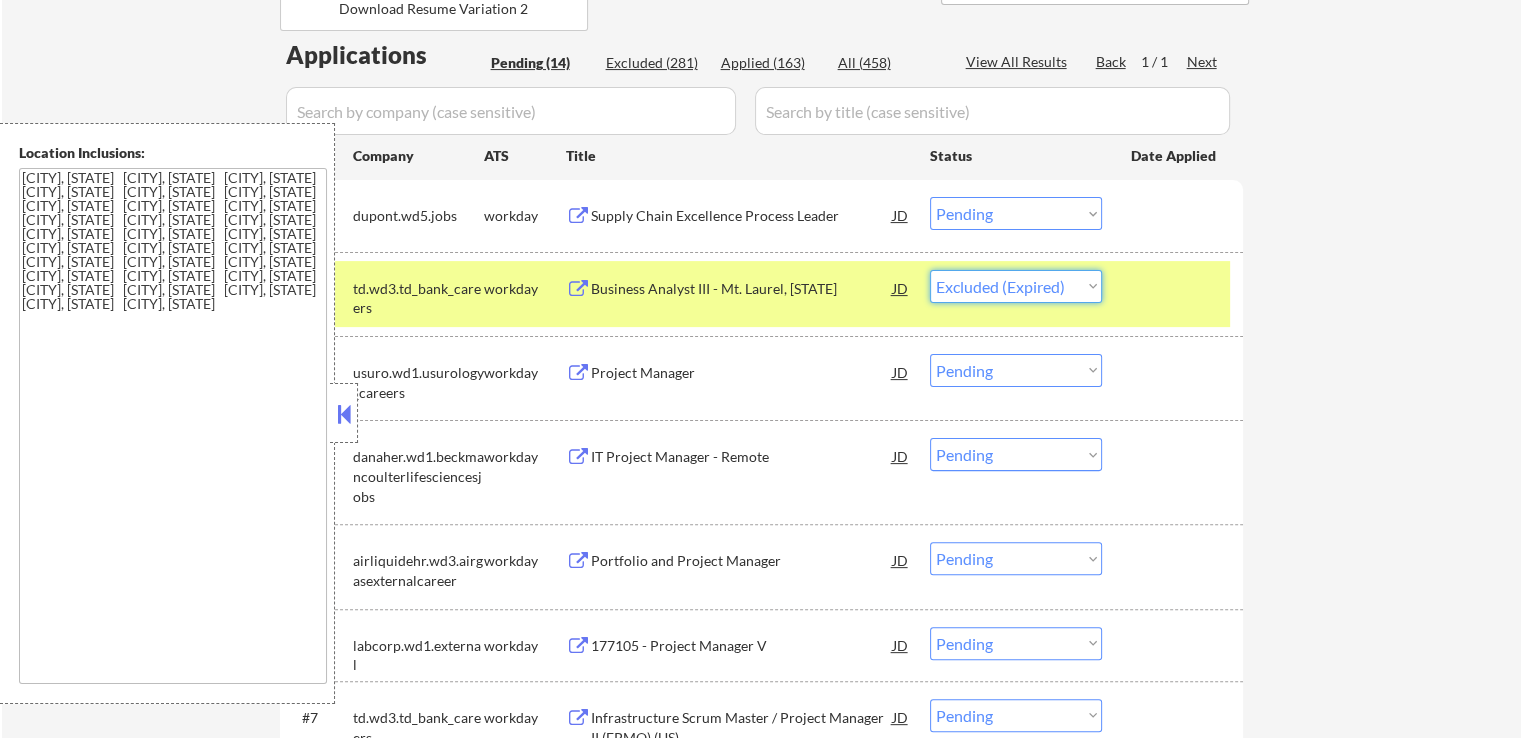 click on "Choose an option... Pending Applied Excluded (Questions) Excluded (Expired) Excluded (Location) Excluded (Bad Match) Excluded (Blocklist) Excluded (Salary) Excluded (Other)" at bounding box center [1016, 286] 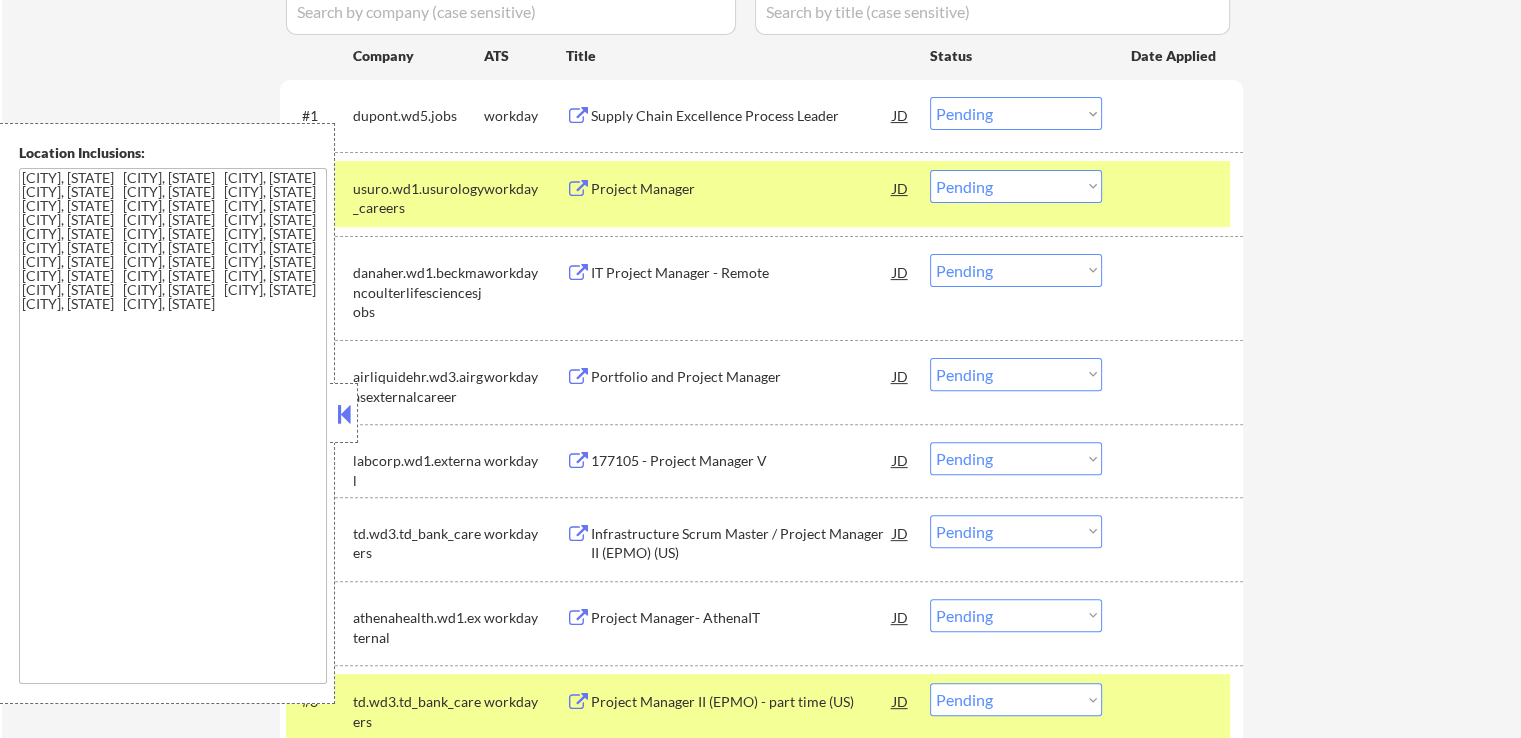 scroll, scrollTop: 480, scrollLeft: 0, axis: vertical 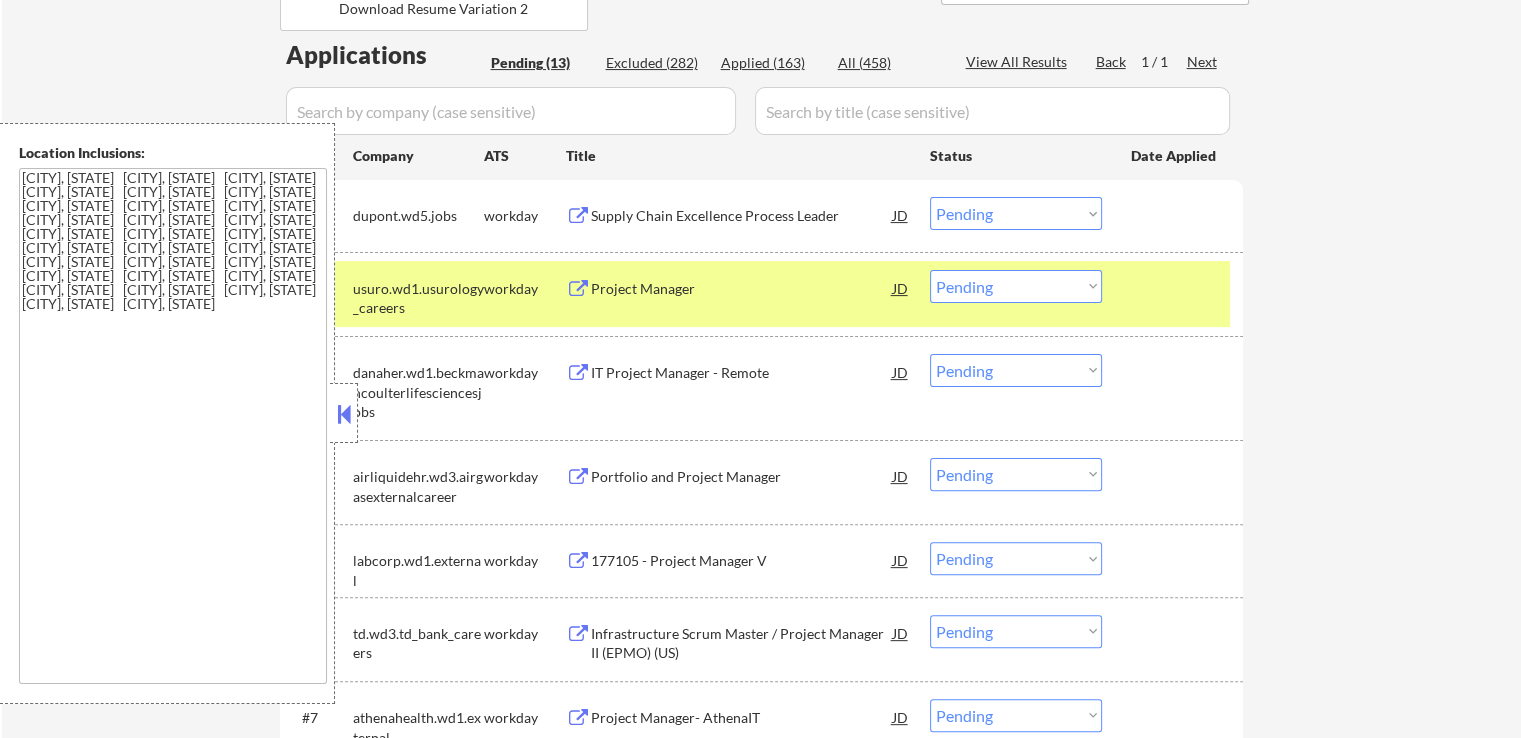 click on "Project Manager" at bounding box center [742, 289] 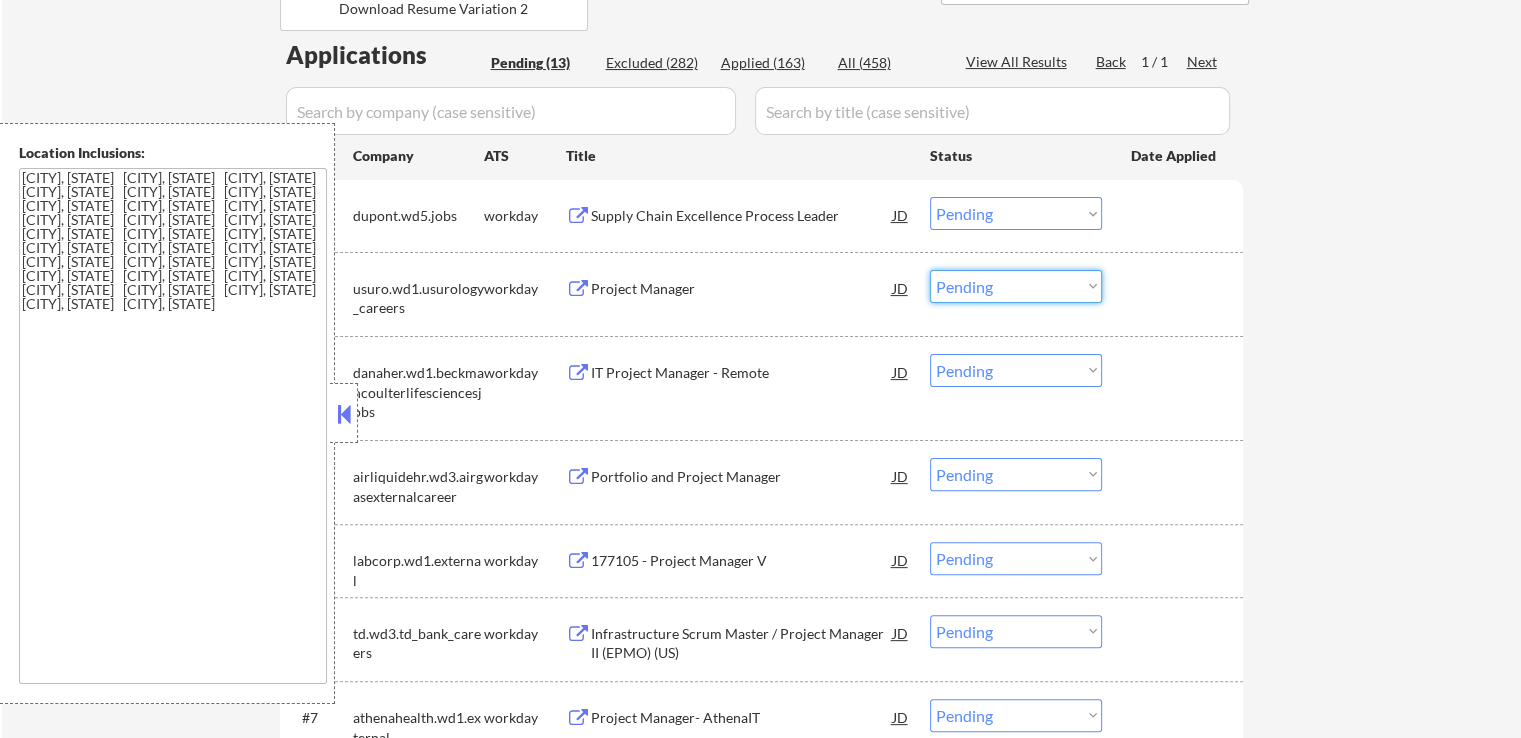 drag, startPoint x: 981, startPoint y: 281, endPoint x: 996, endPoint y: 300, distance: 24.207438 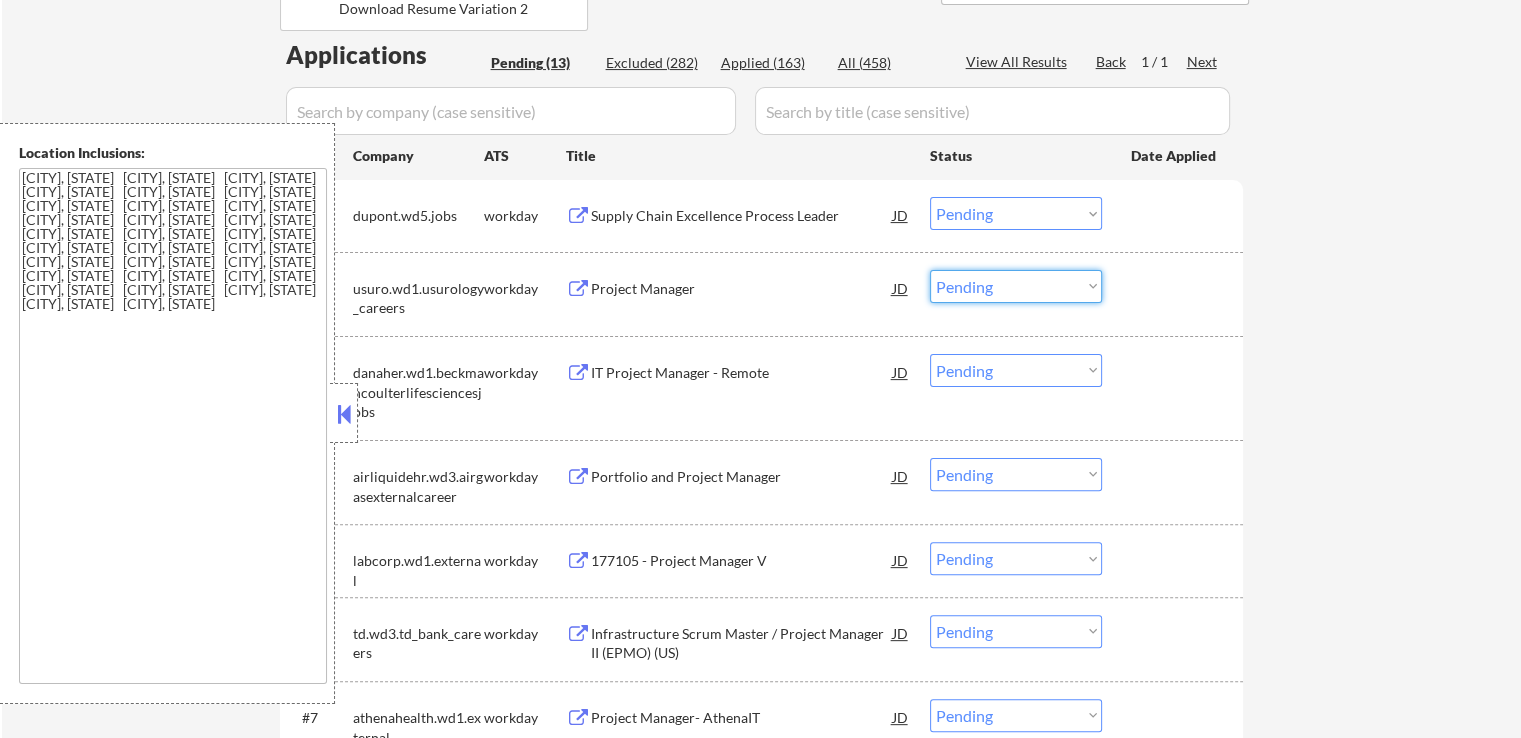 click on "Choose an option... Pending Applied Excluded (Questions) Excluded (Expired) Excluded (Location) Excluded (Bad Match) Excluded (Blocklist) Excluded (Salary) Excluded (Other)" at bounding box center [1016, 286] 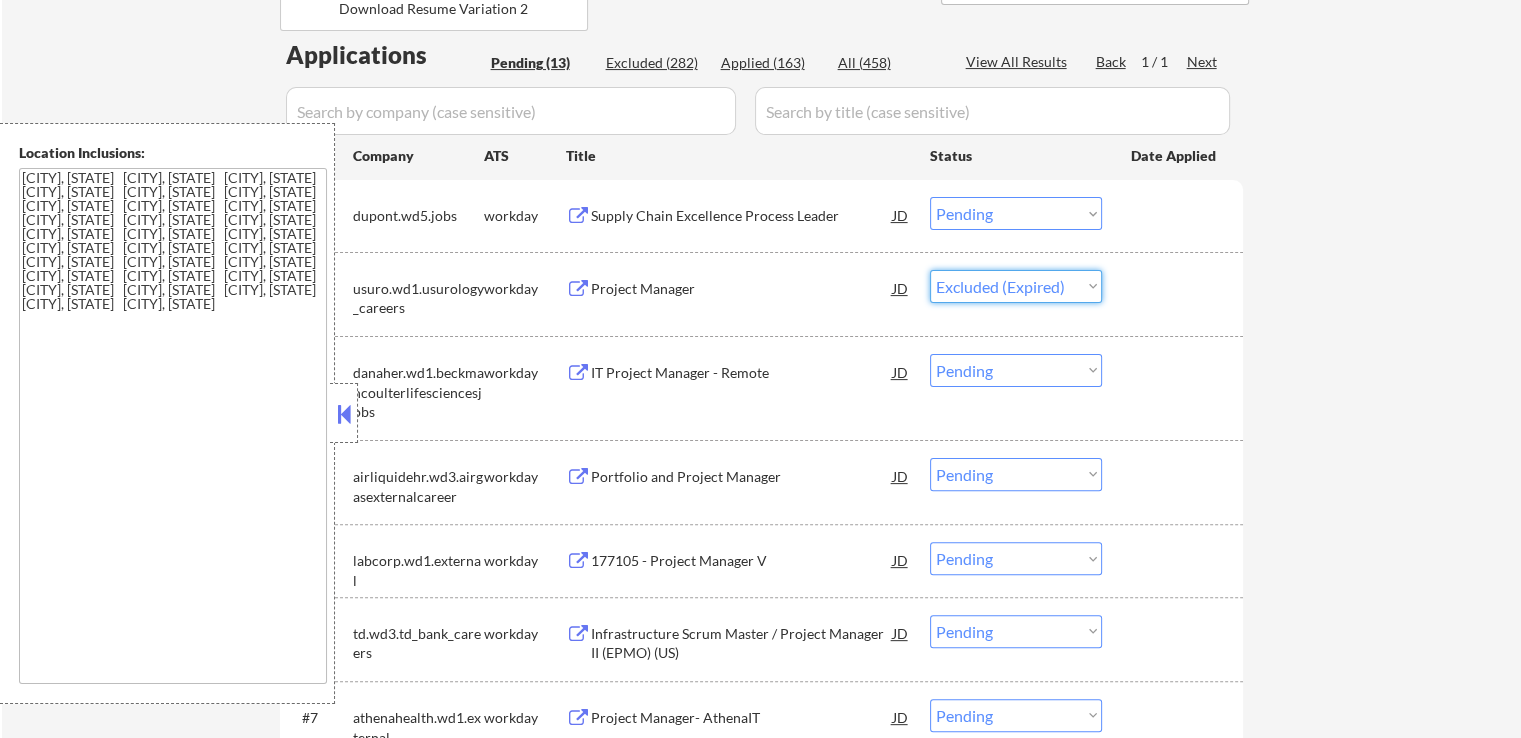 click on "Choose an option... Pending Applied Excluded (Questions) Excluded (Expired) Excluded (Location) Excluded (Bad Match) Excluded (Blocklist) Excluded (Salary) Excluded (Other)" at bounding box center [1016, 286] 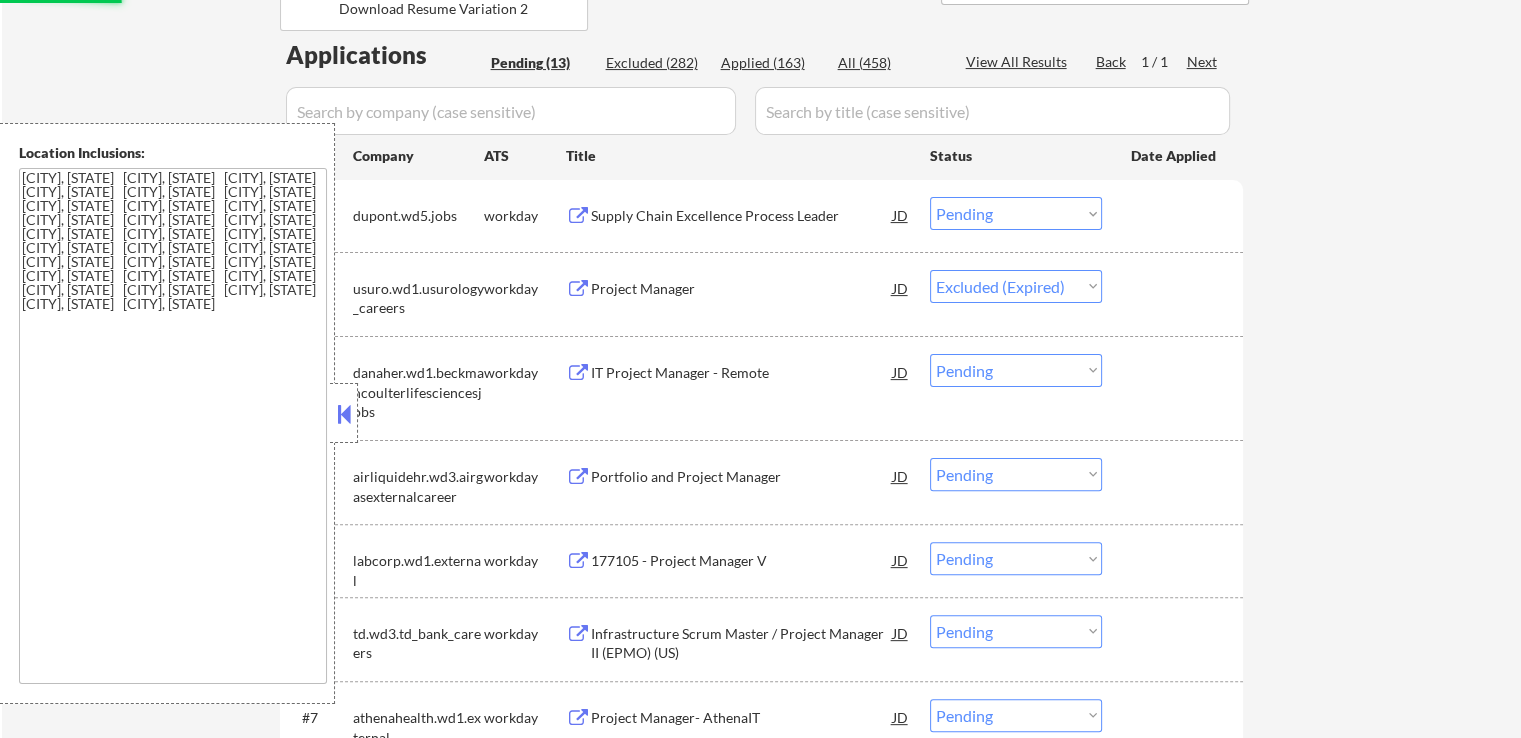 click on "IT Project Manager - Remote" at bounding box center [742, 373] 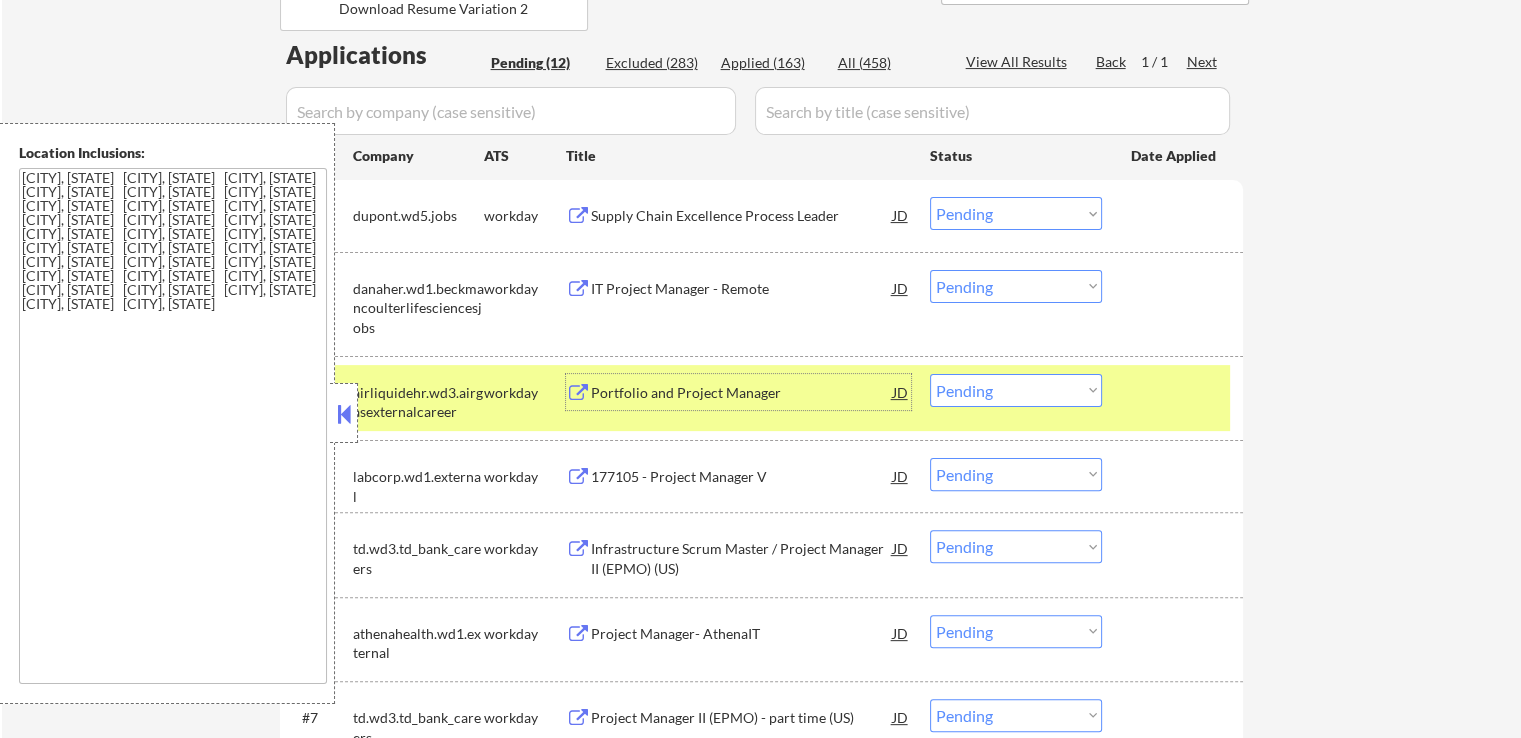 scroll, scrollTop: 580, scrollLeft: 0, axis: vertical 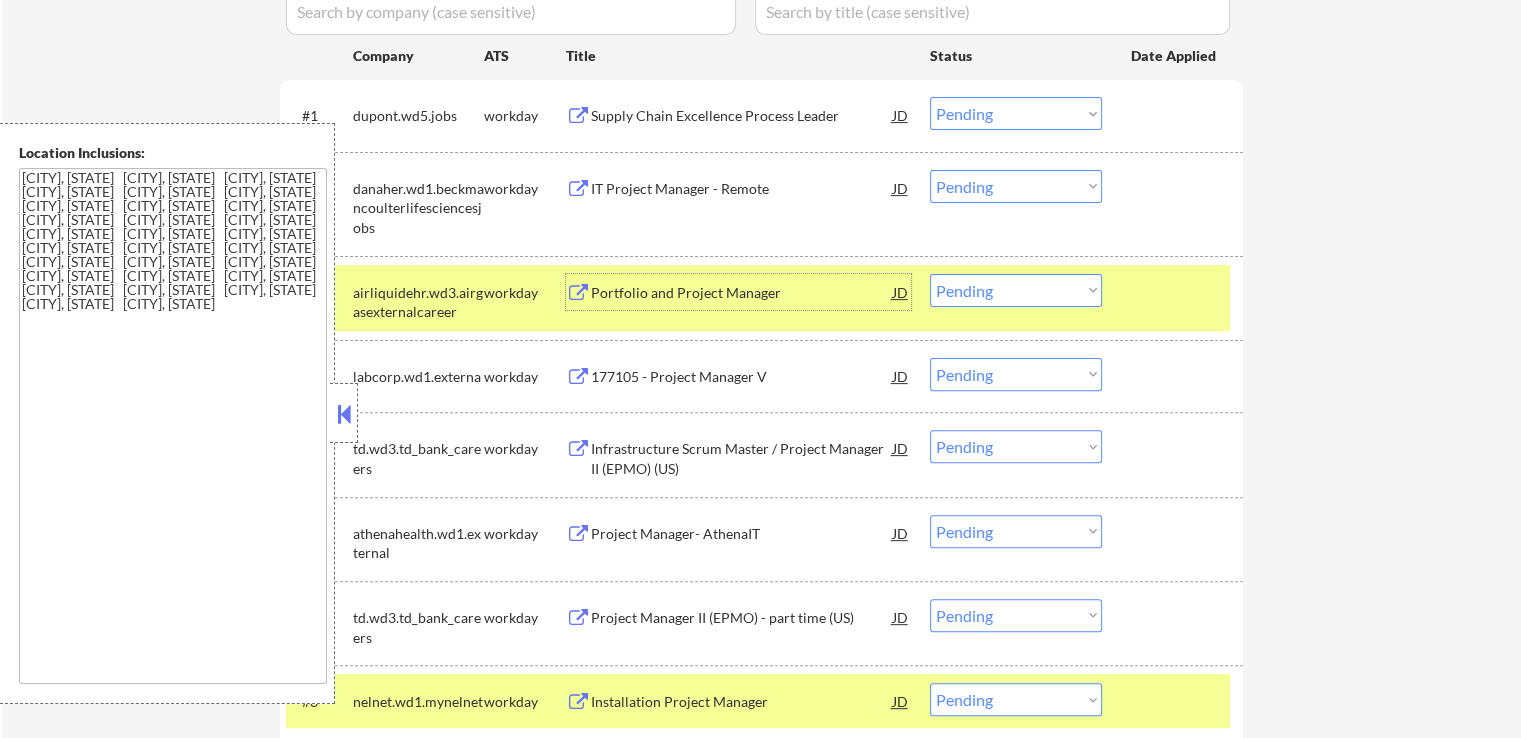 click on "Choose an option... Pending Applied Excluded (Questions) Excluded (Expired) Excluded (Location) Excluded (Bad Match) Excluded (Blocklist) Excluded (Salary) Excluded (Other)" at bounding box center (1016, 186) 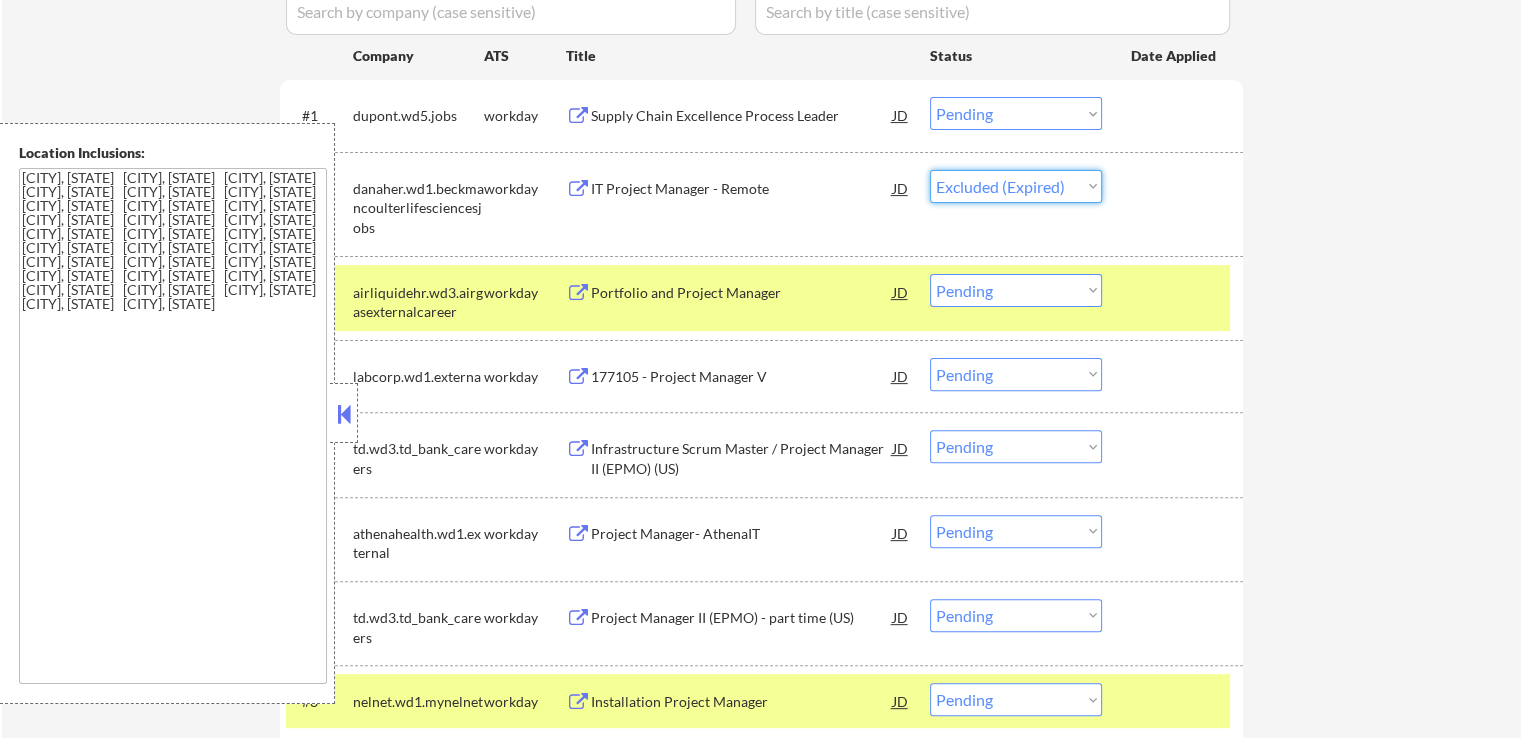 click on "Choose an option... Pending Applied Excluded (Questions) Excluded (Expired) Excluded (Location) Excluded (Bad Match) Excluded (Blocklist) Excluded (Salary) Excluded (Other)" at bounding box center [1016, 186] 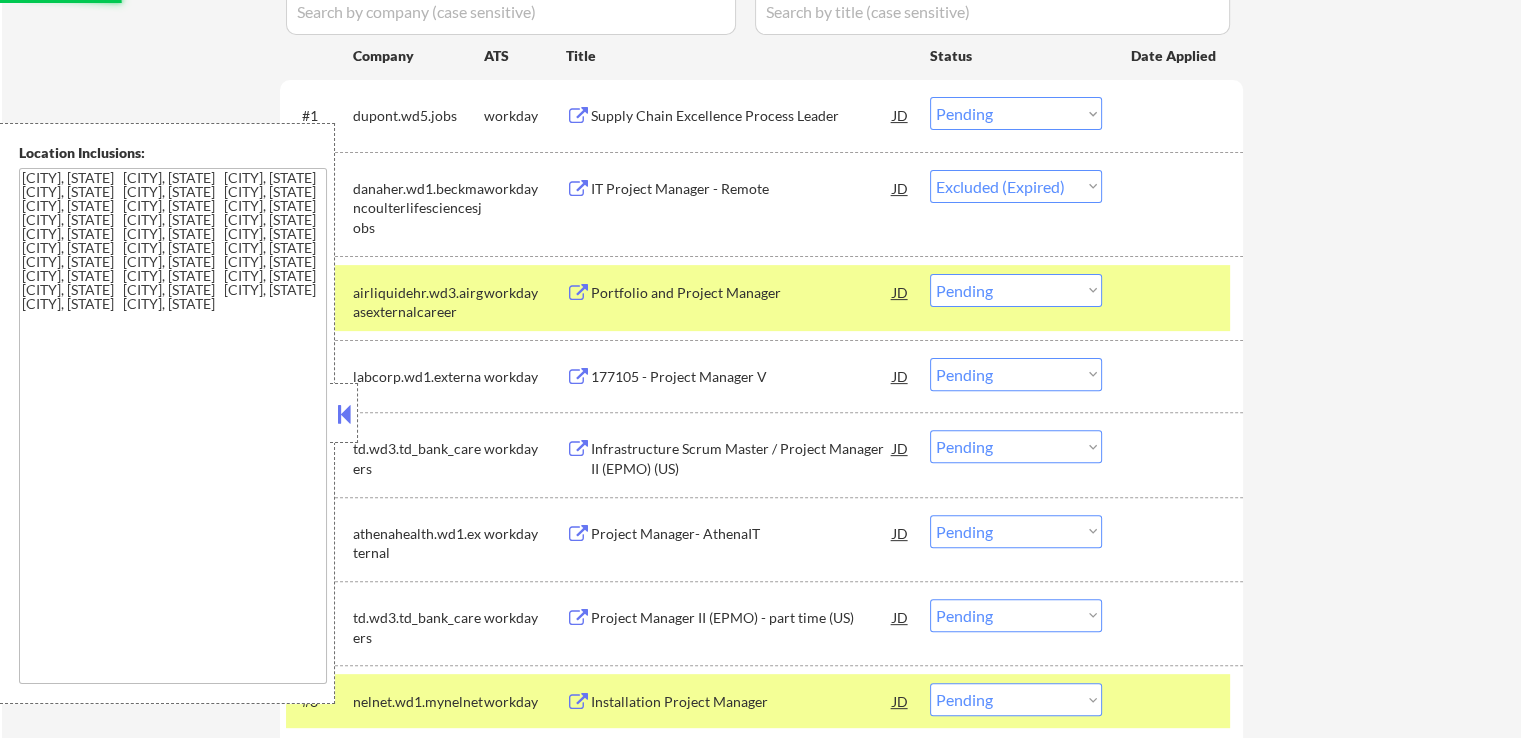 click on "Portfolio and Project Manager" at bounding box center [742, 293] 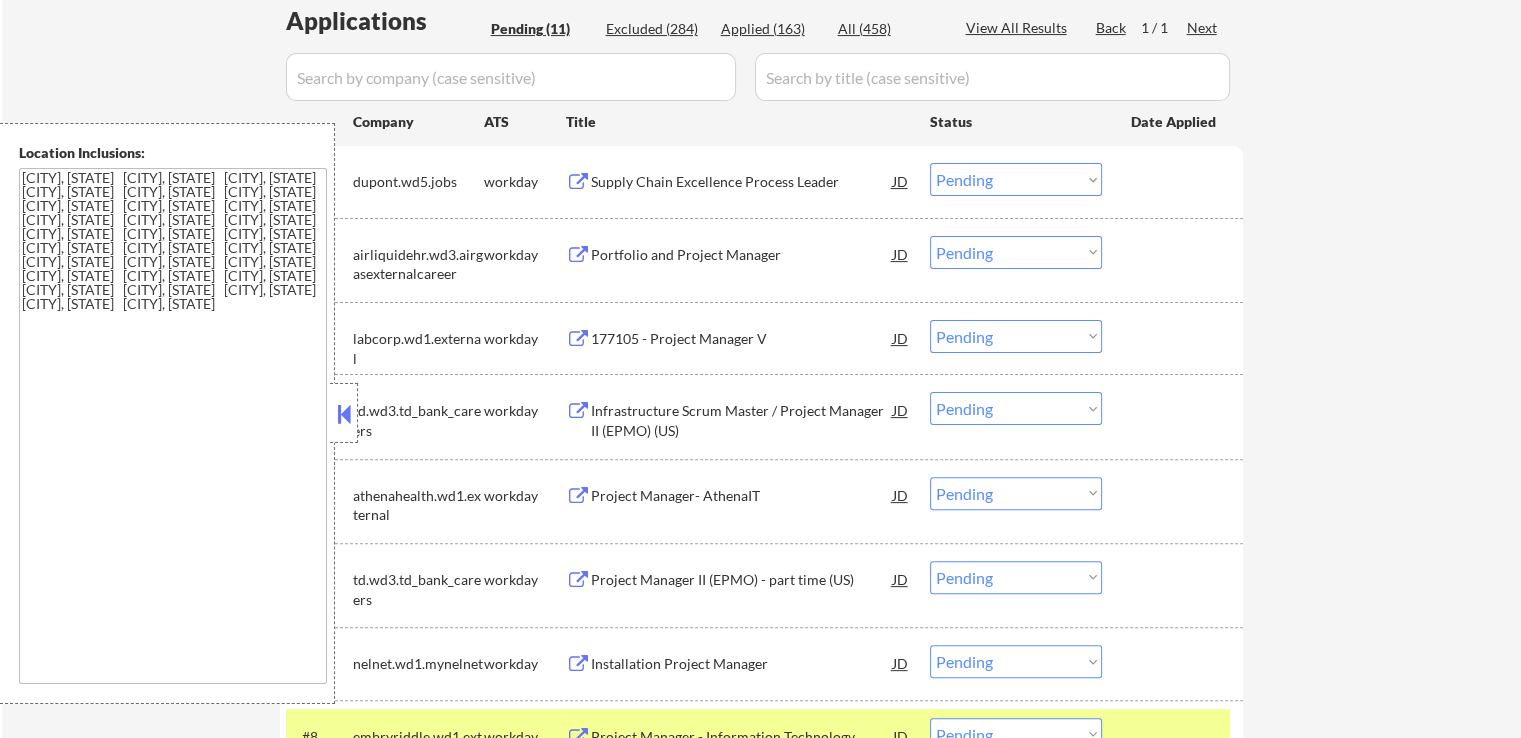 scroll, scrollTop: 480, scrollLeft: 0, axis: vertical 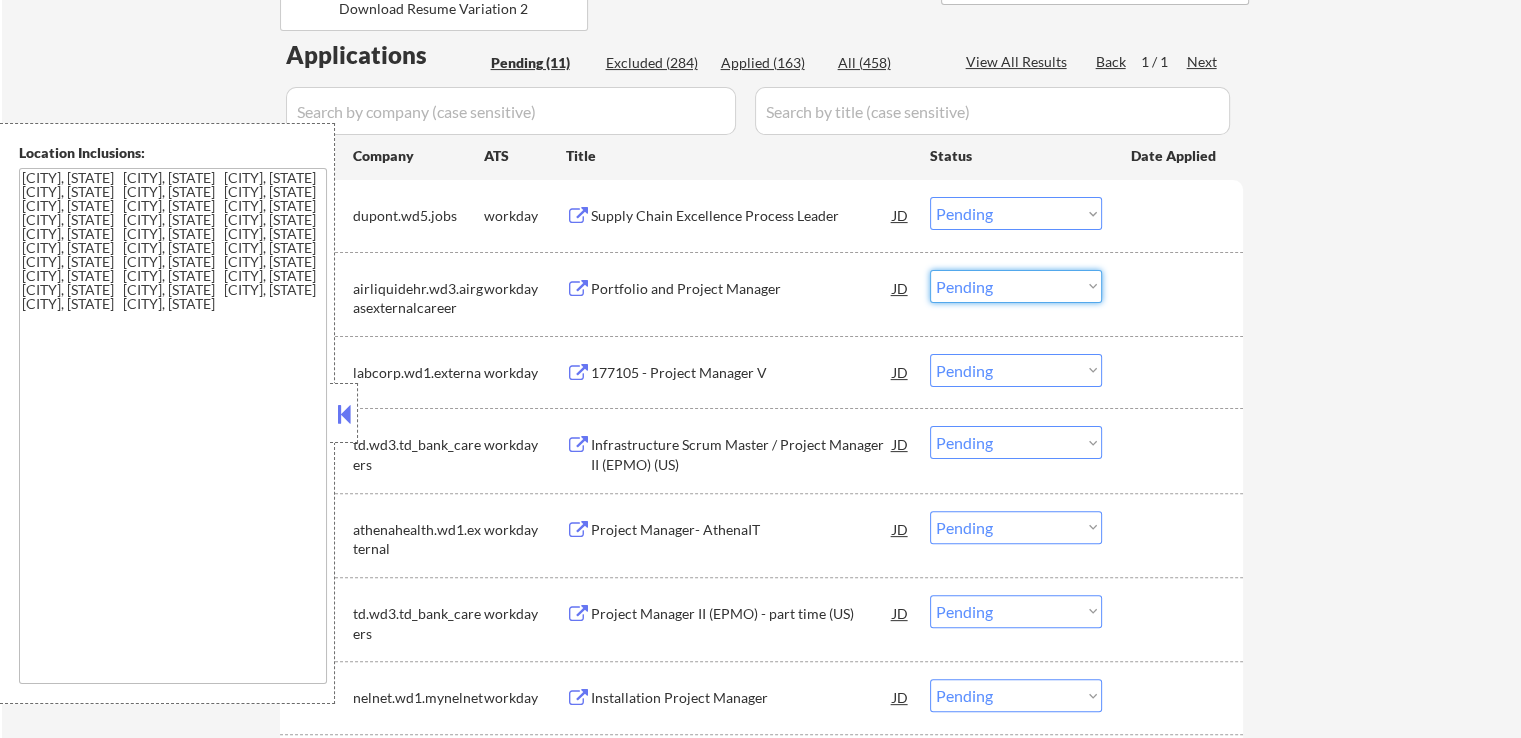 drag, startPoint x: 1000, startPoint y: 278, endPoint x: 989, endPoint y: 299, distance: 23.70654 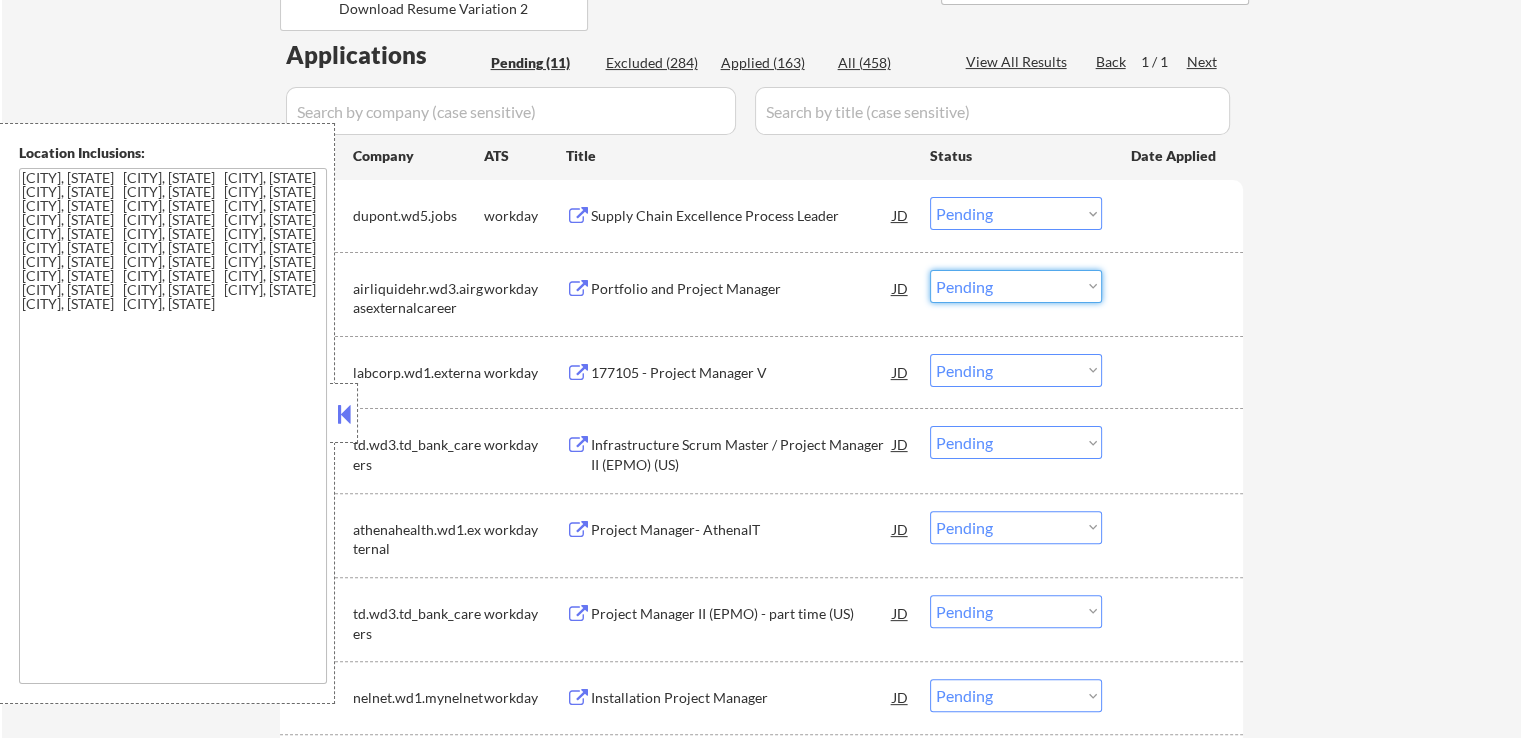 click on "Choose an option... Pending Applied Excluded (Questions) Excluded (Expired) Excluded (Location) Excluded (Bad Match) Excluded (Blocklist) Excluded (Salary) Excluded (Other)" at bounding box center (1016, 286) 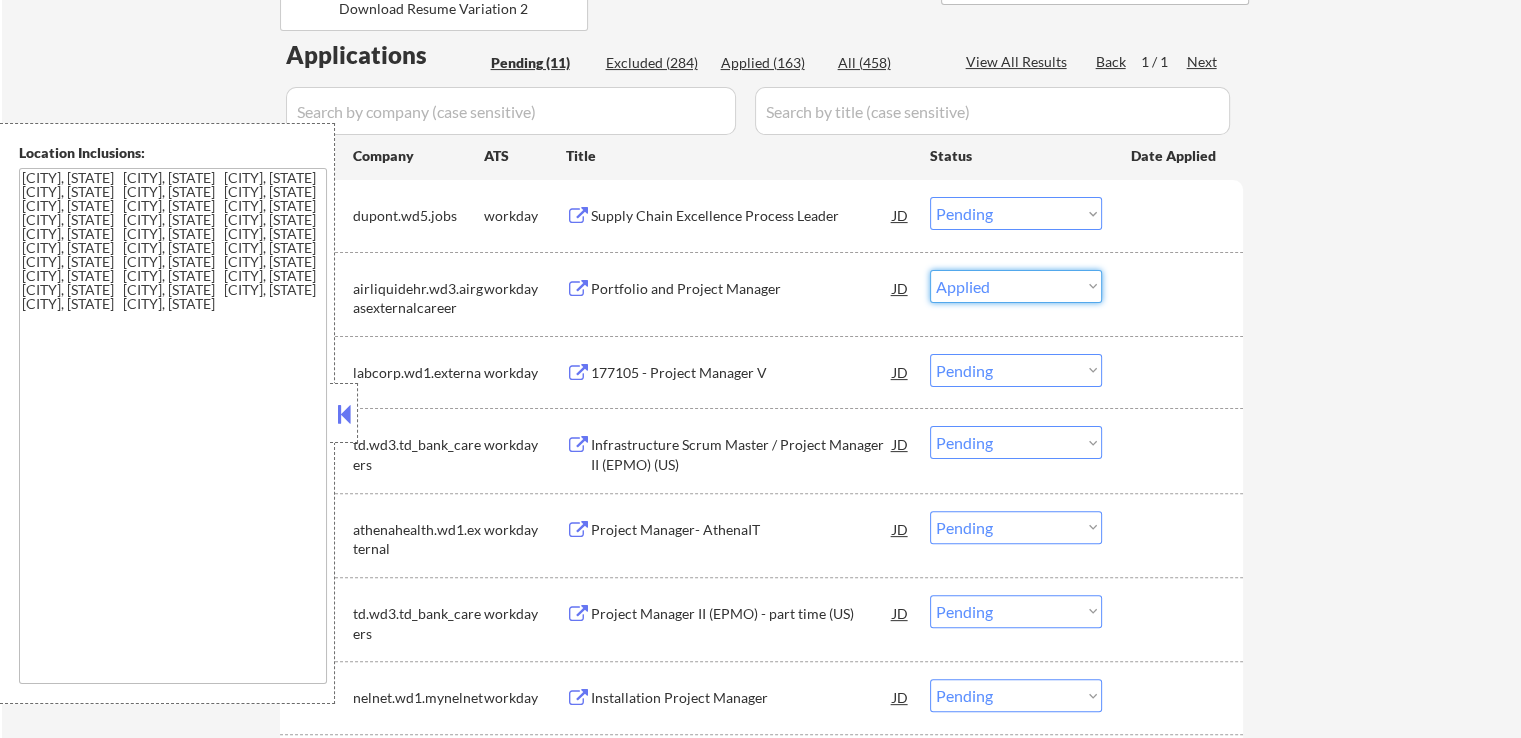 click on "Choose an option... Pending Applied Excluded (Questions) Excluded (Expired) Excluded (Location) Excluded (Bad Match) Excluded (Blocklist) Excluded (Salary) Excluded (Other)" at bounding box center [1016, 286] 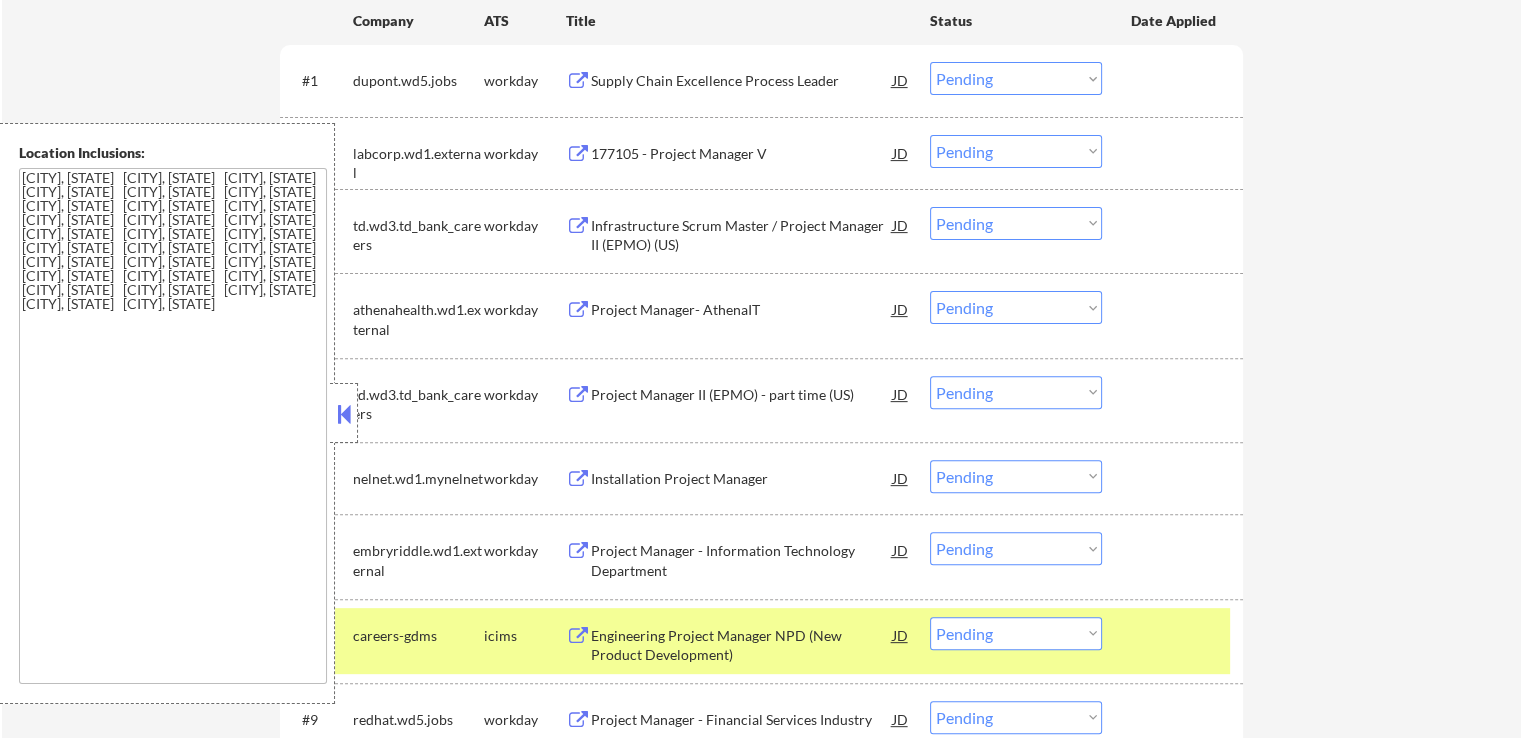 scroll, scrollTop: 580, scrollLeft: 0, axis: vertical 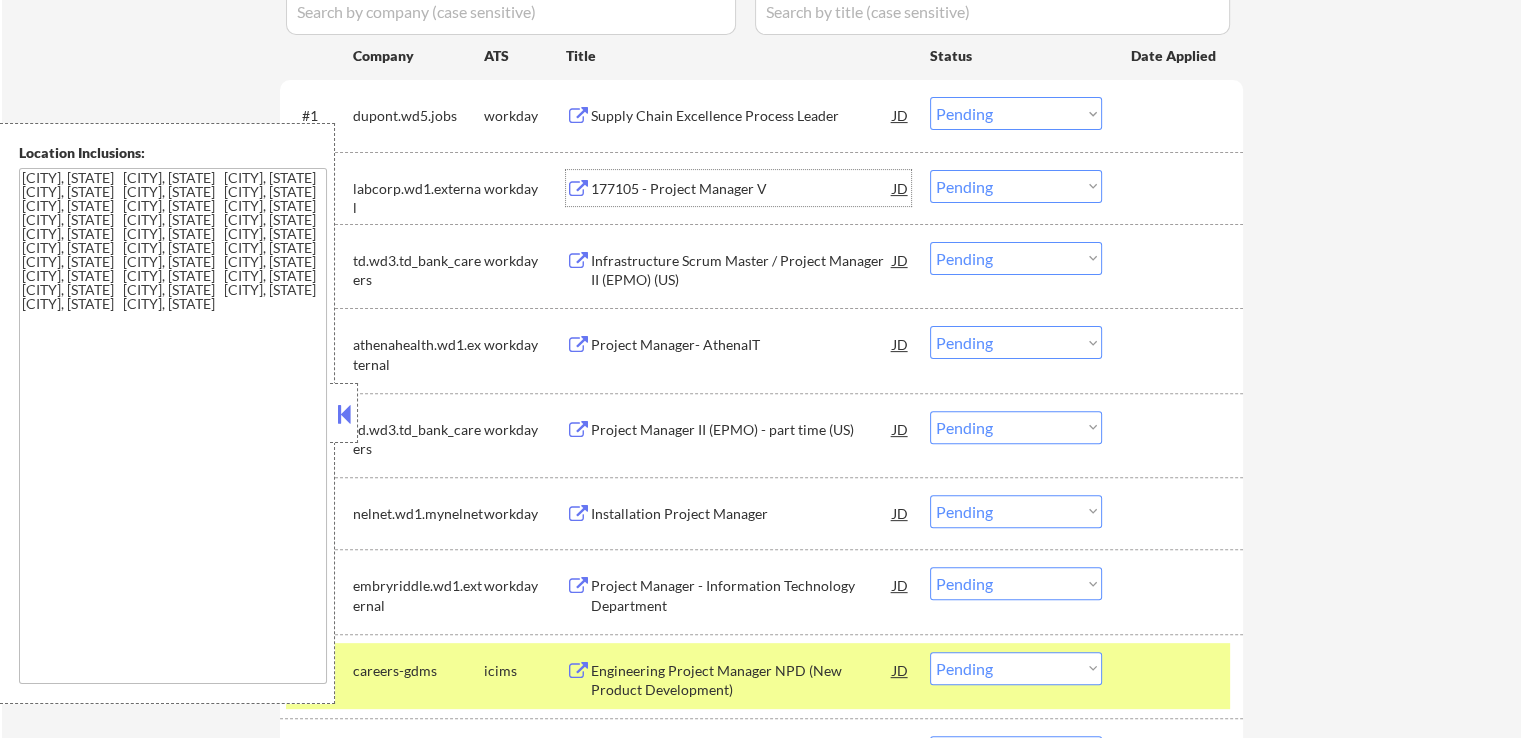click on "177105 - Project Manager V" at bounding box center [742, 189] 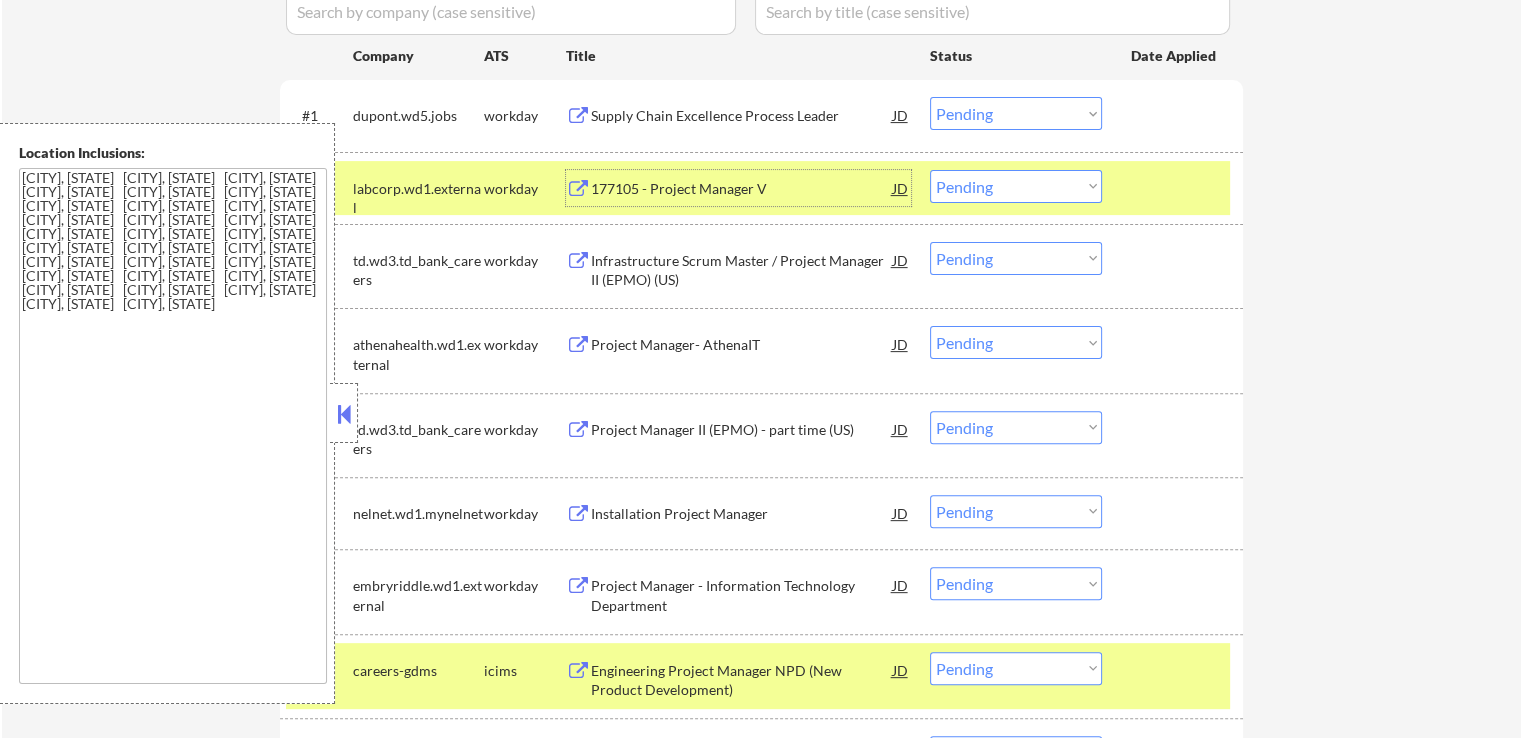 drag, startPoint x: 972, startPoint y: 178, endPoint x: 993, endPoint y: 198, distance: 29 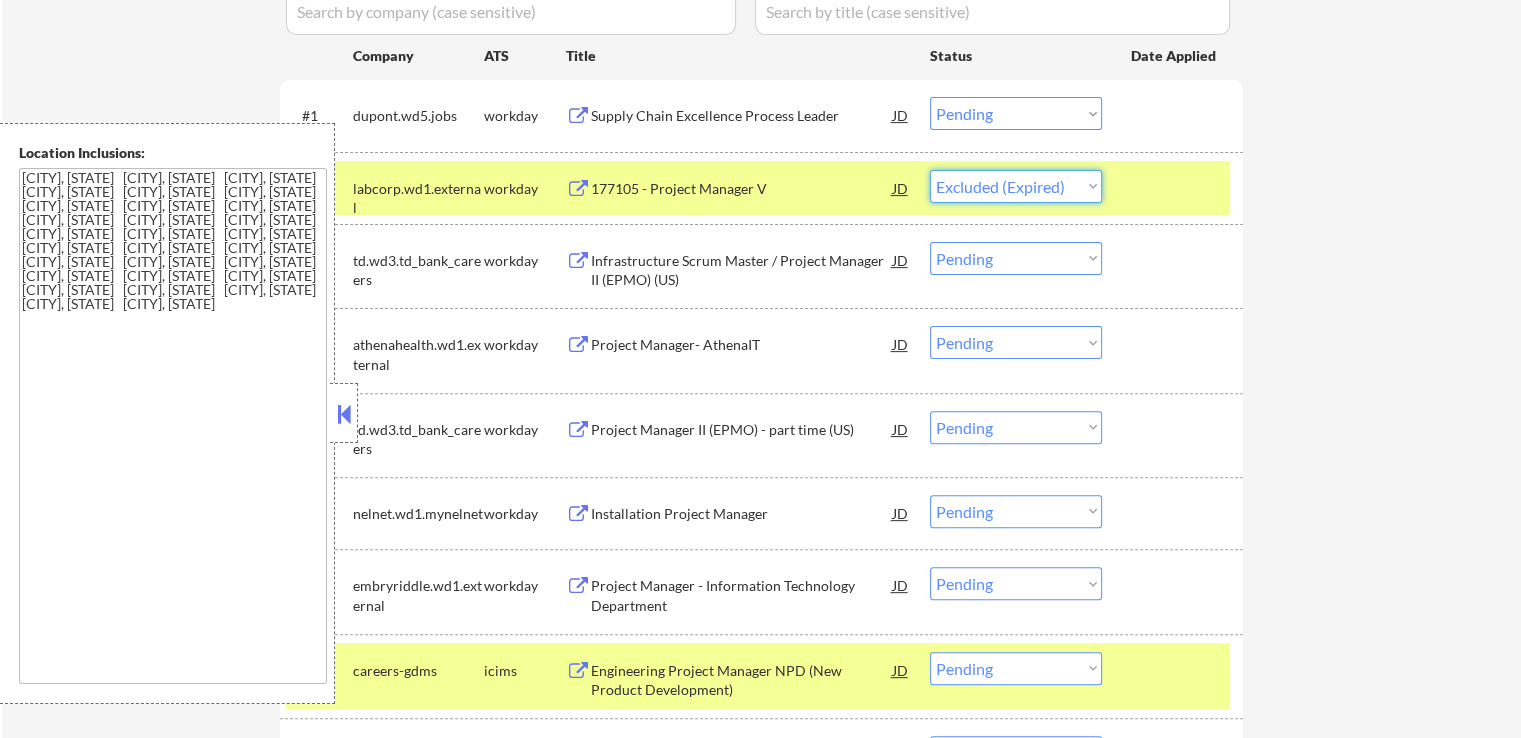 click on "Choose an option... Pending Applied Excluded (Questions) Excluded (Expired) Excluded (Location) Excluded (Bad Match) Excluded (Blocklist) Excluded (Salary) Excluded (Other)" at bounding box center [1016, 186] 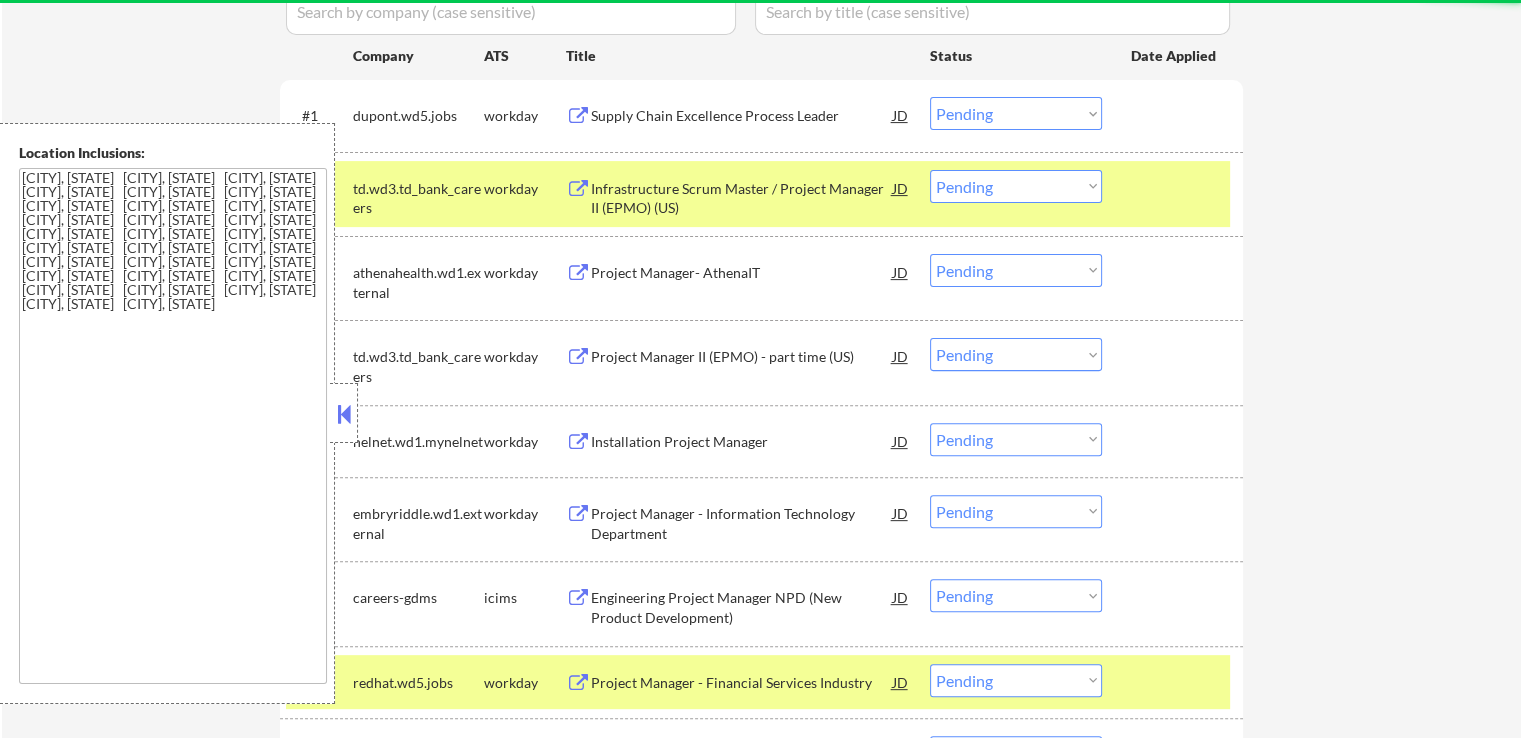 click on "Infrastructure Scrum Master / Project Manager II (EPMO) (US)" at bounding box center [742, 198] 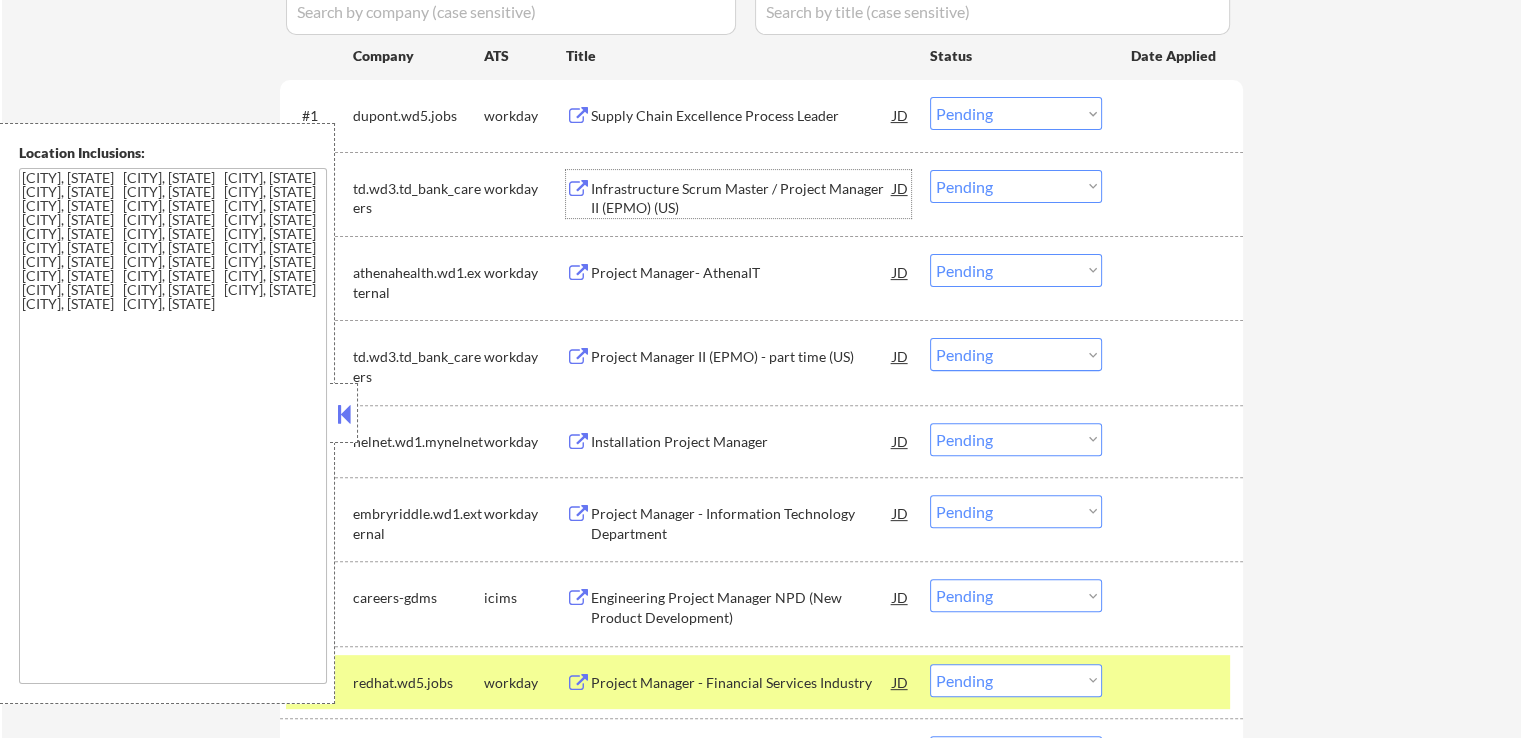 drag, startPoint x: 996, startPoint y: 183, endPoint x: 1004, endPoint y: 200, distance: 18.788294 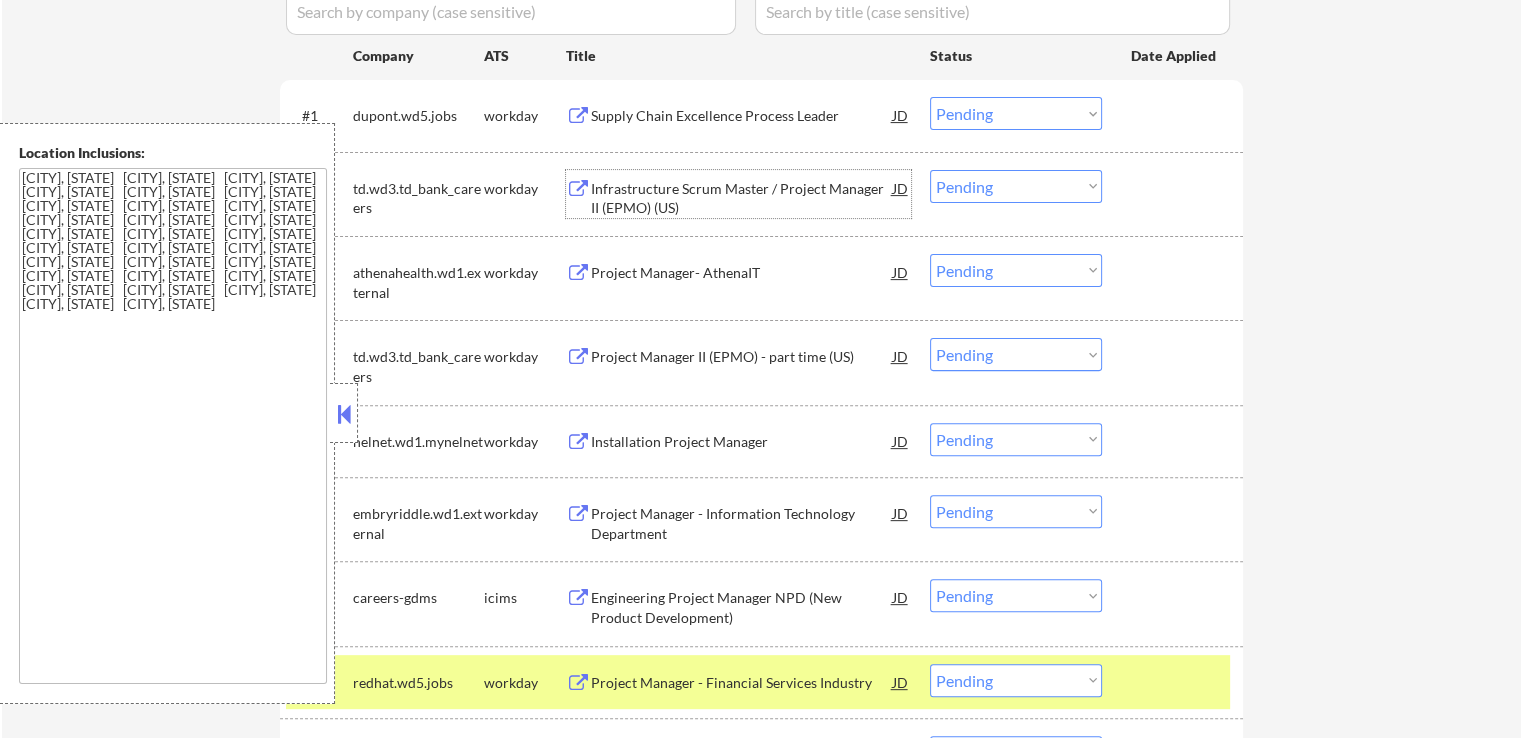 click on "Choose an option... Pending Applied Excluded (Questions) Excluded (Expired) Excluded (Location) Excluded (Bad Match) Excluded (Blocklist) Excluded (Salary) Excluded (Other)" at bounding box center [1016, 186] 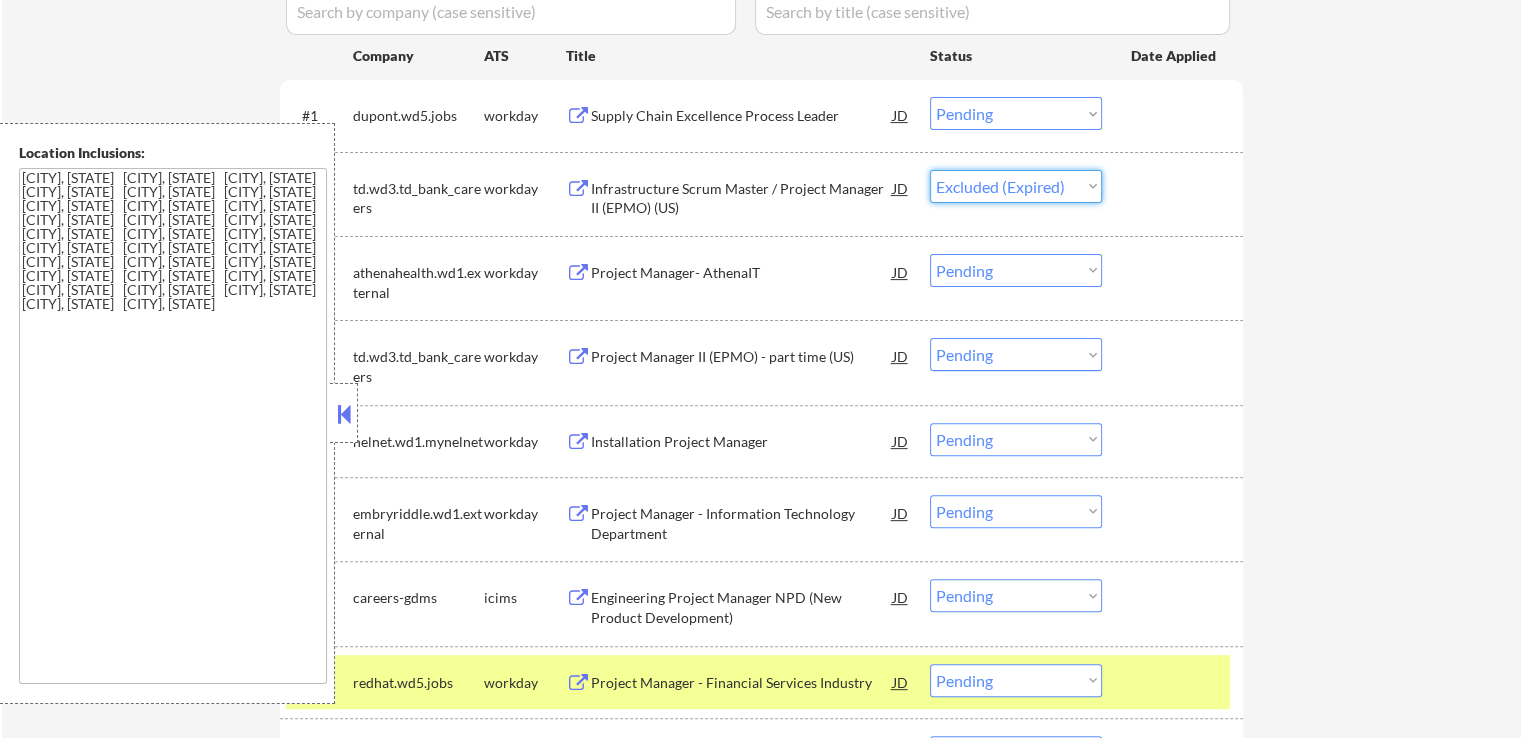 click on "Choose an option... Pending Applied Excluded (Questions) Excluded (Expired) Excluded (Location) Excluded (Bad Match) Excluded (Blocklist) Excluded (Salary) Excluded (Other)" at bounding box center (1016, 186) 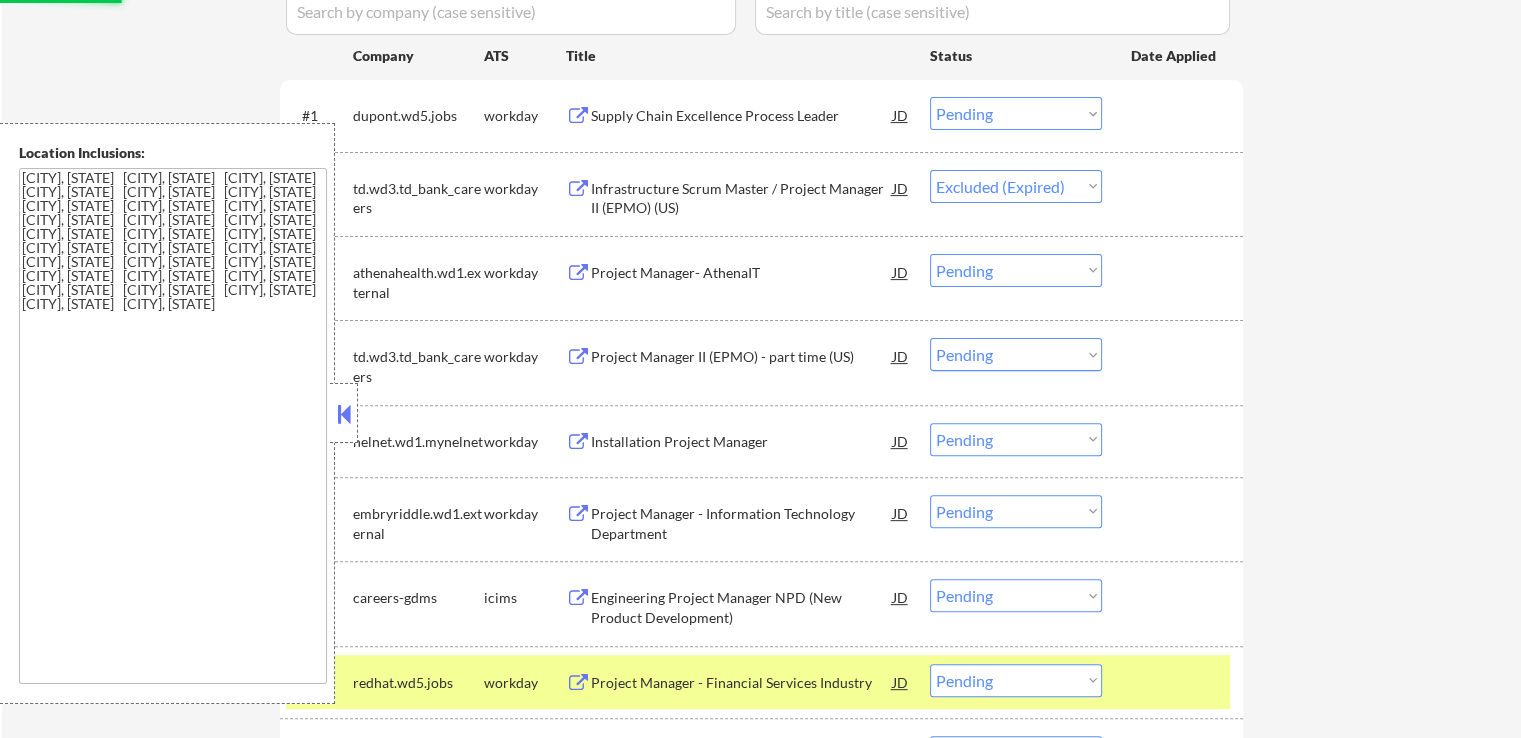 click on "← Return to /applysquad Mailslurp Inbox Job Search Builder [FIRST] [LAST] User Email:  [EMAIL] Application Email:  [EMAIL] Mailslurp Email:  [EMAIL] LinkedIn:   https://www.linkedin.com/in/jaysonv/
Phone:  [PHONE] Current Location:  [CITY], [STATE] Applies:  158 sent / 200 bought Internal Notes Now has 3 resumes!
Resume #1: tech writer
Resume #2: business analyst/process analyst
Resume #3: project manager (sending over slack)
- EF 6/11 Can work in country of residence?:  yes Squad Notes Minimum salary:  $120,000 Will need Visa to work in that country now/future?:   no Download Resume Variation 1 Add a Job Manually Download Resume Variation 2 Ahsan Applications Pending (9) Excluded (285) Applied (164) All (458) View All Results Back 1 / 1
Next Company ATS Title Status Date Applied #1 dupont.wd5.jobs workday Supply Chain Excellence Process Leader JD Choose an option... Pending Applied Excluded (Questions) Excluded (Expired) Excluded (Location) #2 JD" at bounding box center (761, 195) 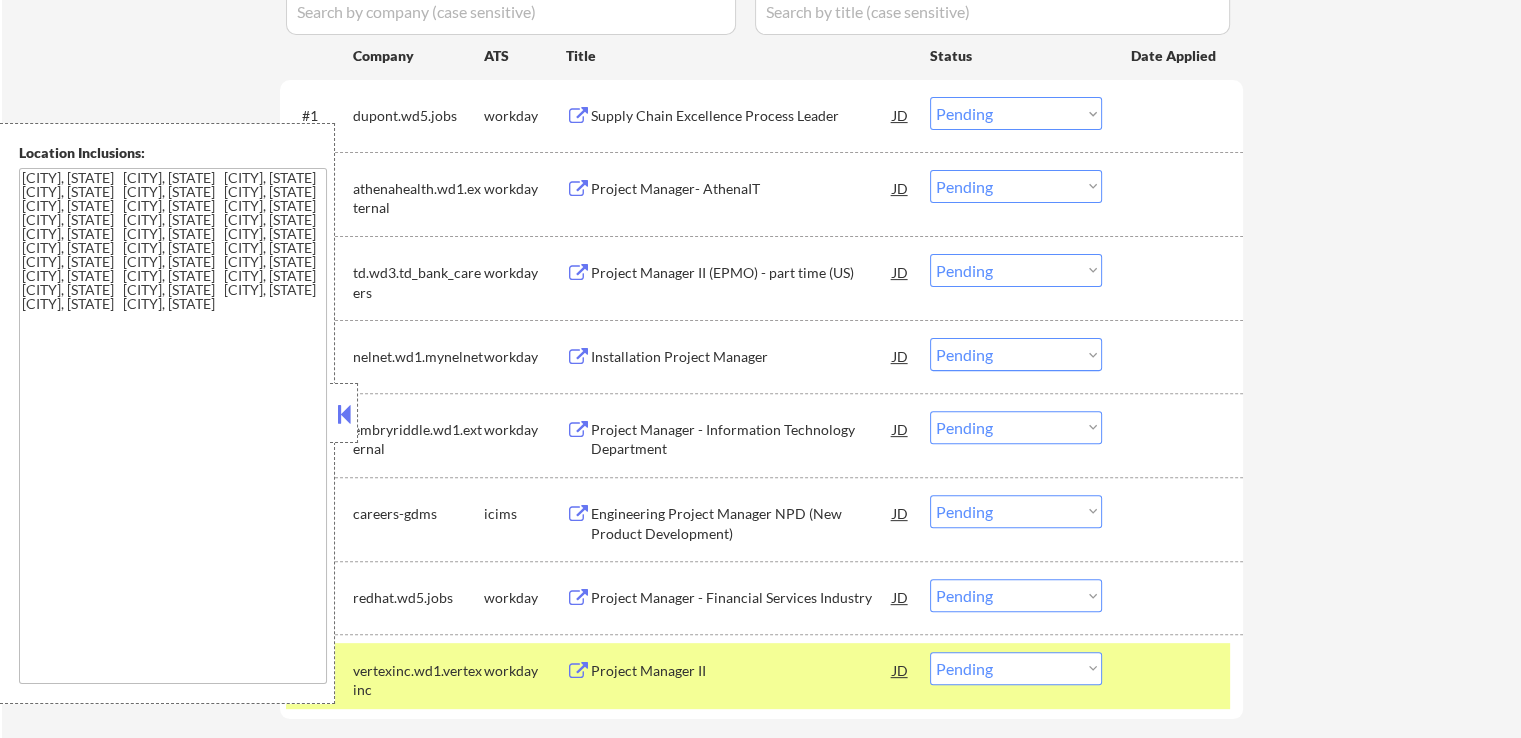 click on "Project Manager- AthenaIT" at bounding box center [742, 189] 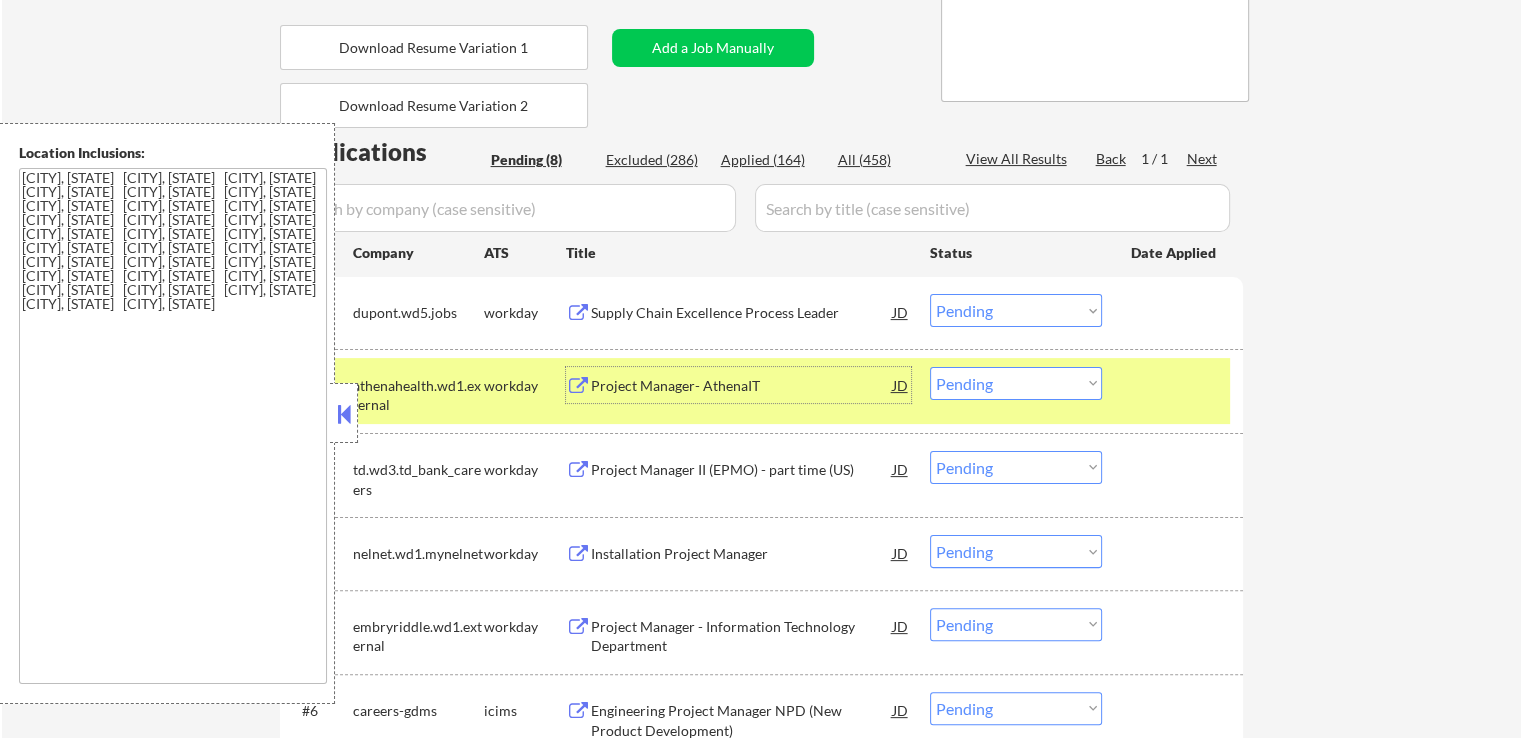 scroll, scrollTop: 380, scrollLeft: 0, axis: vertical 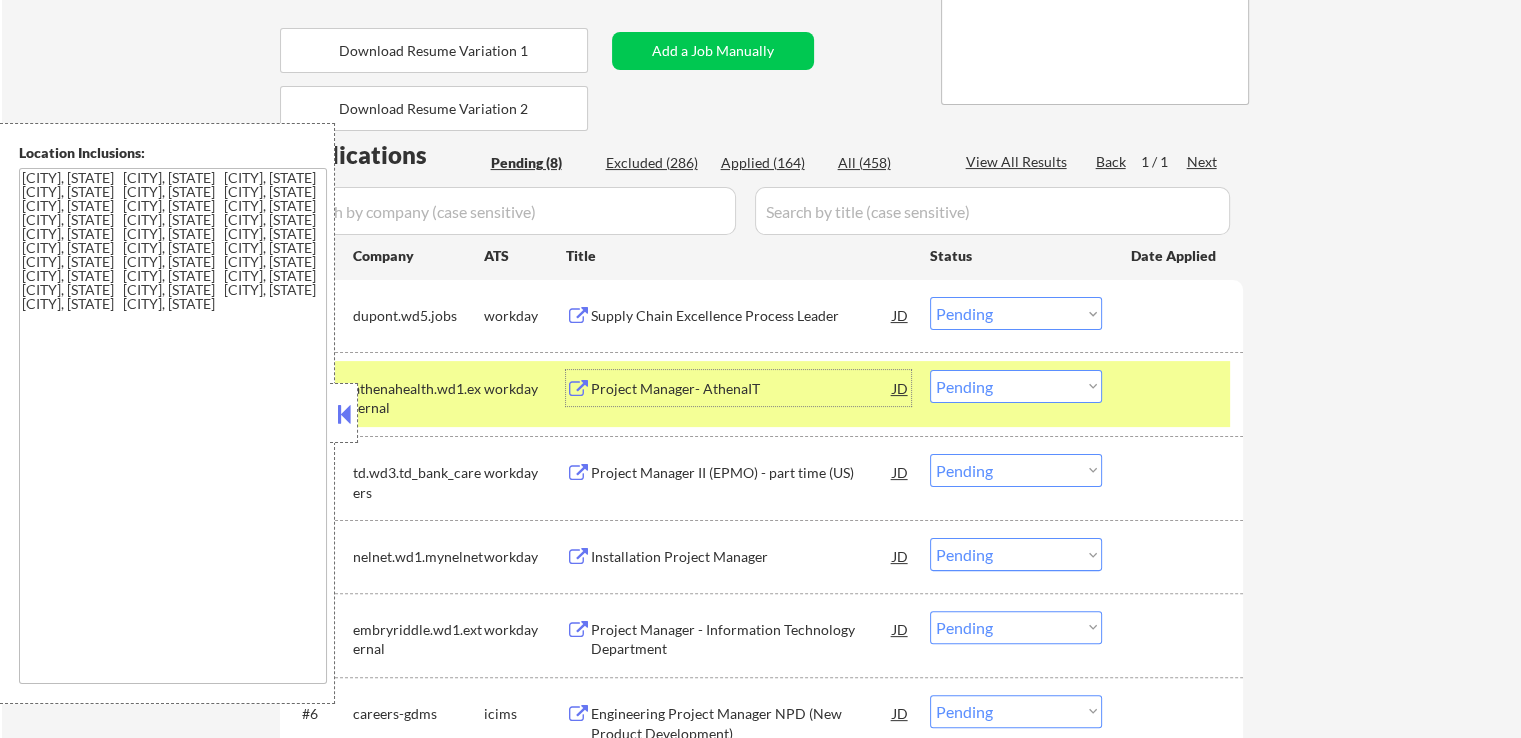 click on "Choose an option... Pending Applied Excluded (Questions) Excluded (Expired) Excluded (Location) Excluded (Bad Match) Excluded (Blocklist) Excluded (Salary) Excluded (Other)" at bounding box center [1016, 386] 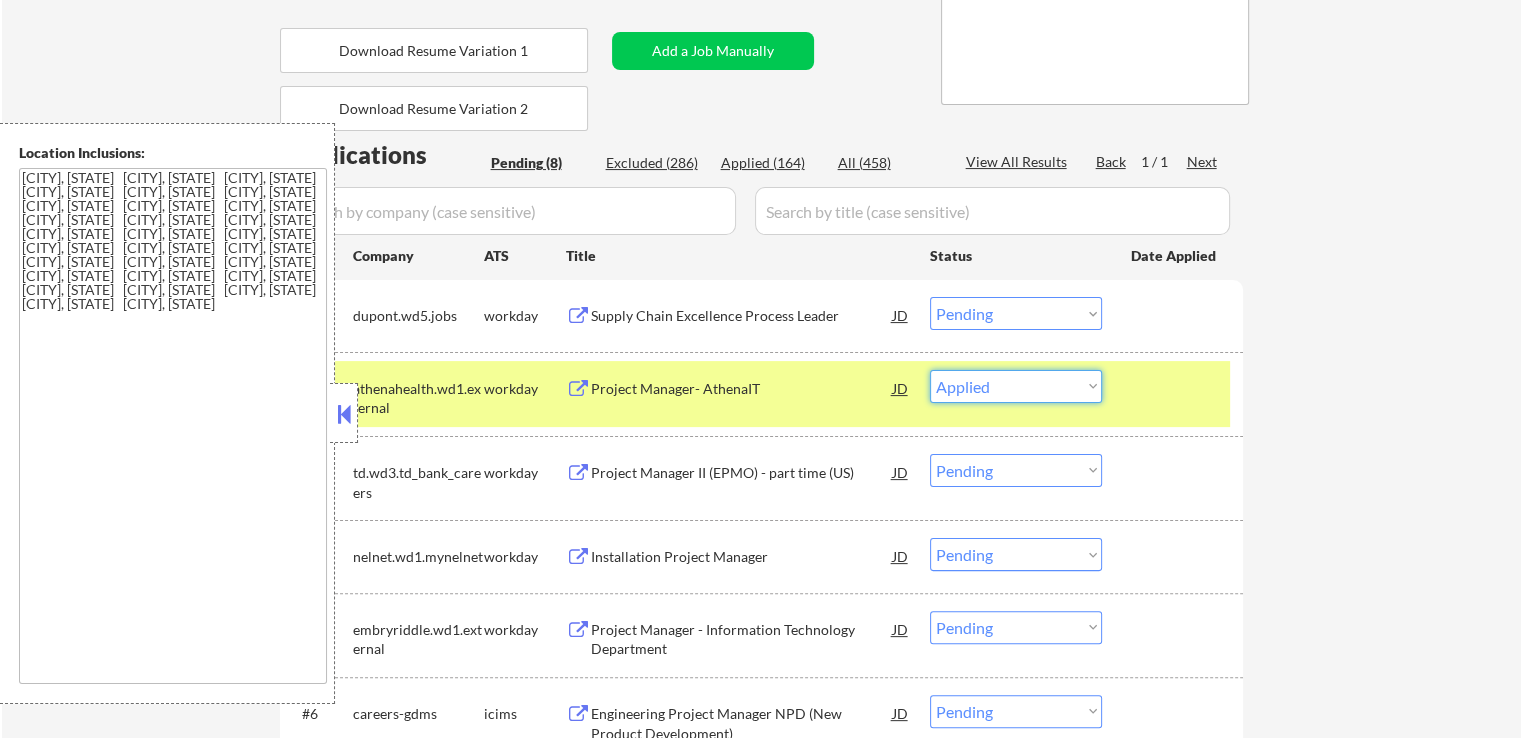 click on "Choose an option... Pending Applied Excluded (Questions) Excluded (Expired) Excluded (Location) Excluded (Bad Match) Excluded (Blocklist) Excluded (Salary) Excluded (Other)" at bounding box center (1016, 386) 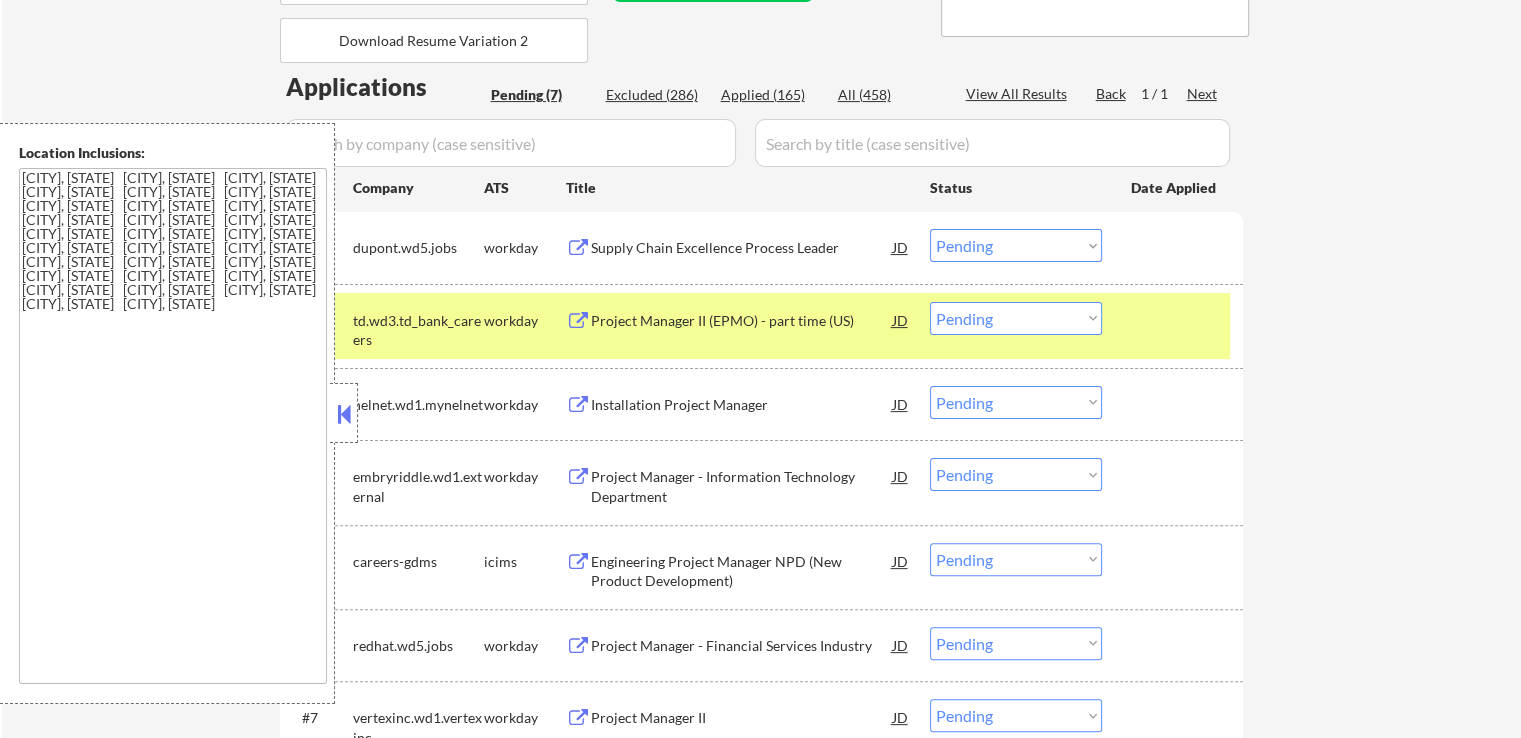 scroll, scrollTop: 480, scrollLeft: 0, axis: vertical 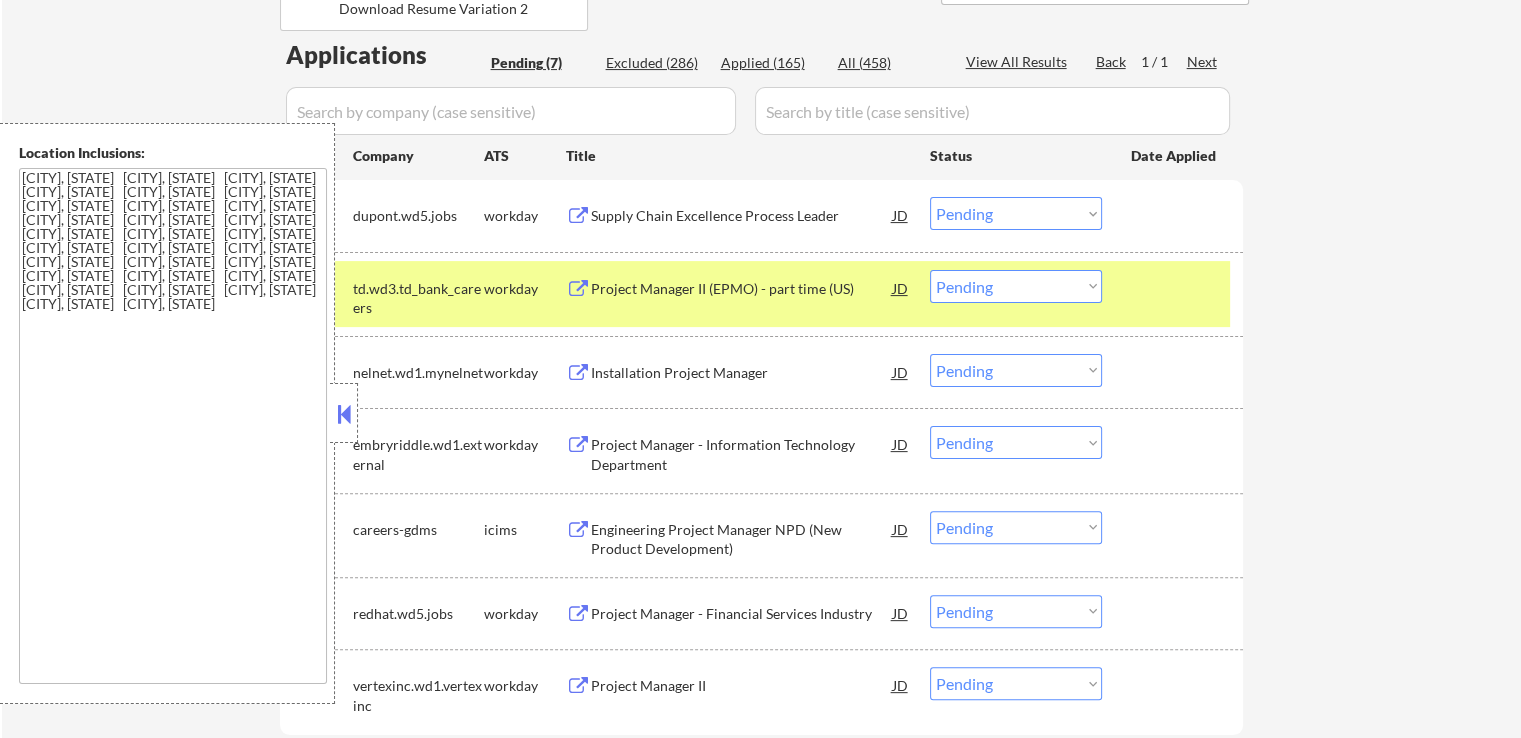 click on "Project Manager II (EPMO) - part time (US)" at bounding box center (742, 289) 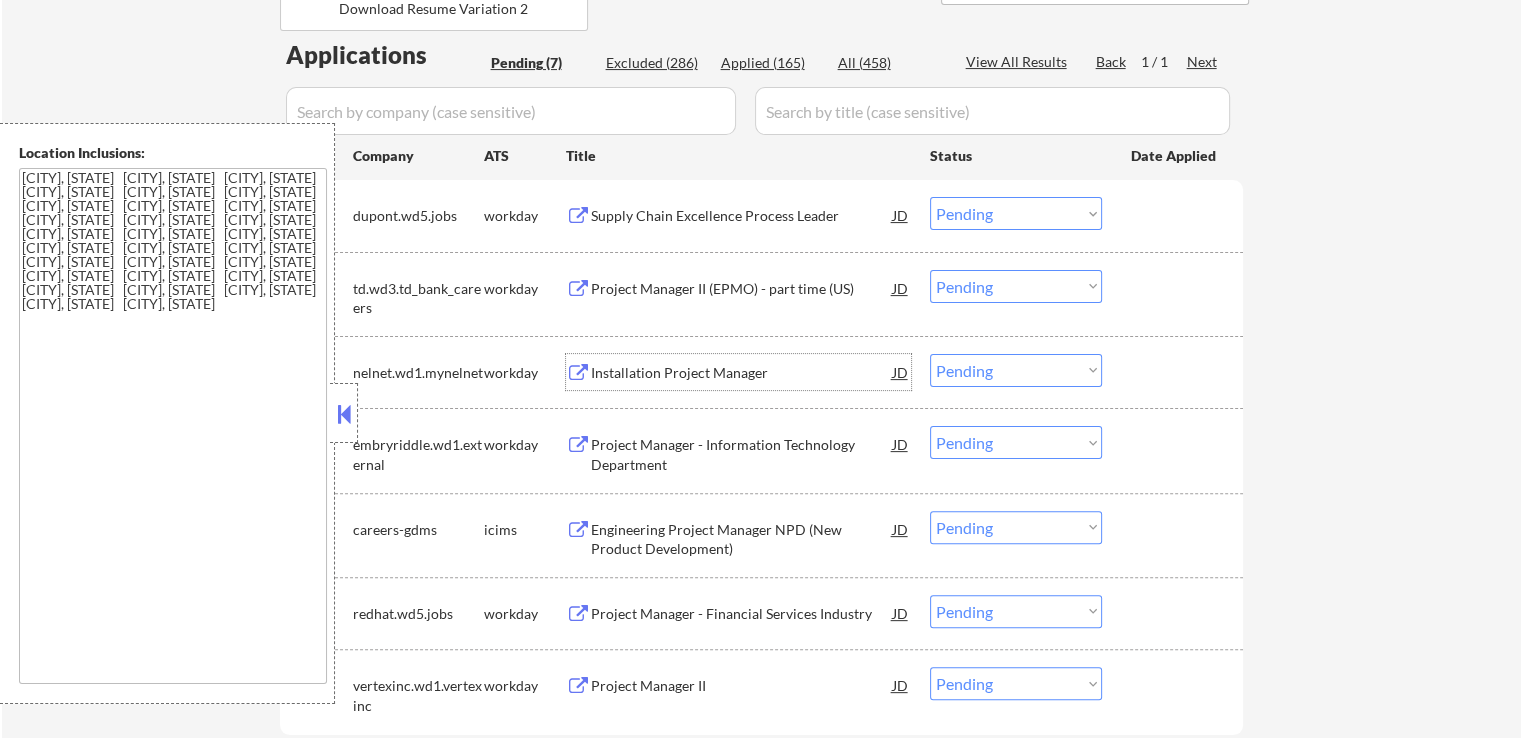 click on "Installation Project Manager" at bounding box center (742, 373) 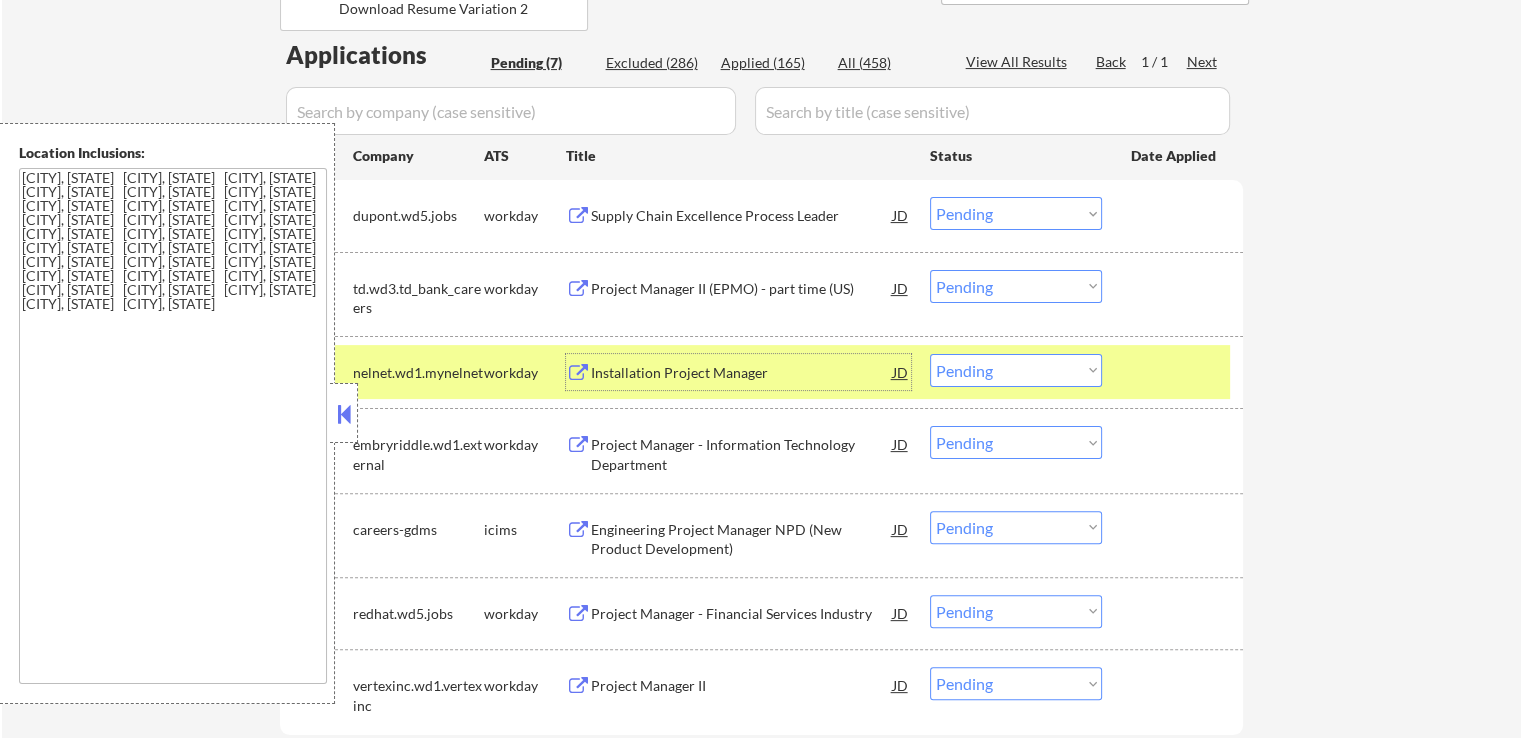 drag, startPoint x: 994, startPoint y: 275, endPoint x: 1003, endPoint y: 296, distance: 22.847319 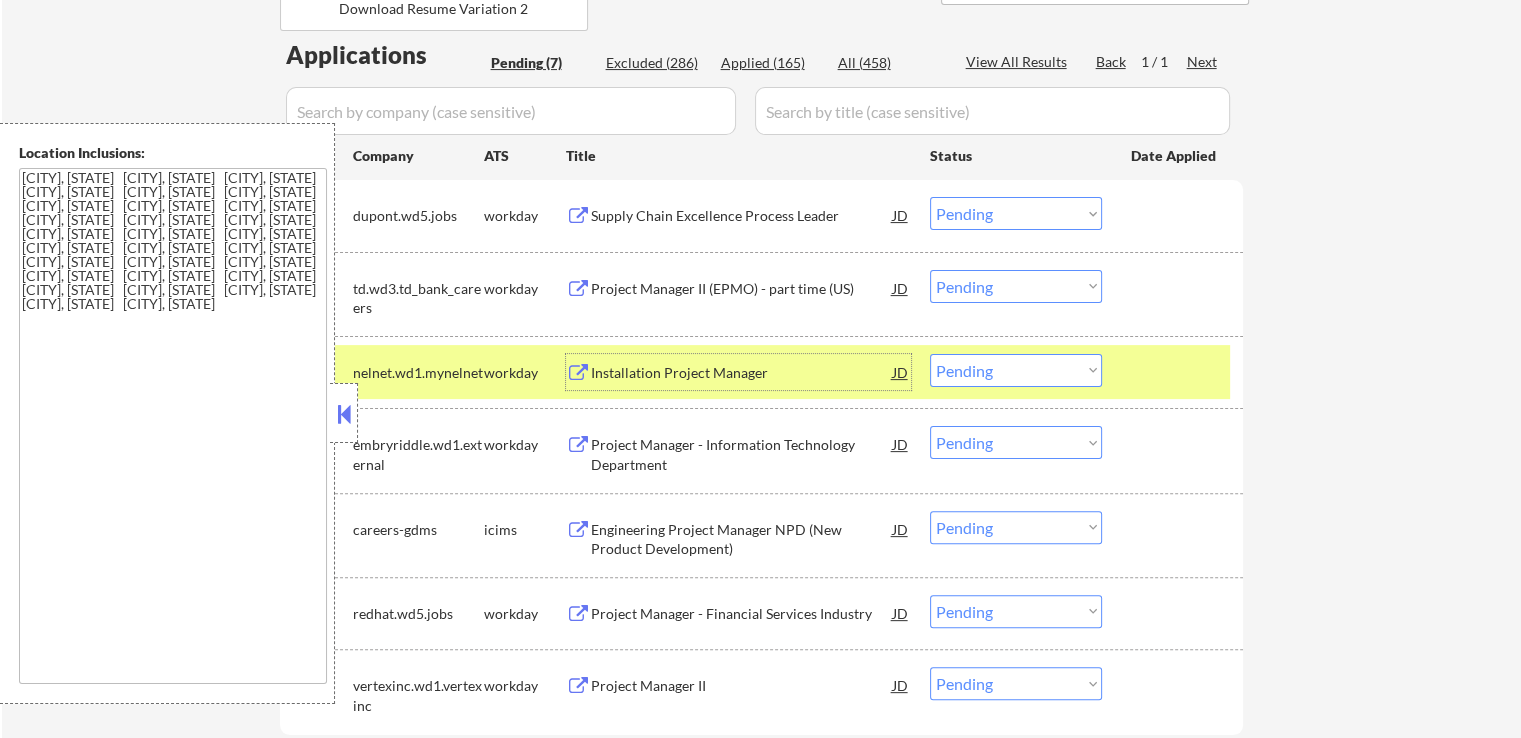 click on "Choose an option... Pending Applied Excluded (Questions) Excluded (Expired) Excluded (Location) Excluded (Bad Match) Excluded (Blocklist) Excluded (Salary) Excluded (Other)" at bounding box center (1016, 286) 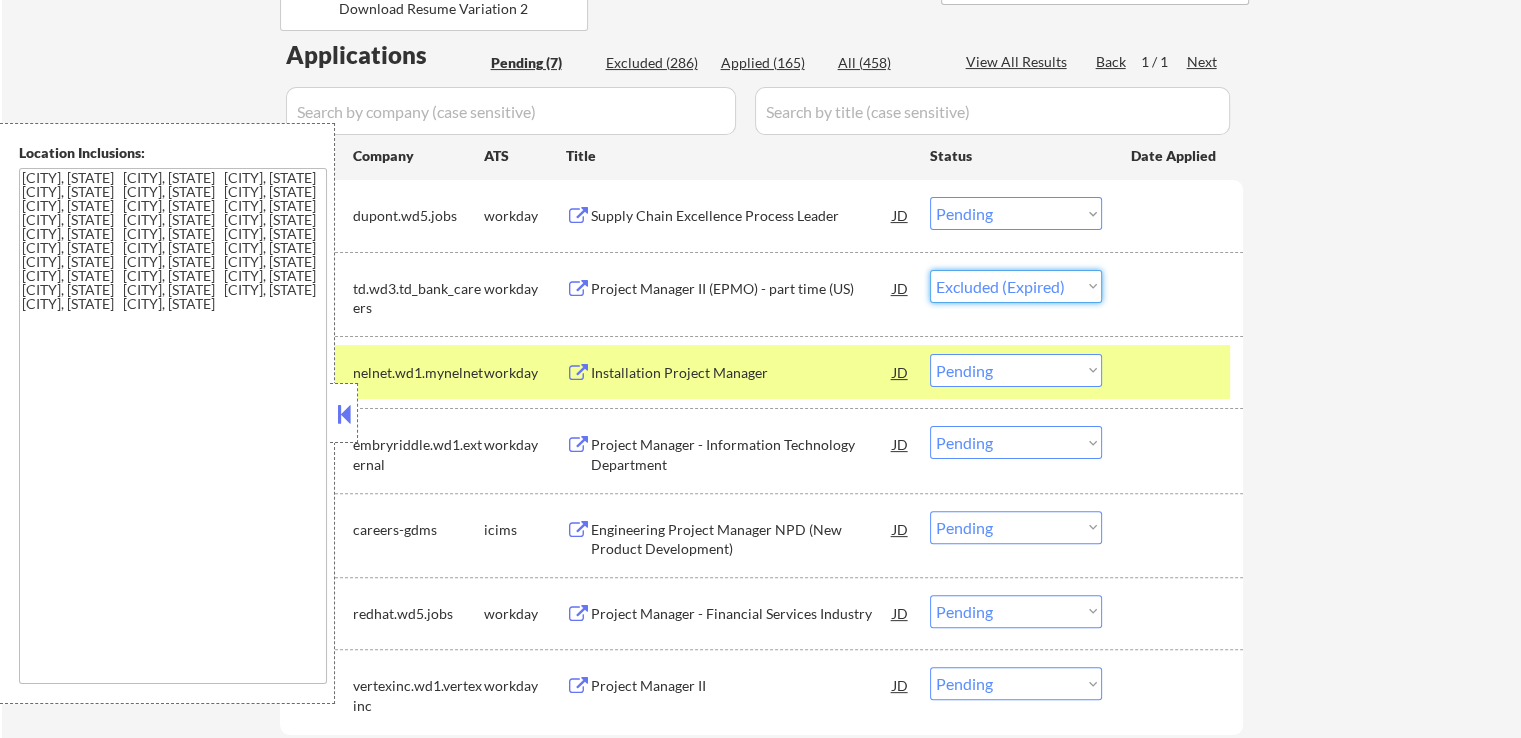 click on "Choose an option... Pending Applied Excluded (Questions) Excluded (Expired) Excluded (Location) Excluded (Bad Match) Excluded (Blocklist) Excluded (Salary) Excluded (Other)" at bounding box center [1016, 286] 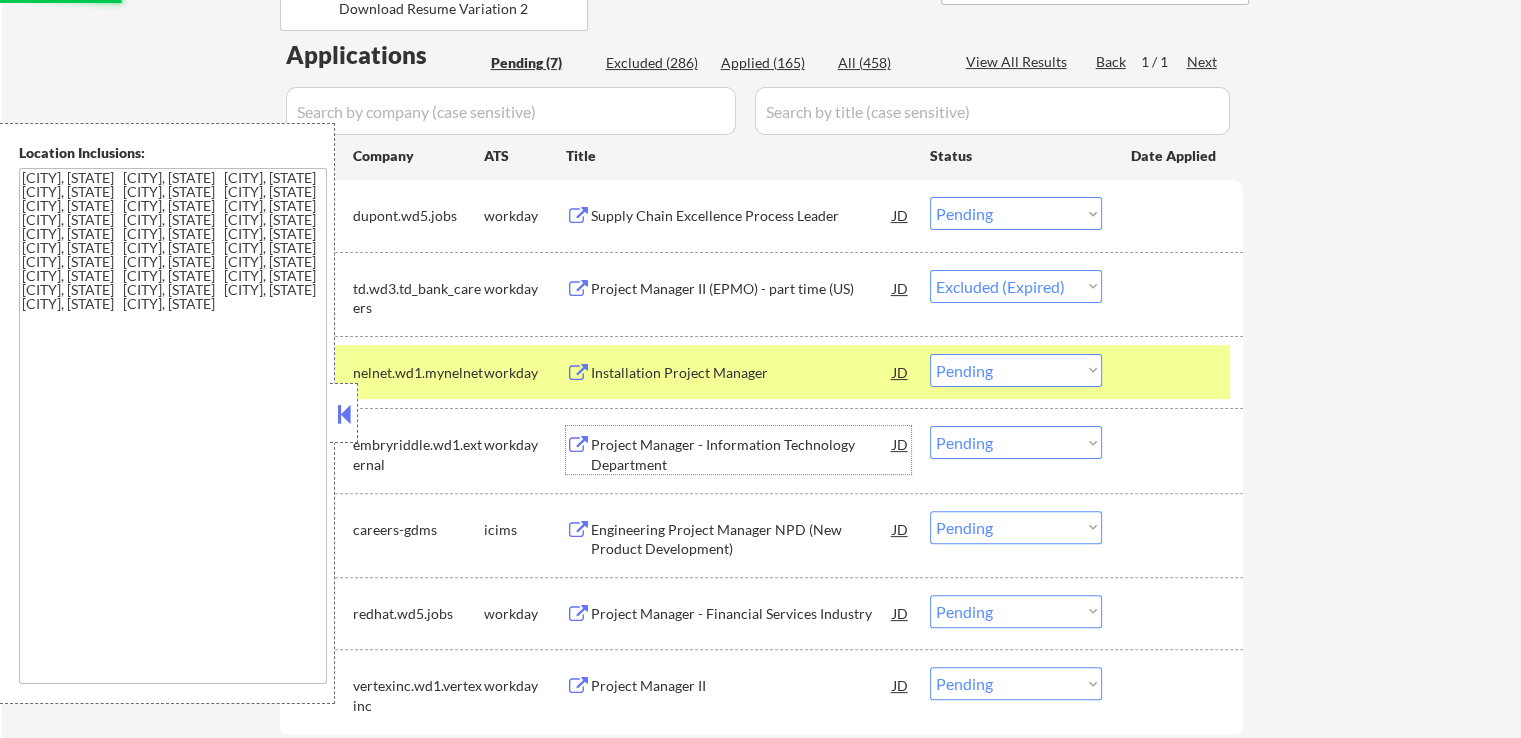 click on "Project Manager - Information Technology Department" at bounding box center (742, 454) 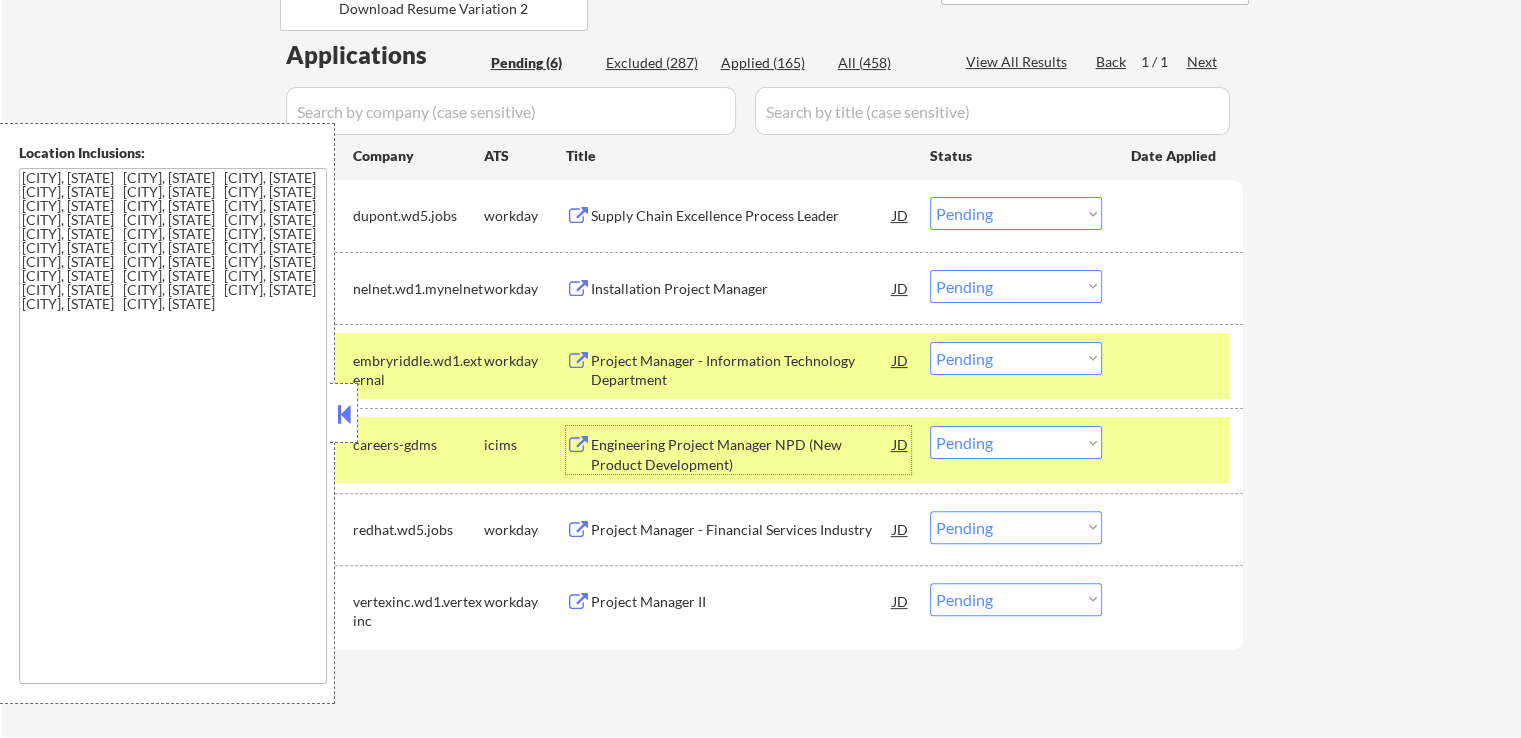 click on "Choose an option... Pending Applied Excluded (Questions) Excluded (Expired) Excluded (Location) Excluded (Bad Match) Excluded (Blocklist) Excluded (Salary) Excluded (Other)" at bounding box center [1016, 286] 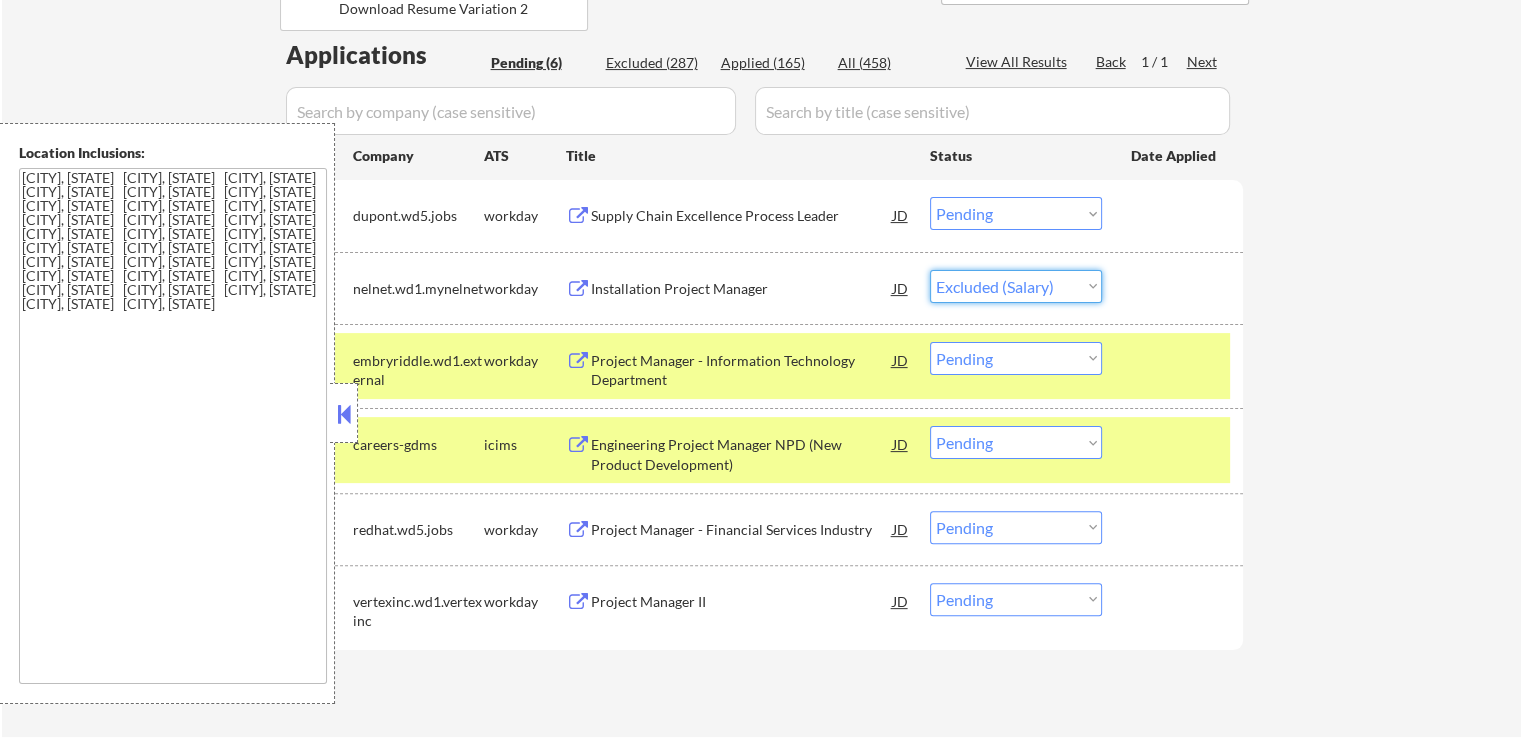 click on "Choose an option... Pending Applied Excluded (Questions) Excluded (Expired) Excluded (Location) Excluded (Bad Match) Excluded (Blocklist) Excluded (Salary) Excluded (Other)" at bounding box center [1016, 286] 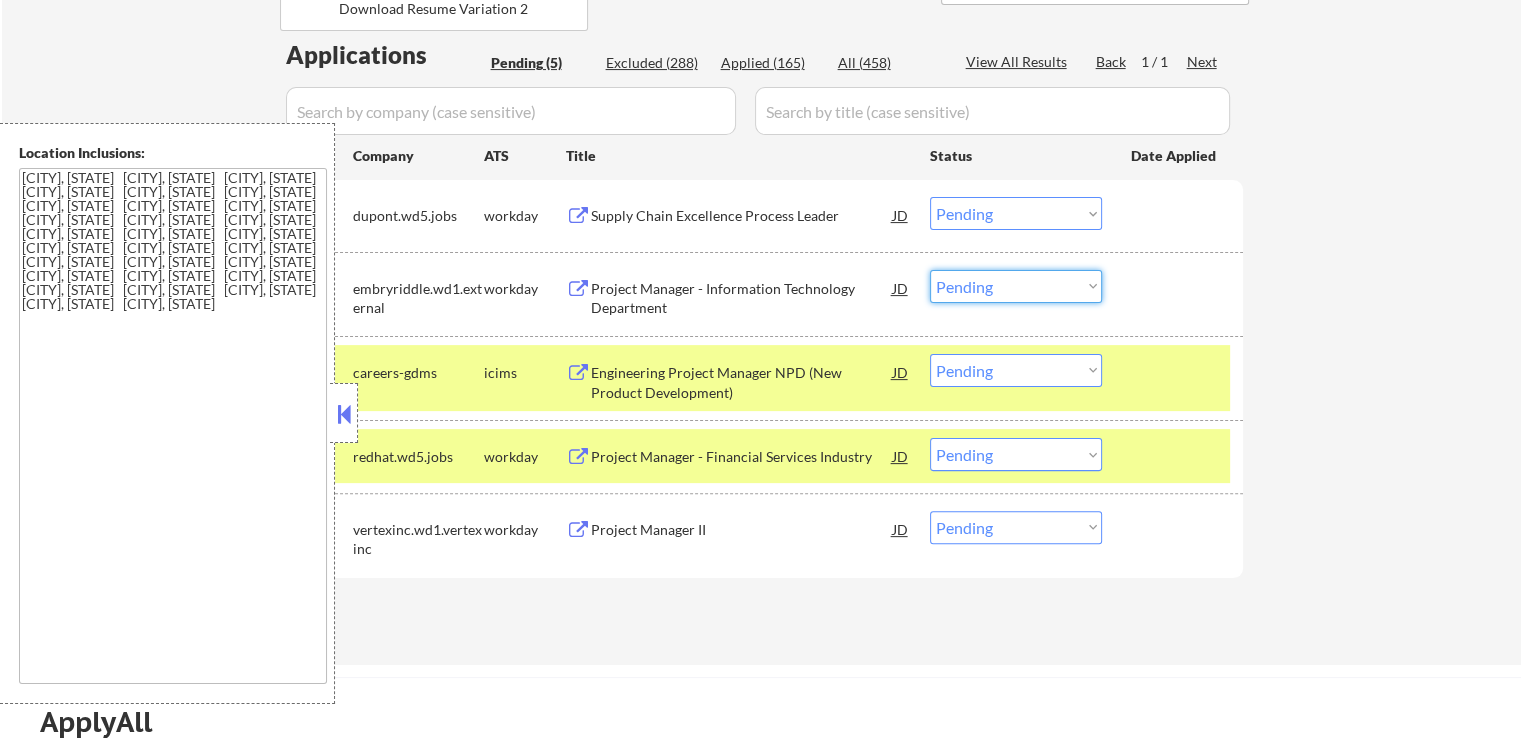 click on "Choose an option... Pending Applied Excluded (Questions) Excluded (Expired) Excluded (Location) Excluded (Bad Match) Excluded (Blocklist) Excluded (Salary) Excluded (Other)" at bounding box center (1016, 286) 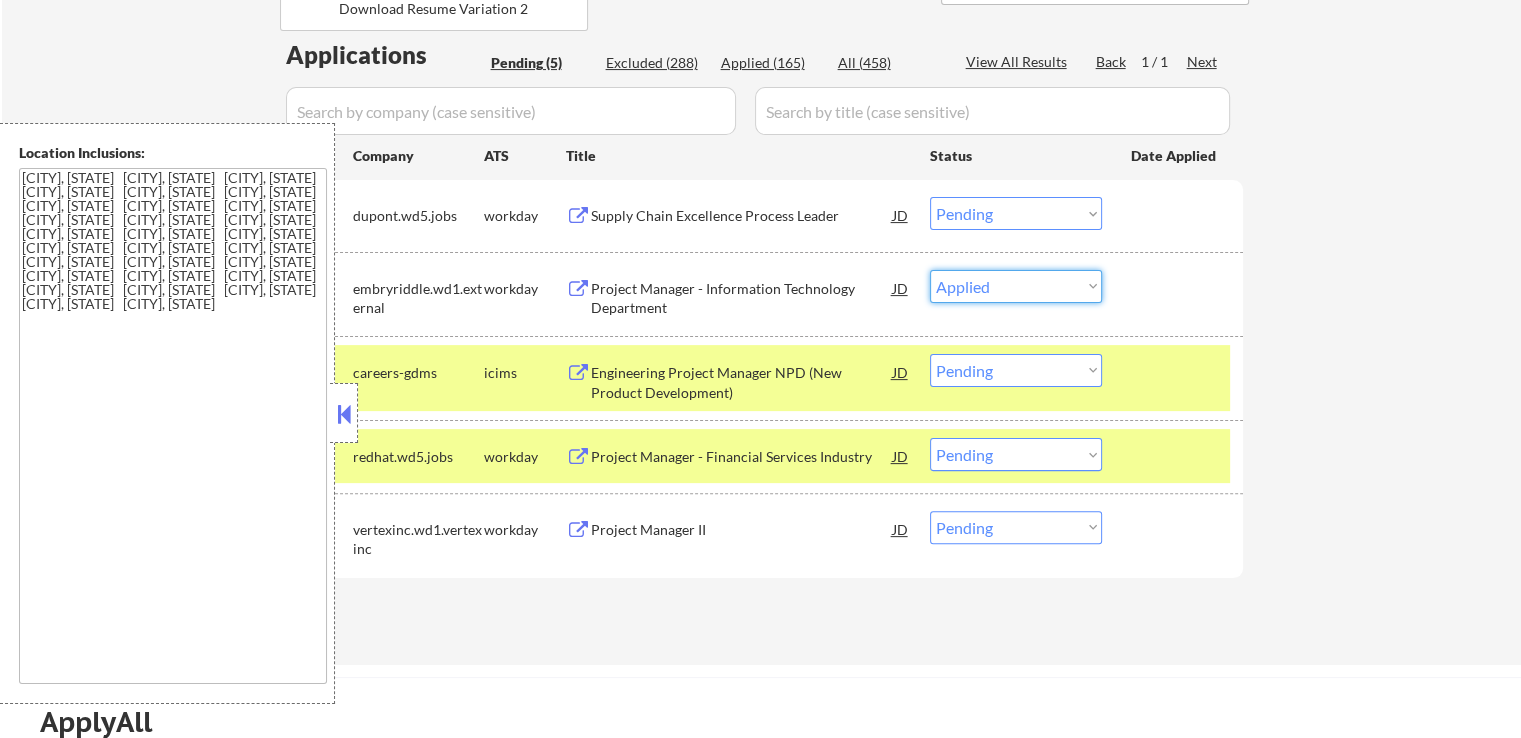 click on "Choose an option... Pending Applied Excluded (Questions) Excluded (Expired) Excluded (Location) Excluded (Bad Match) Excluded (Blocklist) Excluded (Salary) Excluded (Other)" at bounding box center (1016, 286) 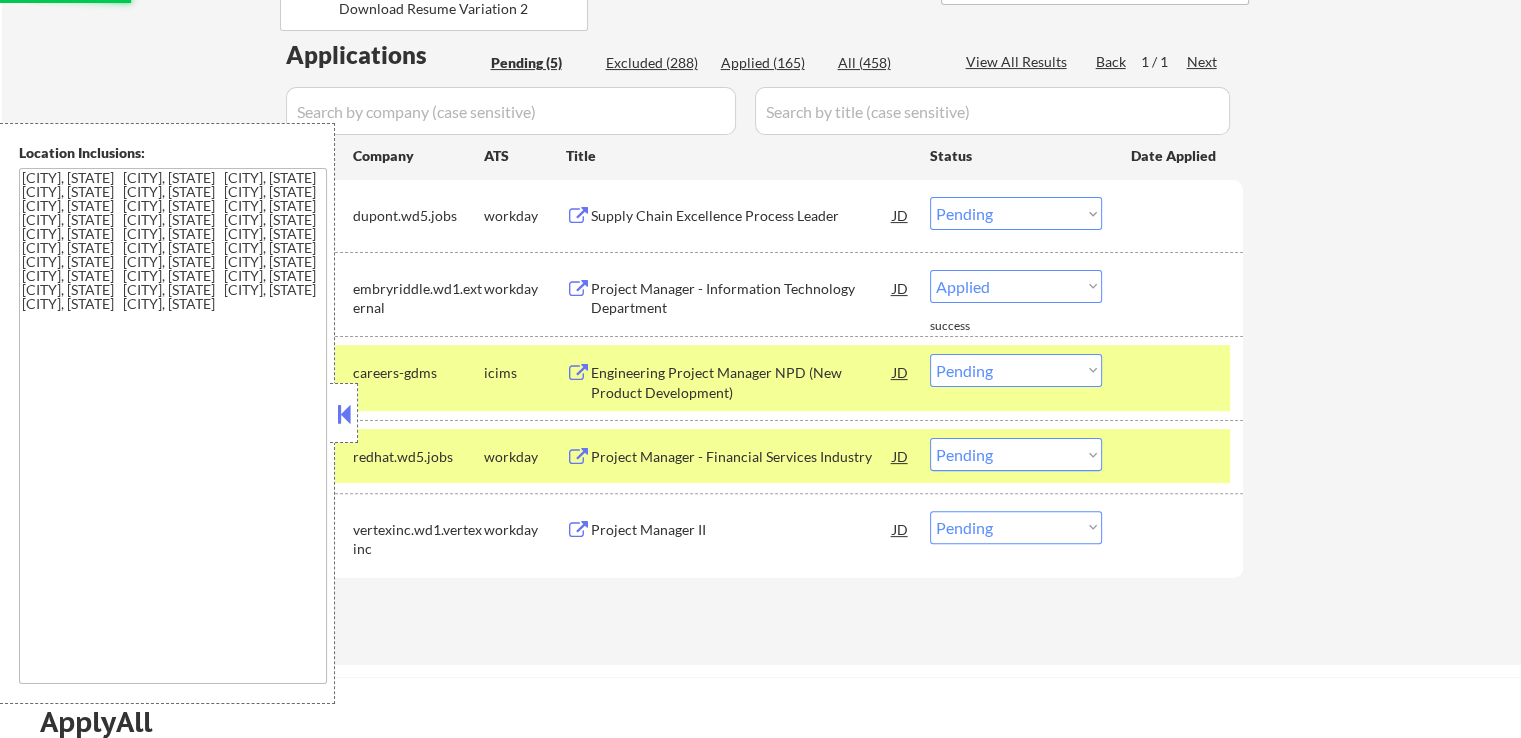 select on ""pending"" 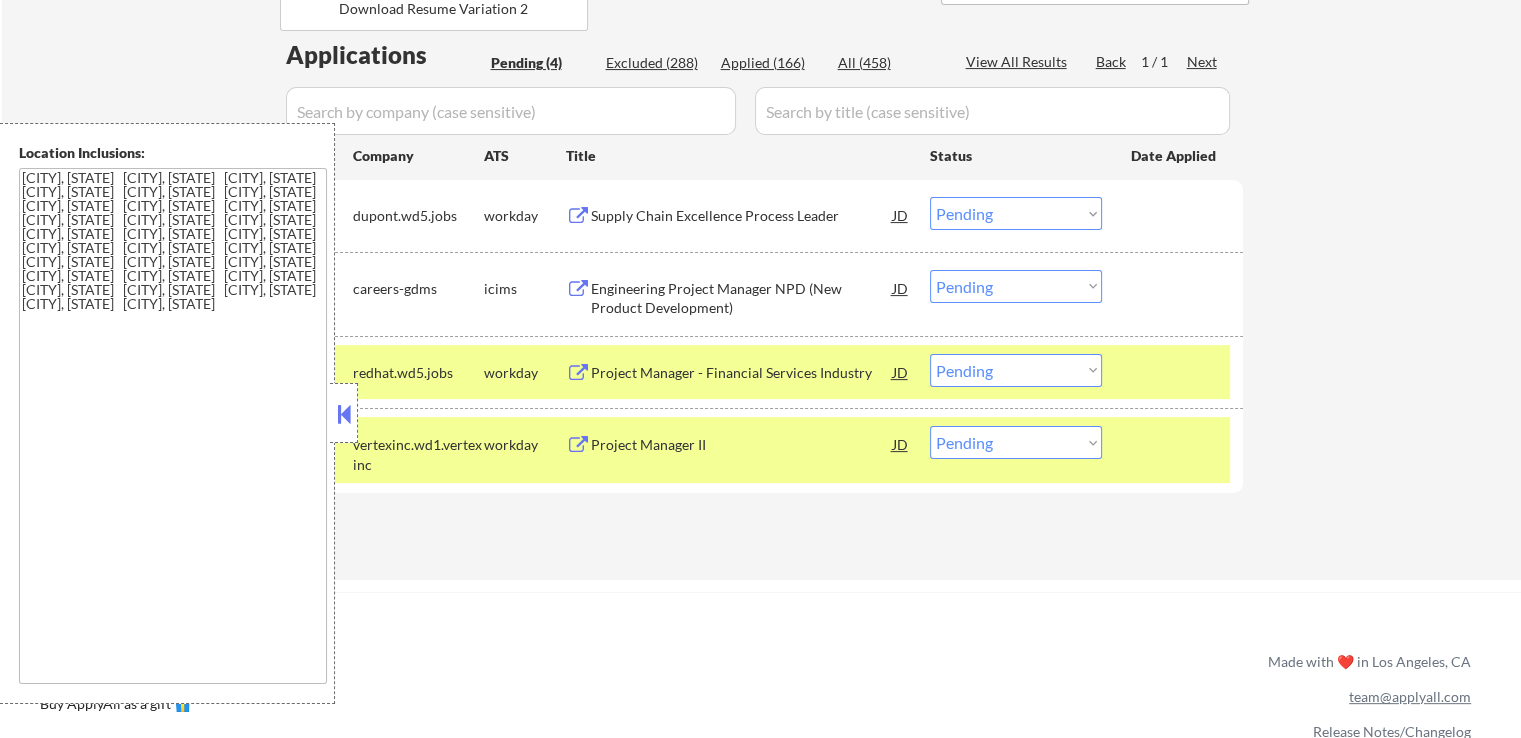 scroll, scrollTop: 580, scrollLeft: 0, axis: vertical 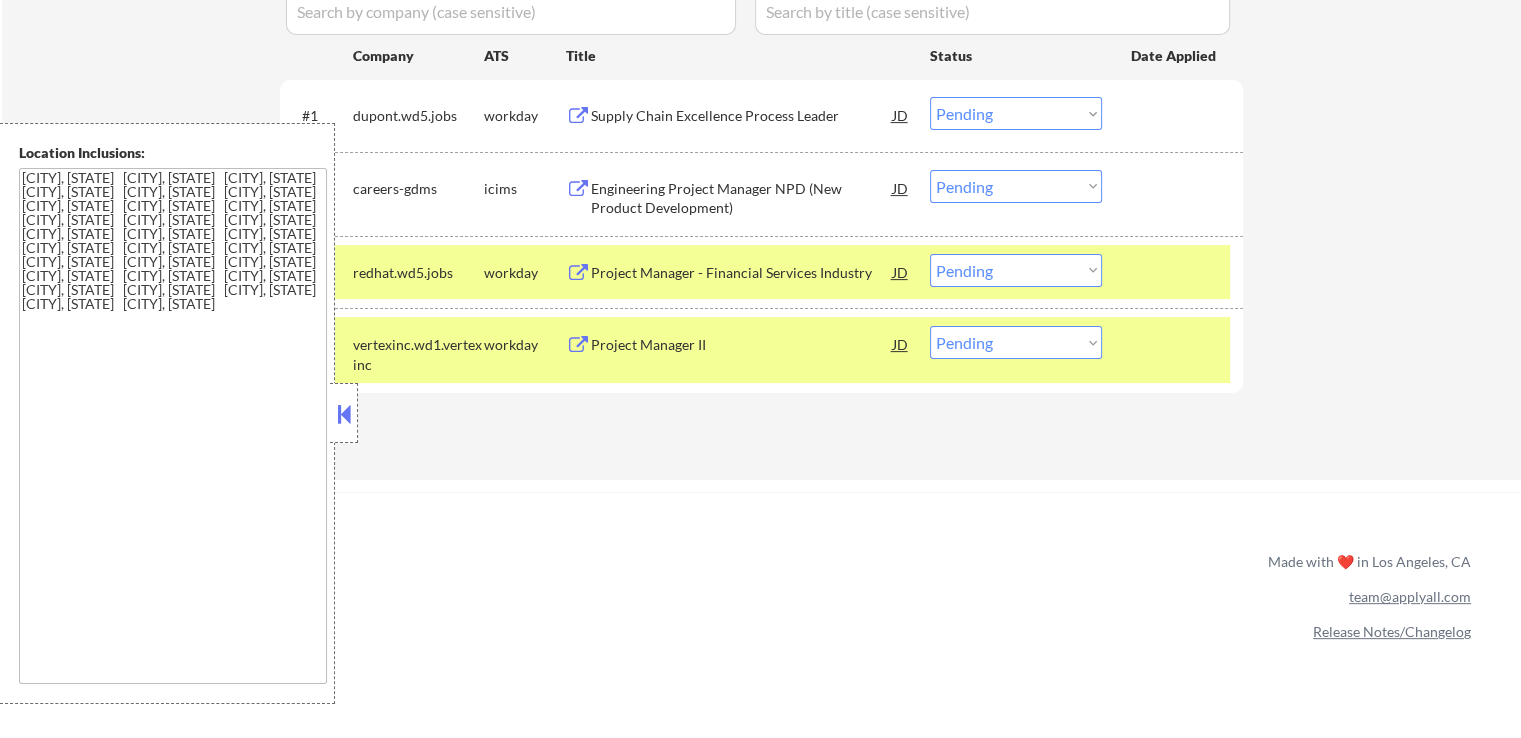 click on "Project Manager II" at bounding box center (742, 345) 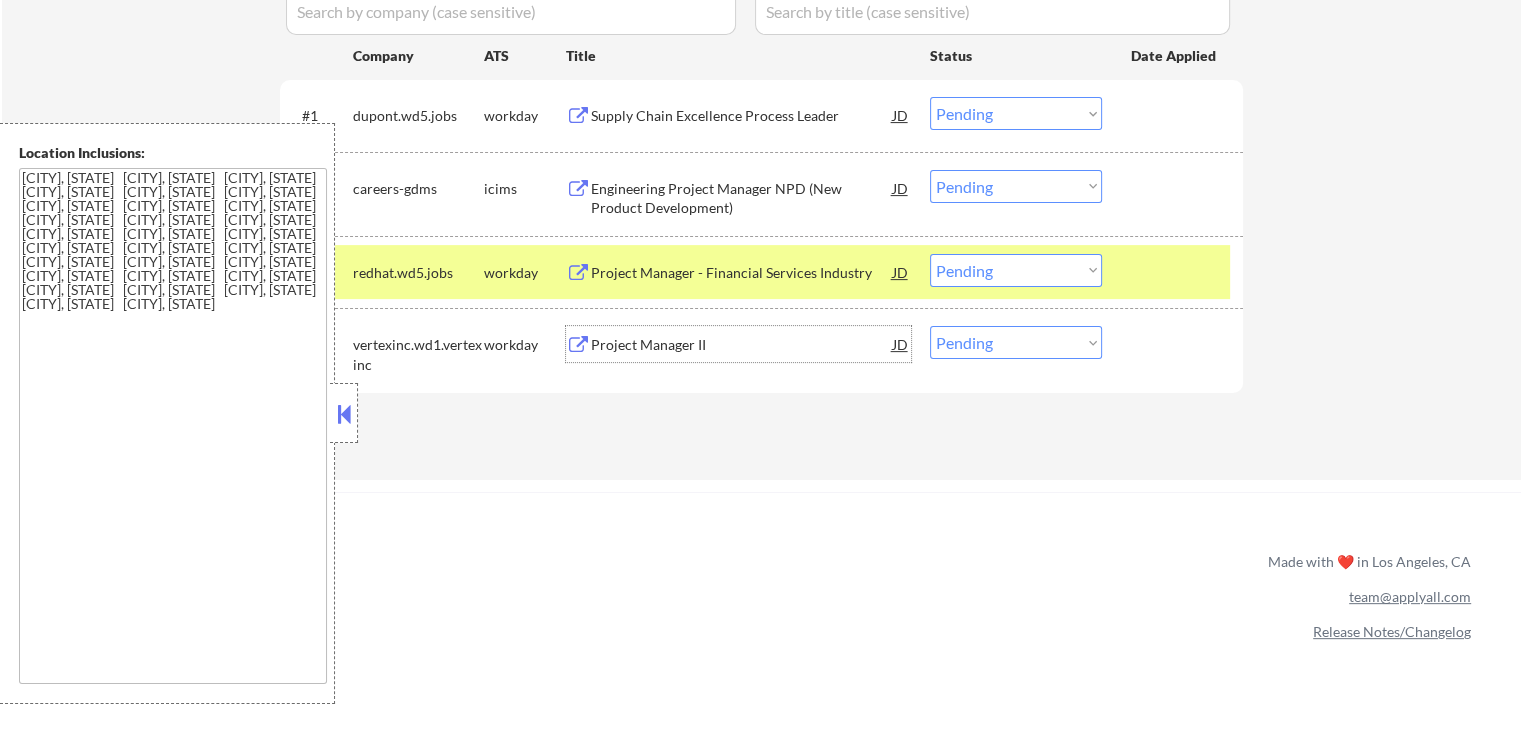 click on "Choose an option... Pending Applied Excluded (Questions) Excluded (Expired) Excluded (Location) Excluded (Bad Match) Excluded (Blocklist) Excluded (Salary) Excluded (Other)" at bounding box center (1016, 270) 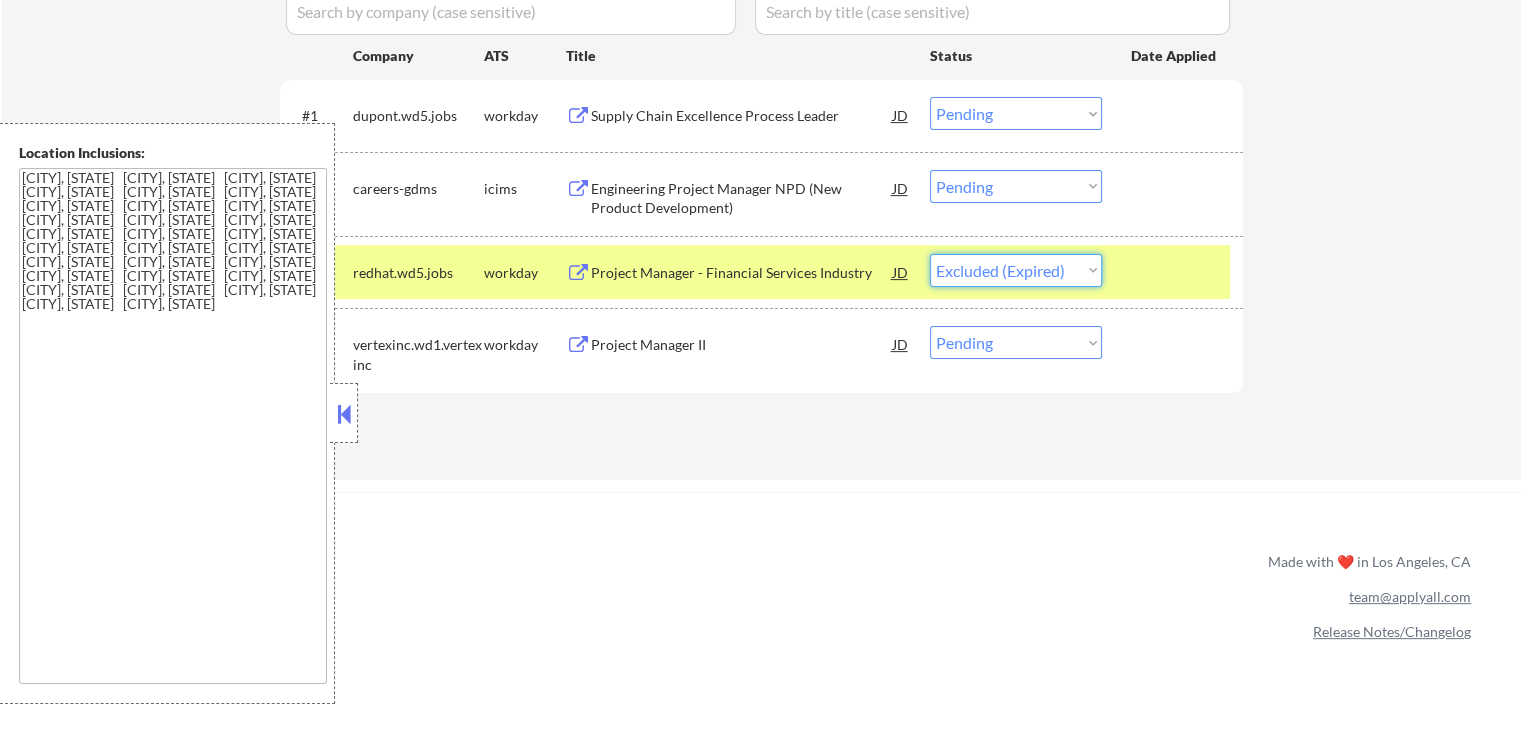 click on "Choose an option... Pending Applied Excluded (Questions) Excluded (Expired) Excluded (Location) Excluded (Bad Match) Excluded (Blocklist) Excluded (Salary) Excluded (Other)" at bounding box center [1016, 270] 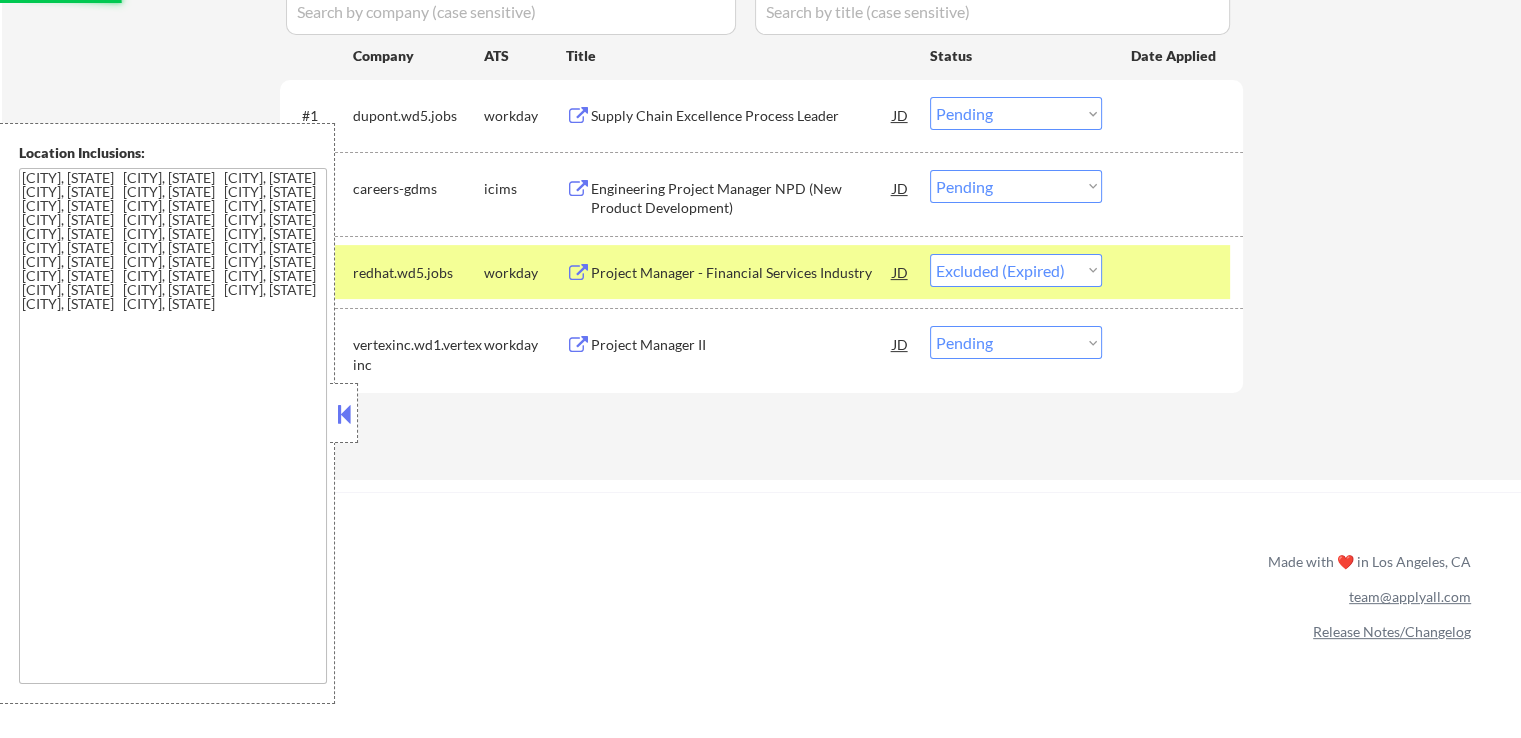 click on "← Return to /applysquad Mailslurp Inbox Job Search Builder [FIRST] [LAST] User Email:  [EMAIL] Application Email:  [EMAIL] Mailslurp Email:  [EMAIL] LinkedIn:   https://www.linkedin.com/in/jaysonv/
Phone:  [PHONE] Current Location:  [CITY], [STATE] Applies:  158 sent / 200 bought Internal Notes Now has 3 resumes!
Resume #1: tech writer
Resume #2: business analyst/process analyst
Resume #3: project manager (sending over slack)
- EF 6/11 Can work in country of residence?:  yes Squad Notes Minimum salary:  $120,000 Will need Visa to work in that country now/future?:   no Download Resume Variation 1 Add a Job Manually Download Resume Variation 2 Ahsan Applications Pending (4) Excluded (288) Applied (166) All (458) View All Results Back 1 / 1
Next Company ATS Title Status Date Applied #1 dupont.wd5.jobs workday Supply Chain Excellence Process Leader JD Choose an option... Pending Applied Excluded (Questions) Excluded (Expired) Excluded (Location) #2 JD" at bounding box center (762, -18) 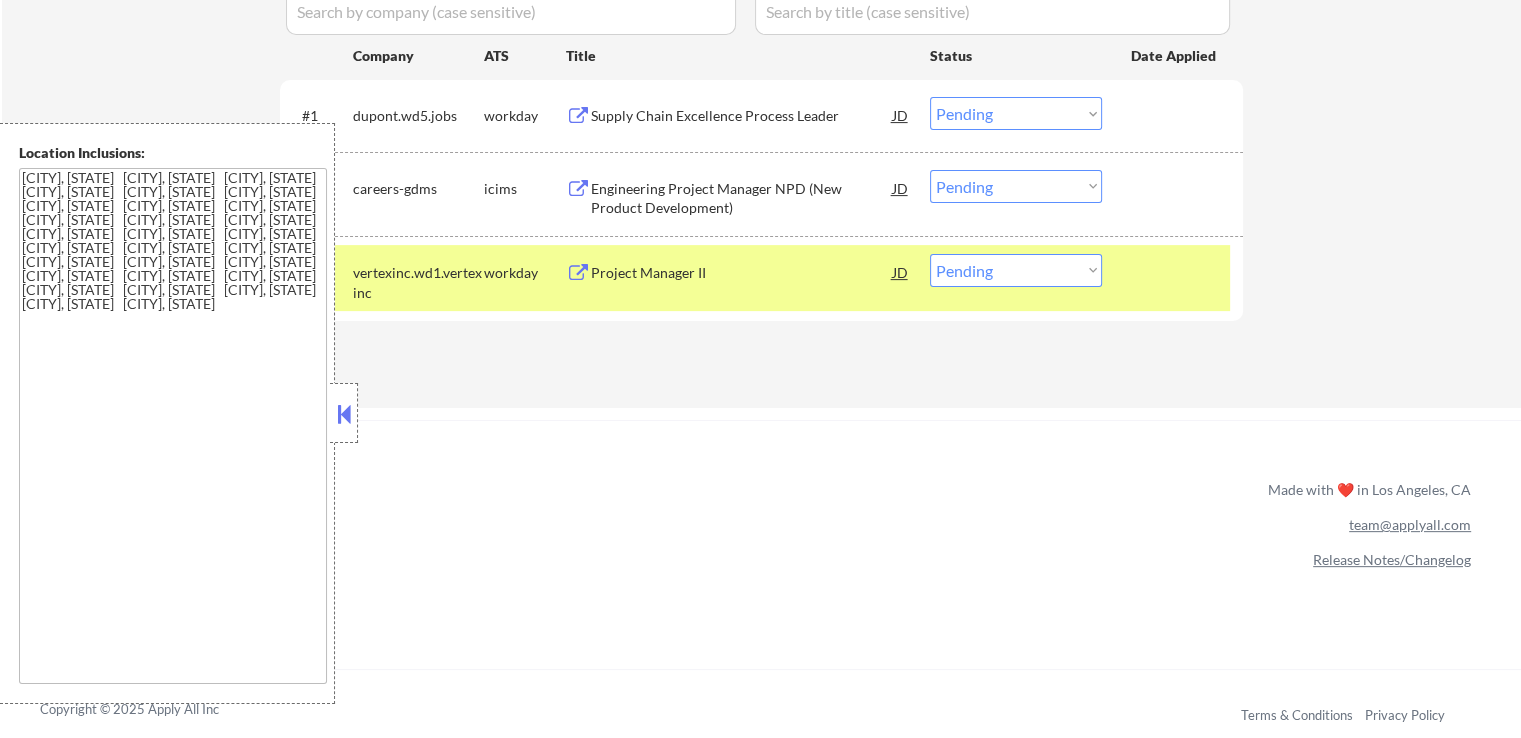 click on "Engineering Project Manager NPD (New Product Development)" at bounding box center [742, 198] 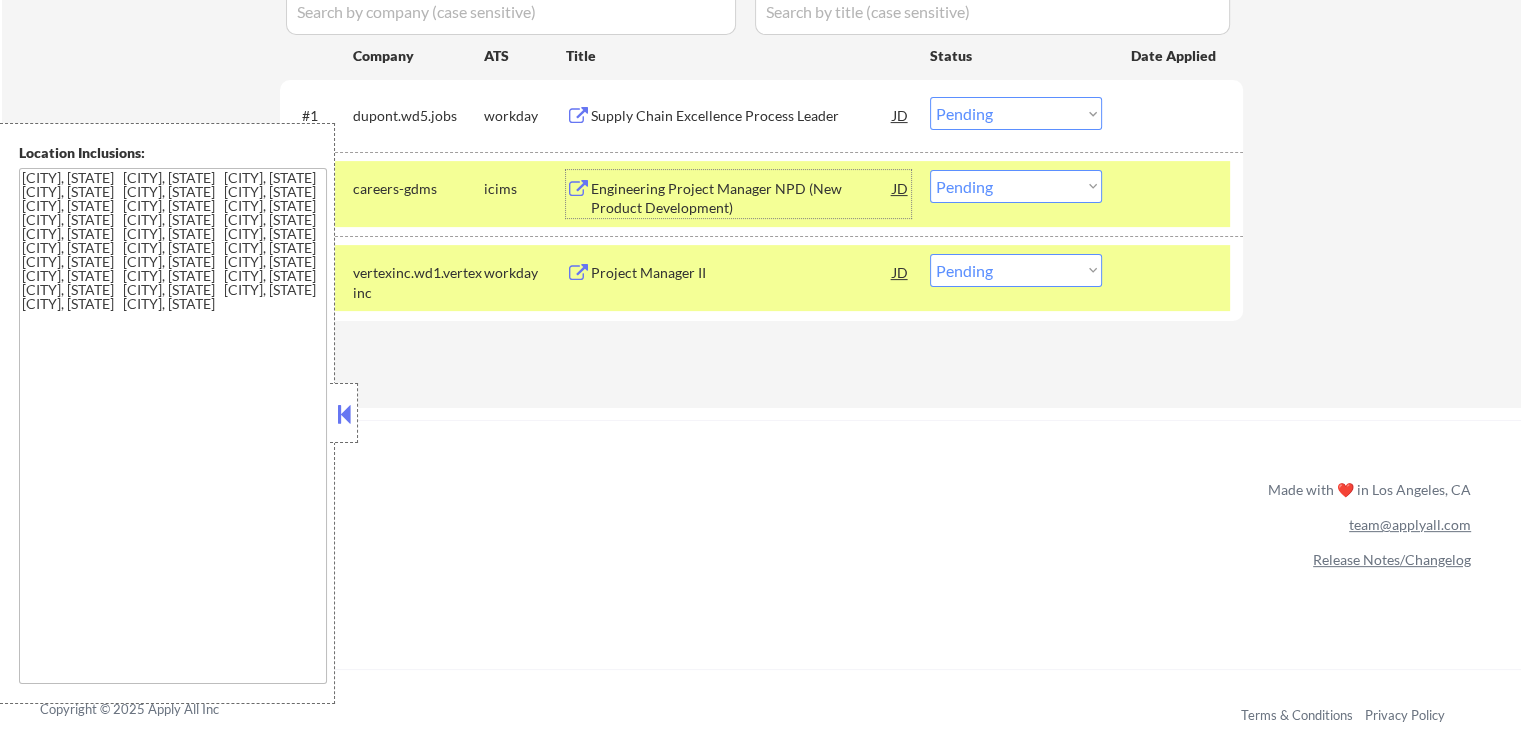 click on "Project Manager II" at bounding box center [742, 273] 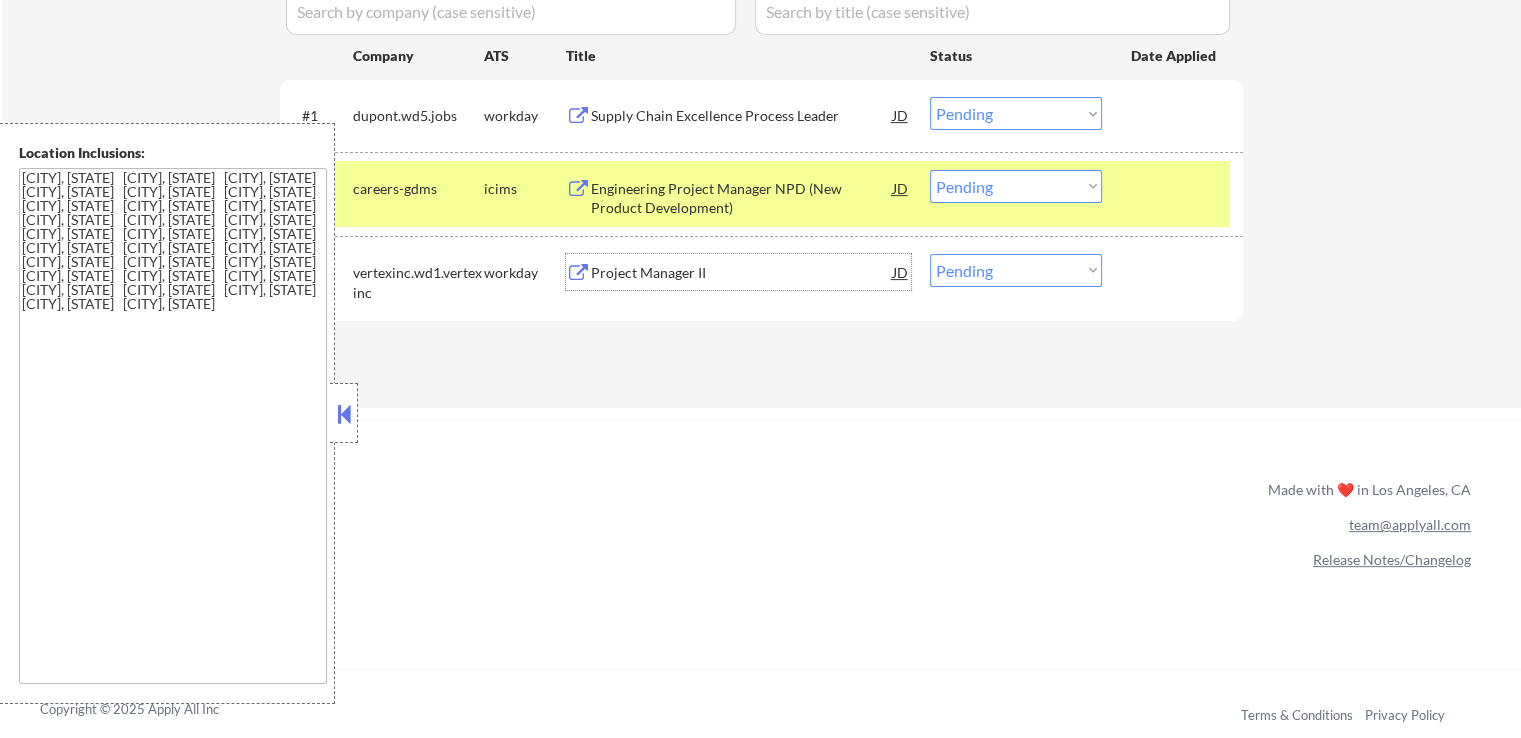 drag, startPoint x: 1014, startPoint y: 265, endPoint x: 1025, endPoint y: 283, distance: 21.095022 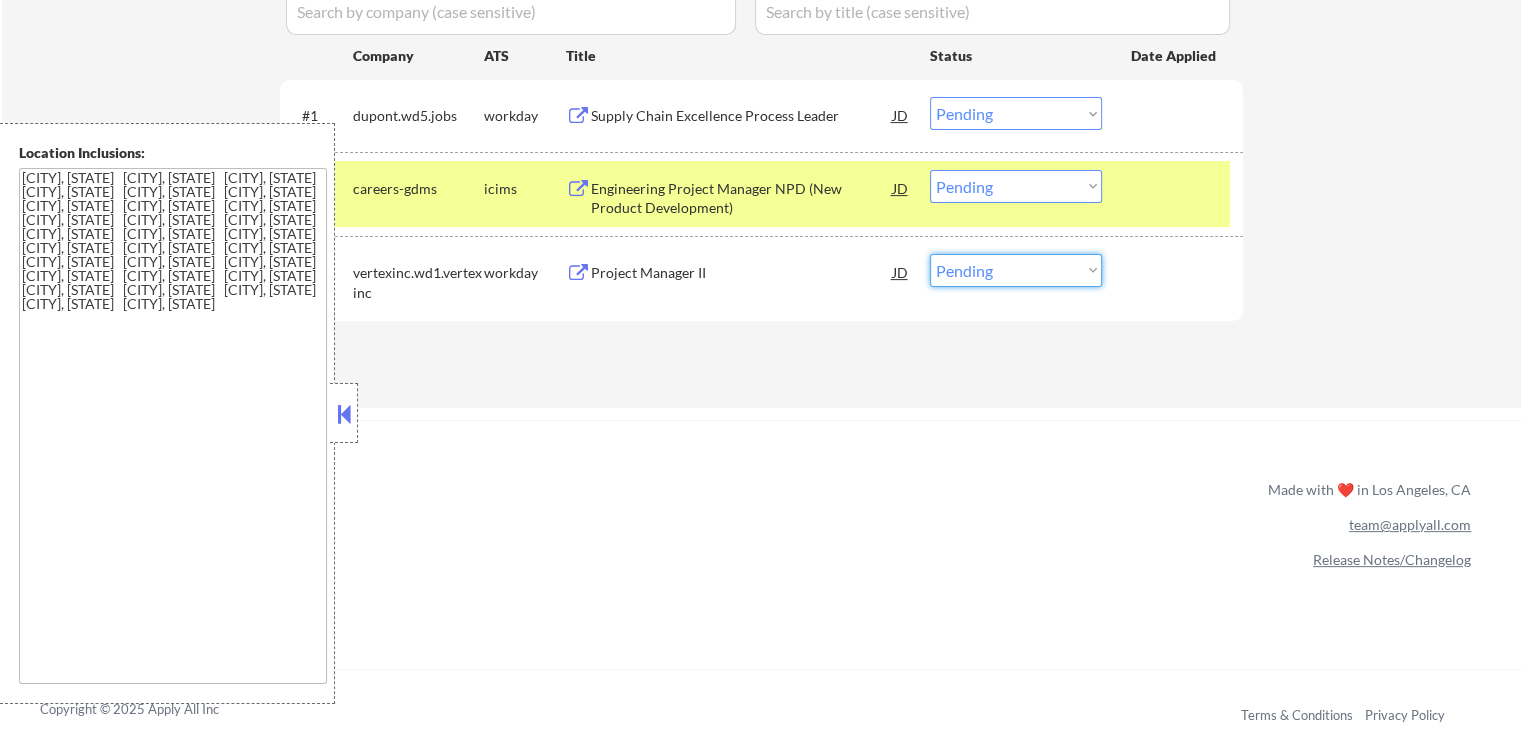 select on ""excluded__expired_"" 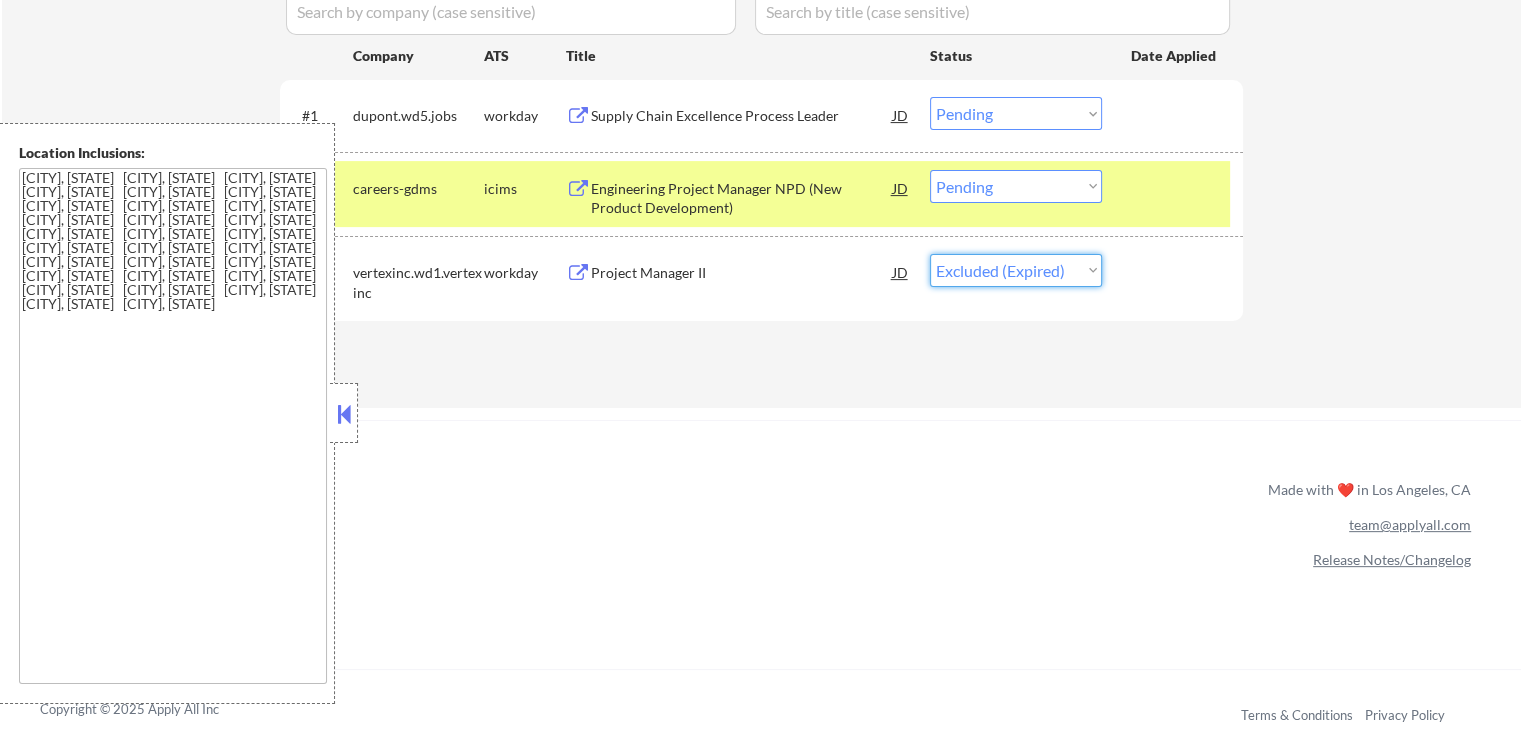 click on "Choose an option... Pending Applied Excluded (Questions) Excluded (Expired) Excluded (Location) Excluded (Bad Match) Excluded (Blocklist) Excluded (Salary) Excluded (Other)" at bounding box center (1016, 270) 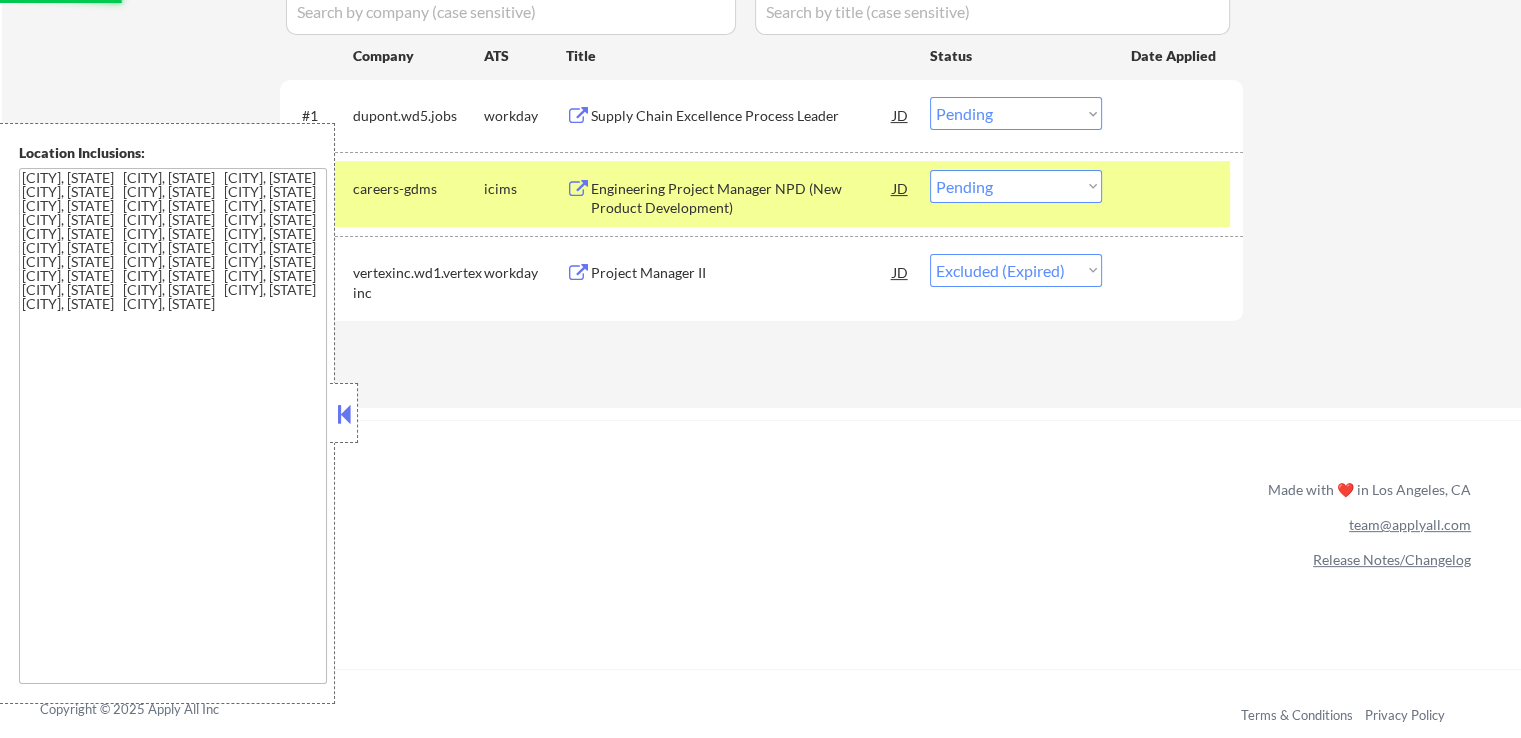 click on "Engineering Project Manager NPD (New Product Development)" at bounding box center [742, 198] 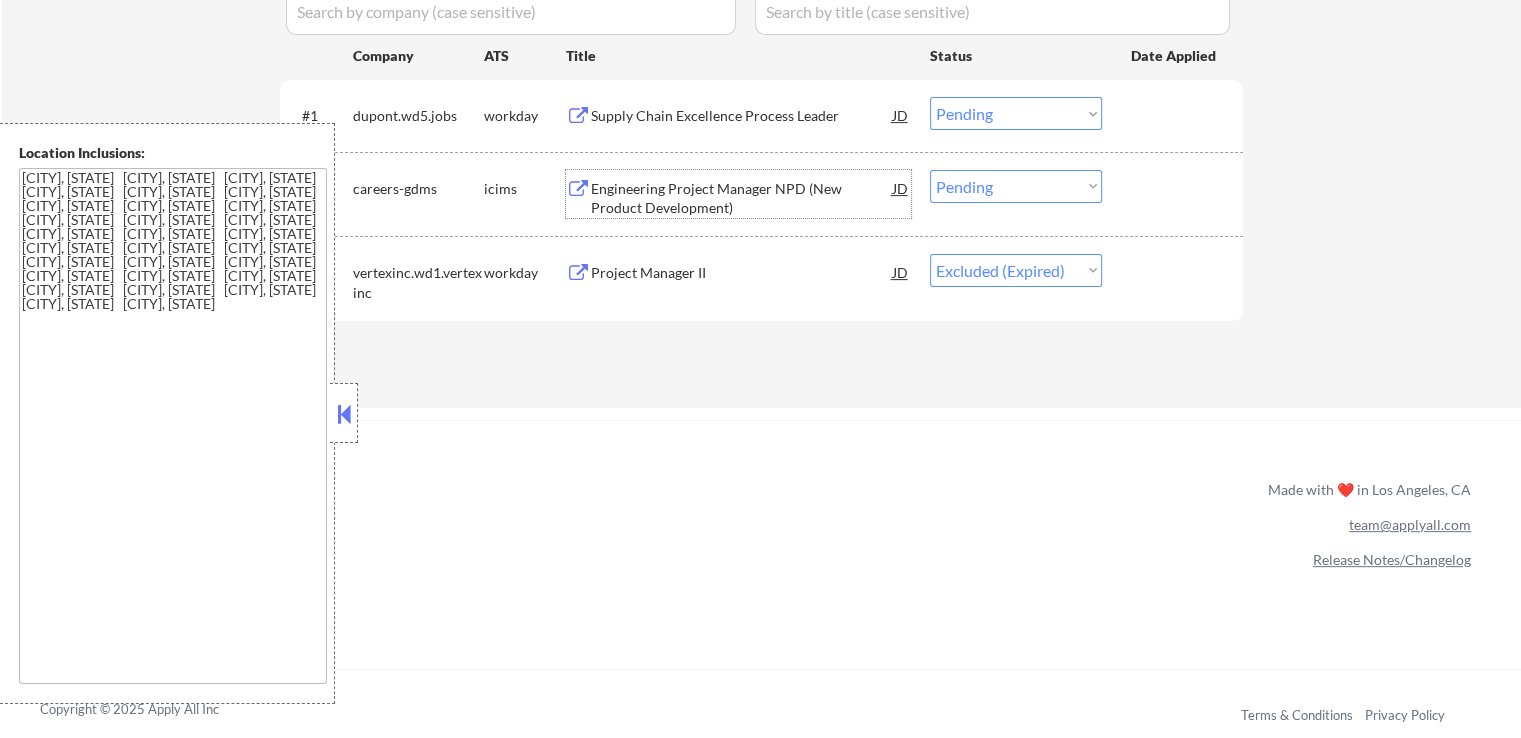 click on "Choose an option... Pending Applied Excluded (Questions) Excluded (Expired) Excluded (Location) Excluded (Bad Match) Excluded (Blocklist) Excluded (Salary) Excluded (Other)" at bounding box center (1016, 186) 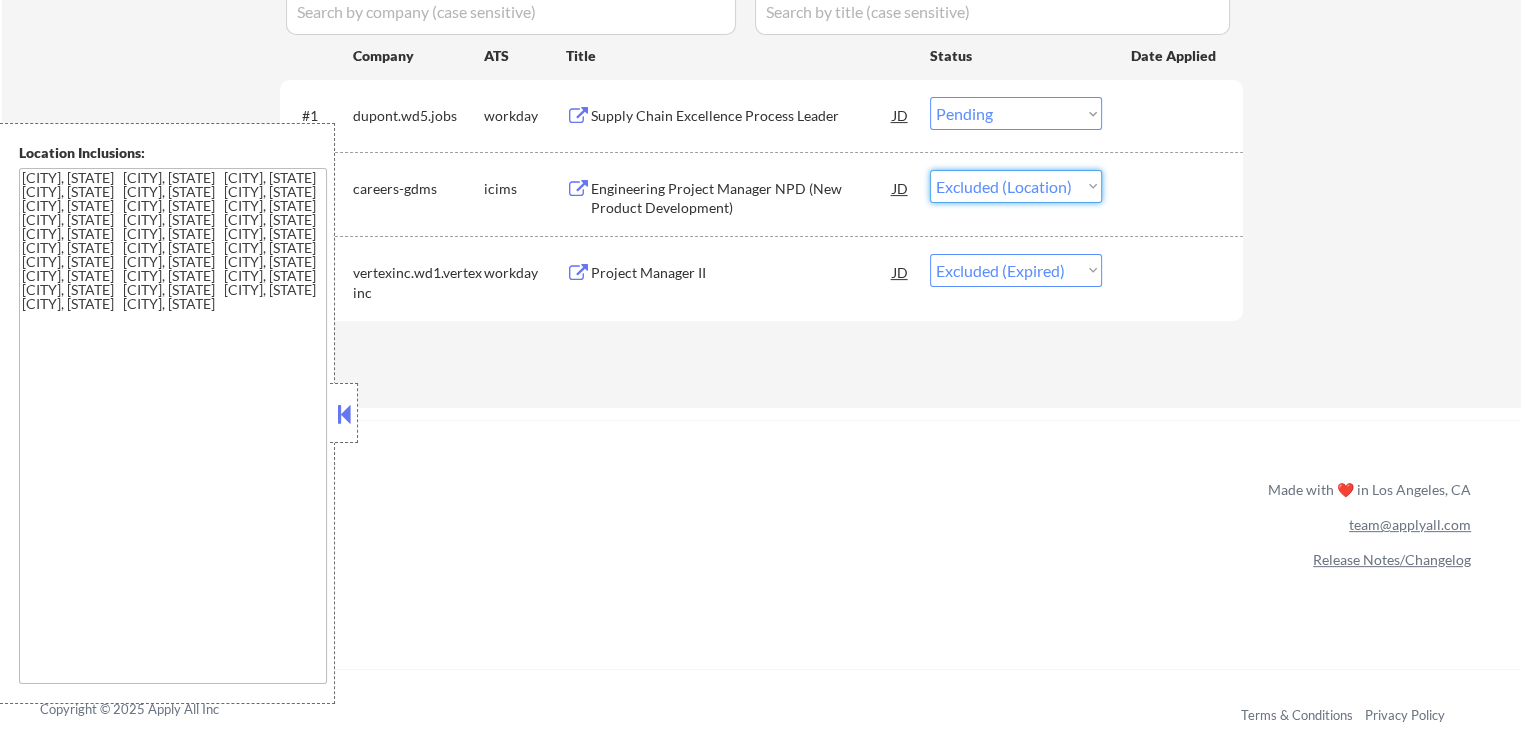click on "Choose an option... Pending Applied Excluded (Questions) Excluded (Expired) Excluded (Location) Excluded (Bad Match) Excluded (Blocklist) Excluded (Salary) Excluded (Other)" at bounding box center (1016, 186) 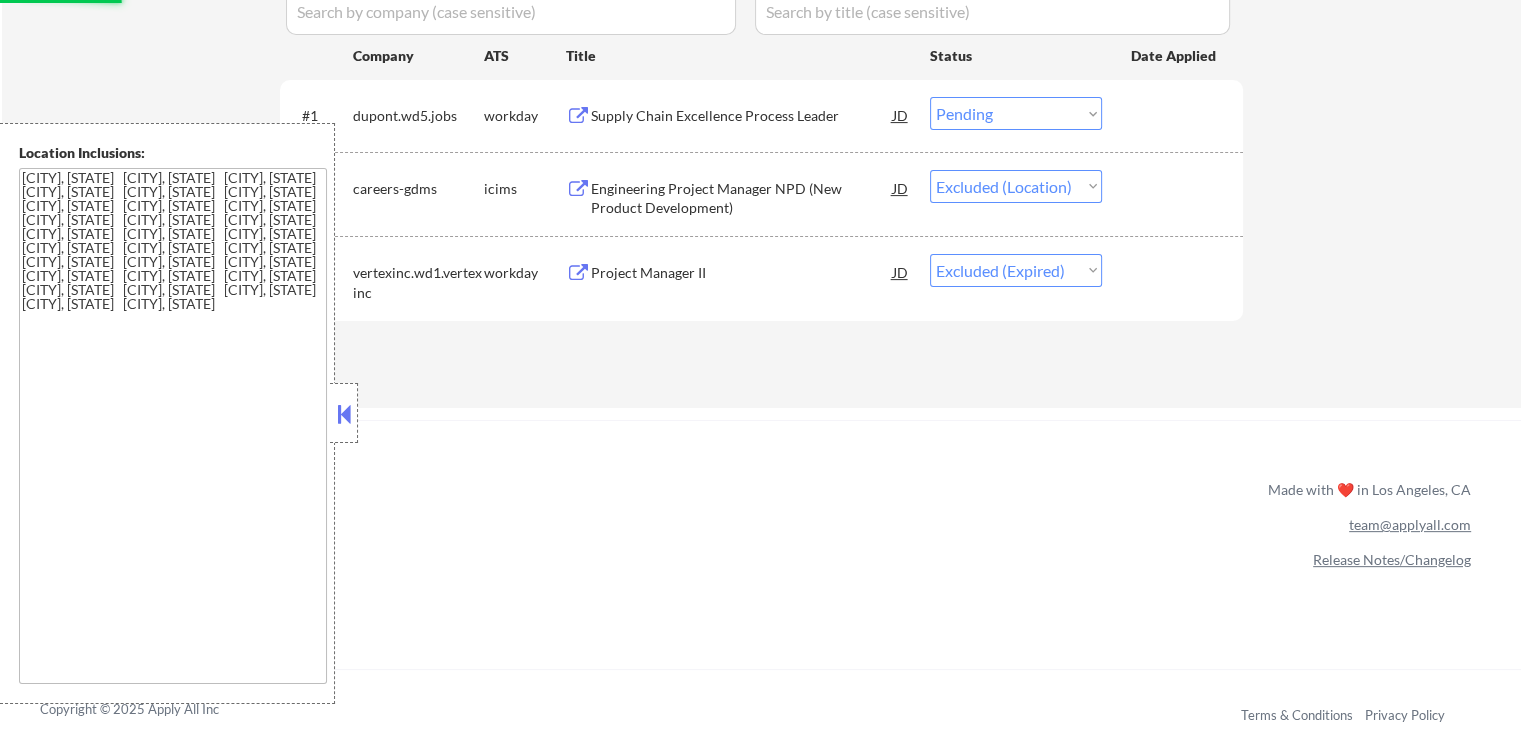 click on "Applications Pending (3) Excluded (289) Applied (166) All (458) View All Results Back 1 / 1
Next Company ATS Title Status Date Applied #1 dupont.wd5.jobs workday Supply Chain Excellence Process Leader JD Choose an option... Pending Applied Excluded (Questions) Excluded (Expired) Excluded (Location) Excluded (Bad Match) Excluded (Blocklist) Excluded (Salary) Excluded (Other) success #2 careers-gdms icims Engineering Project Manager NPD (New Product Development) JD Choose an option... Pending Applied Excluded (Questions) Excluded (Expired) Excluded (Location) Excluded (Bad Match) Excluded (Blocklist) Excluded (Salary) Excluded (Other) success #3 vertexinc.wd1.vertexinc workday Project Manager II JD Choose an option... Pending Applied Excluded (Questions) Excluded (Expired) Excluded (Location) Excluded (Bad Match) Excluded (Blocklist) Excluded (Salary) Excluded (Other) success #4 vertexinc.wd1.vertexinc workday Project Manager II JD Choose an option... Pending Applied Excluded (Questions) Excluded (Expired) #5" at bounding box center (761, 154) 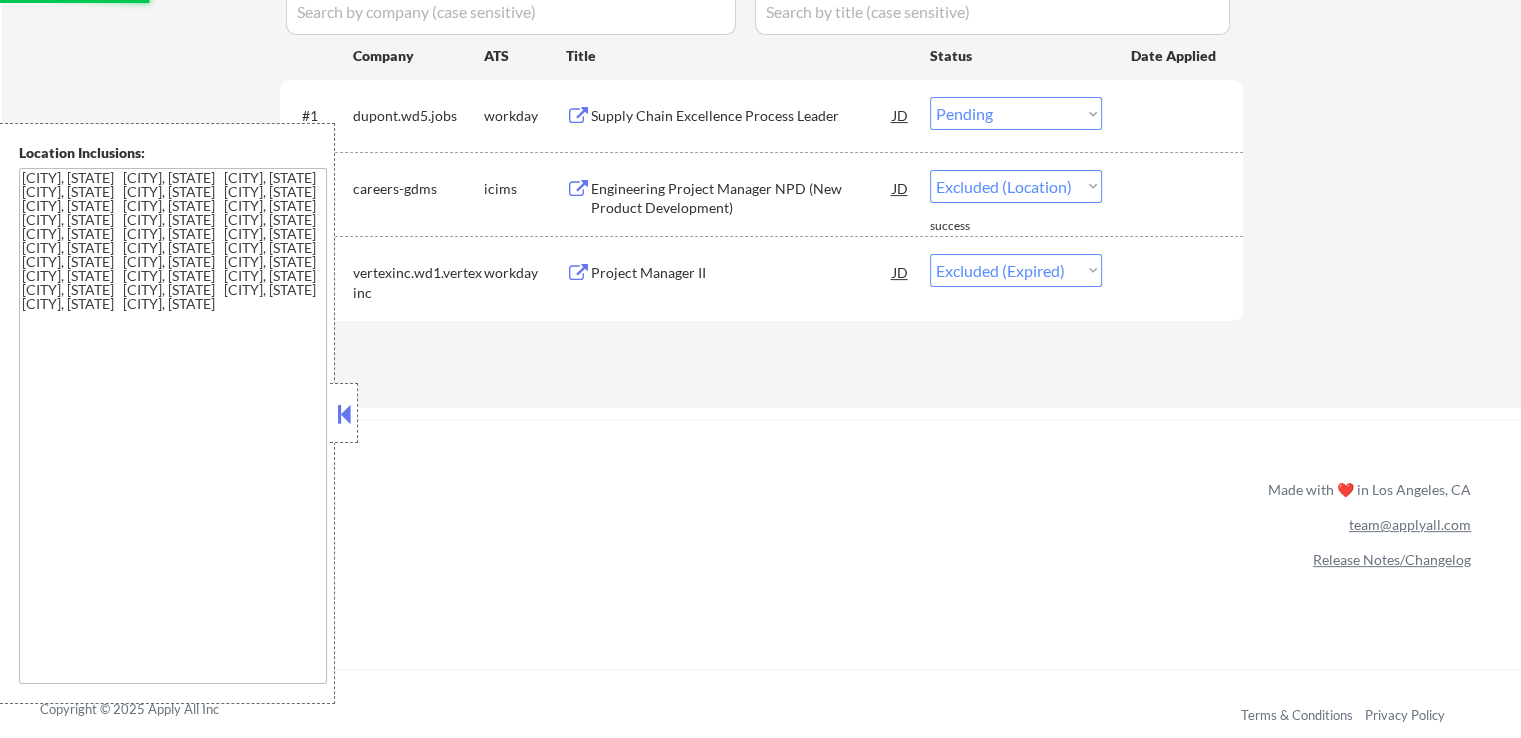 select on ""pending"" 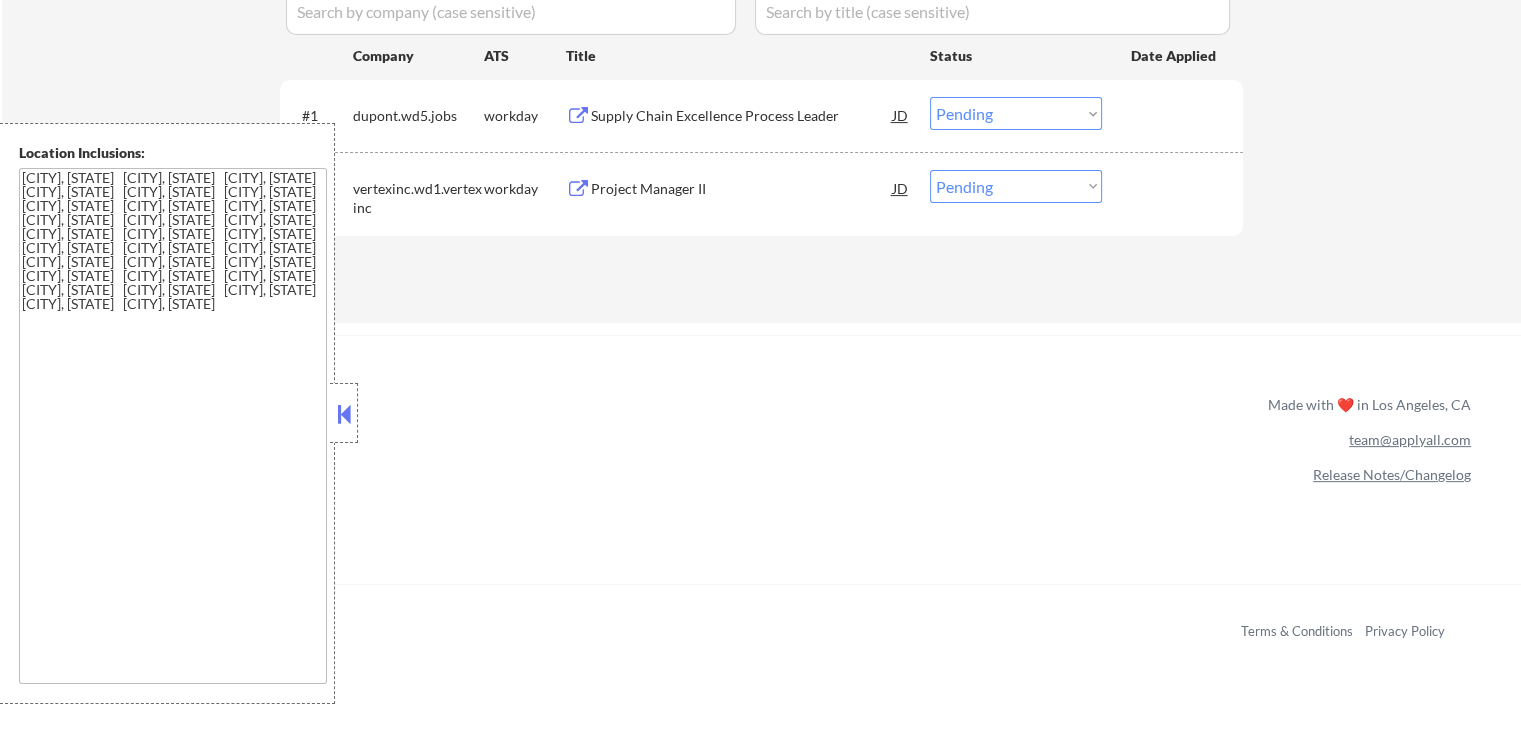 click on "ApplyAll Refer & earn free applications 👯‍♀️ Buy ApplyAll as a gift 🎁 About ApplyAll Success Stories Made with ❤️ in Los Angeles, CA [EMAIL] Release Notes/Changelog Copyright © 2025 Apply All Inc Terms & Conditions      Privacy Policy" at bounding box center (760, 507) 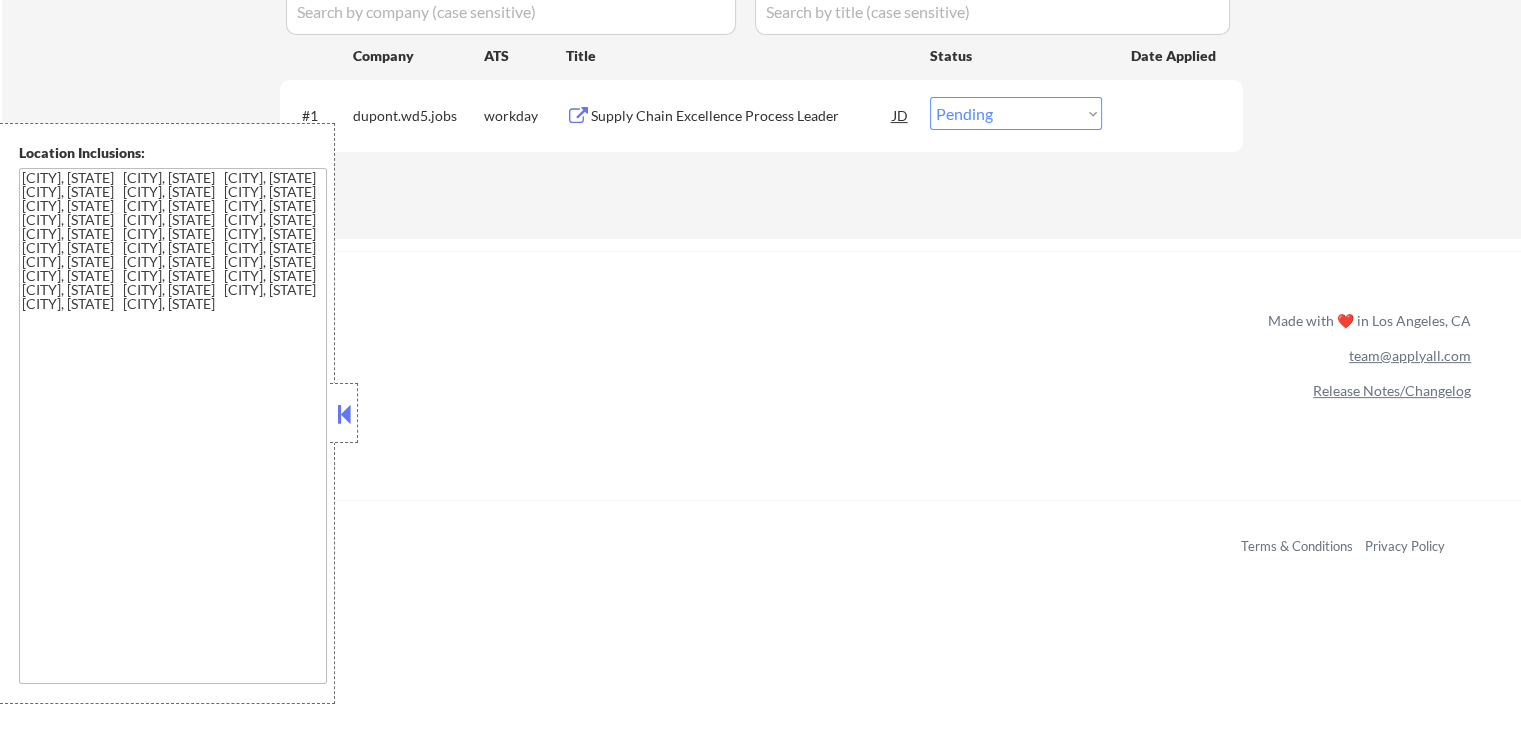 click on "Supply Chain Excellence Process Leader" at bounding box center [742, 116] 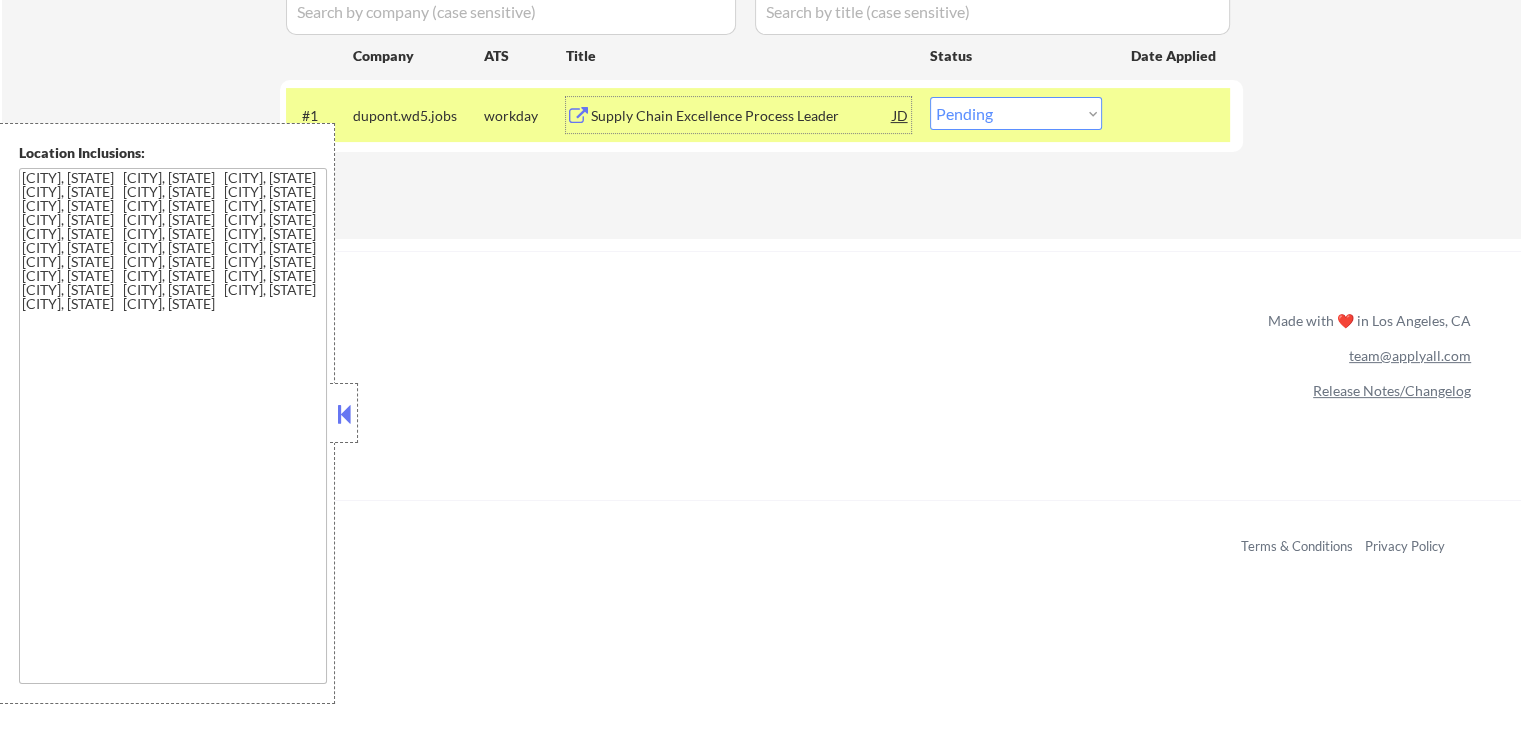 click on "Choose an option... Pending Applied Excluded (Questions) Excluded (Expired) Excluded (Location) Excluded (Bad Match) Excluded (Blocklist) Excluded (Salary) Excluded (Other)" at bounding box center (1016, 113) 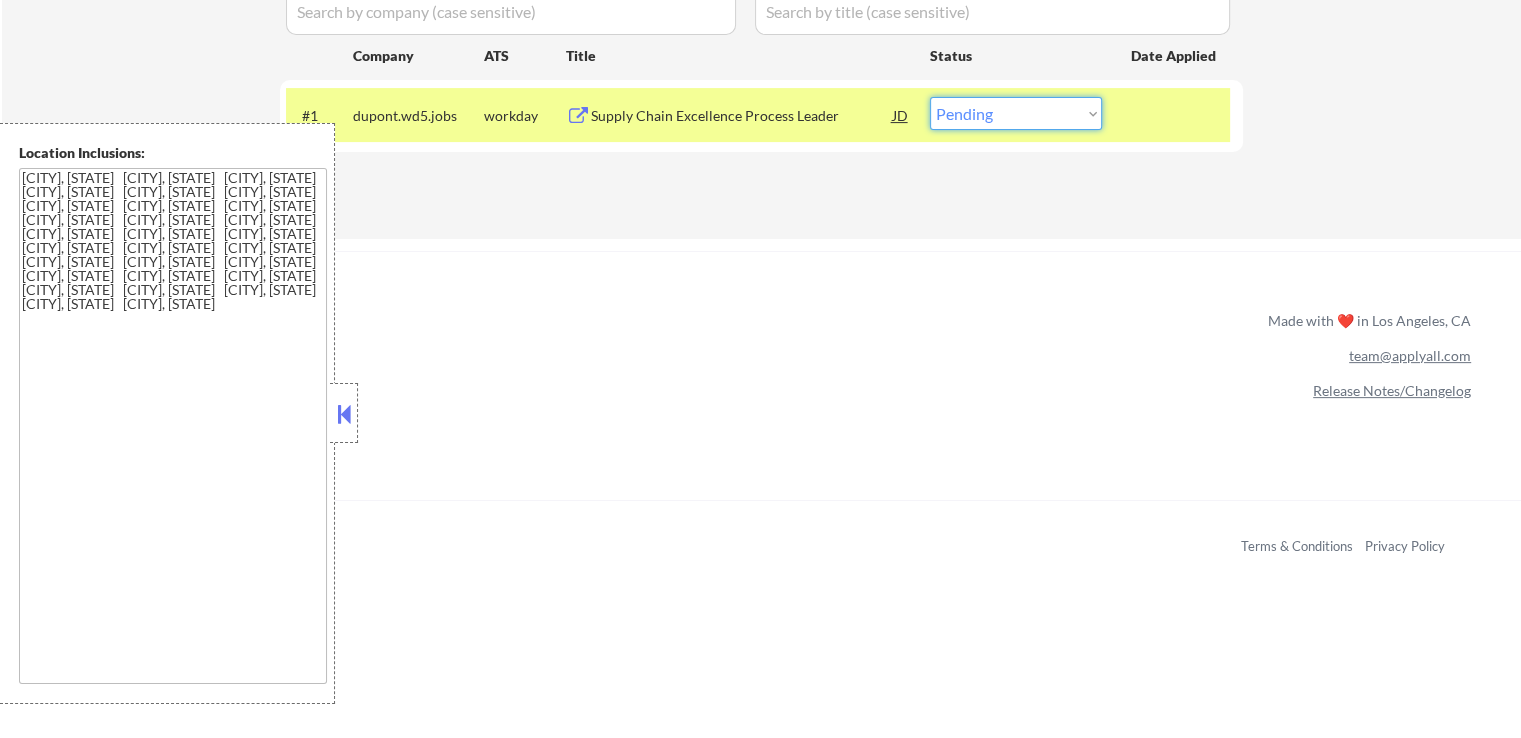 select on ""excluded__location_"" 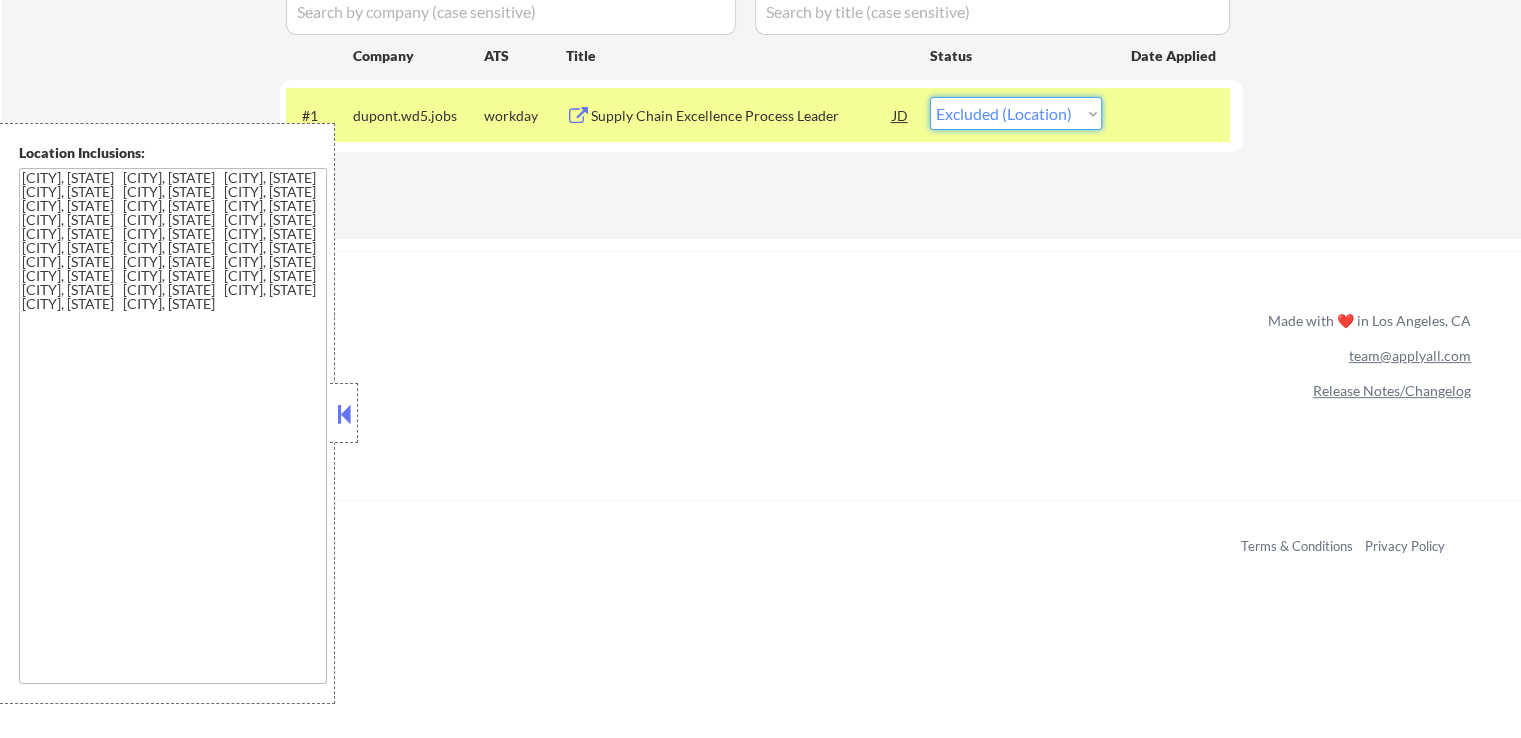 click on "Choose an option... Pending Applied Excluded (Questions) Excluded (Expired) Excluded (Location) Excluded (Bad Match) Excluded (Blocklist) Excluded (Salary) Excluded (Other)" at bounding box center (1016, 113) 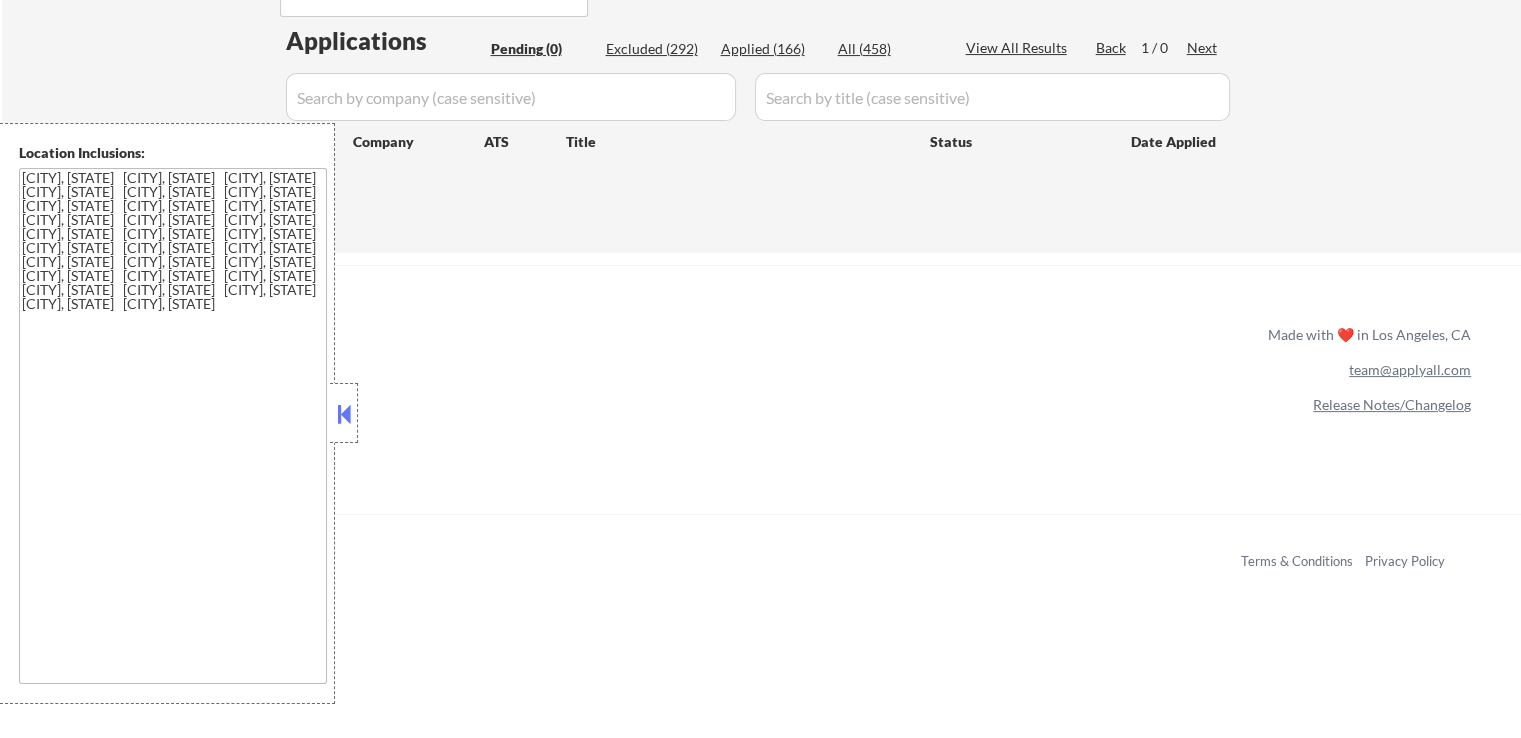 scroll, scrollTop: 280, scrollLeft: 0, axis: vertical 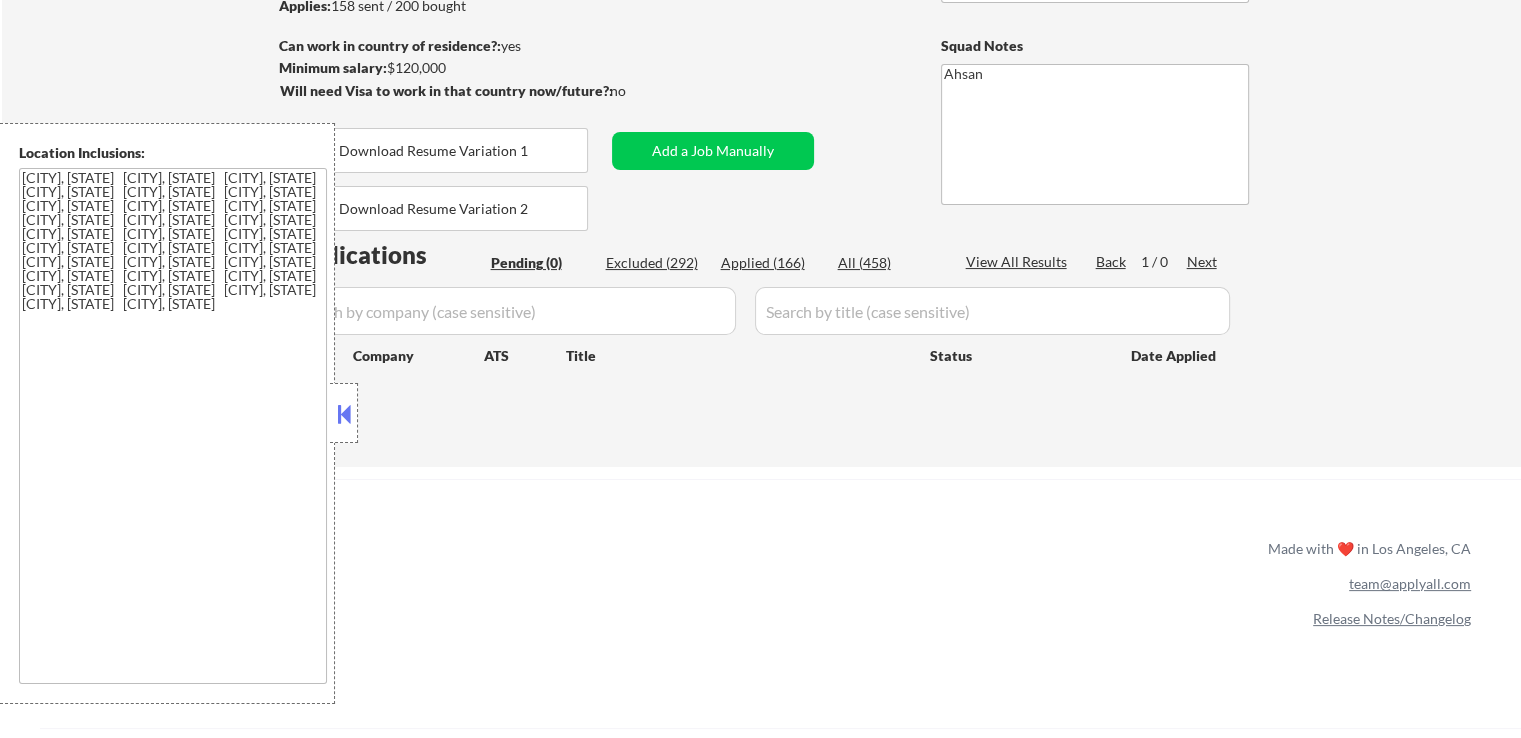 click on "Applied (166)" at bounding box center (771, 263) 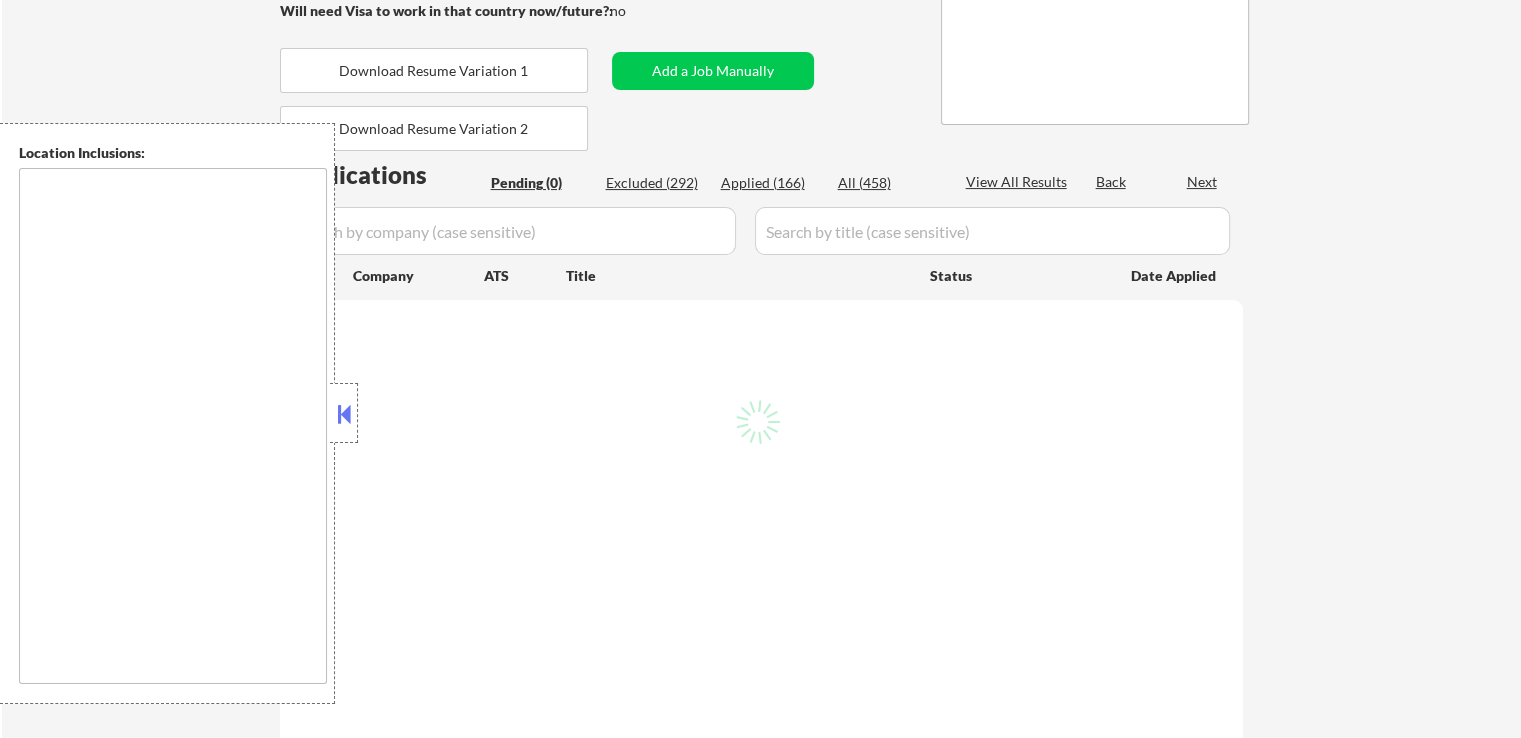 type on "[CITY], [STATE]   [CITY], [STATE]   [CITY], [STATE]   [CITY], [STATE]   [CITY], [STATE]   [CITY], [STATE]   [CITY], [STATE]   [CITY], [STATE]   [CITY], [STATE]   [CITY], [STATE]   [CITY], [STATE]   [CITY], [STATE]   [CITY], [STATE]   [CITY], [STATE]   [CITY], [STATE]   [CITY], [STATE]   [CITY], [STATE]   [CITY], [STATE]   [CITY], [STATE]   [CITY], [STATE]   [CITY], [STATE]   [CITY], [STATE]   [CITY], [STATE]   [CITY], [STATE]   [CITY], [STATE]   [CITY], [STATE]   [CITY], [STATE]   [CITY], [STATE]   [CITY], [STATE]   [CITY], [STATE]" 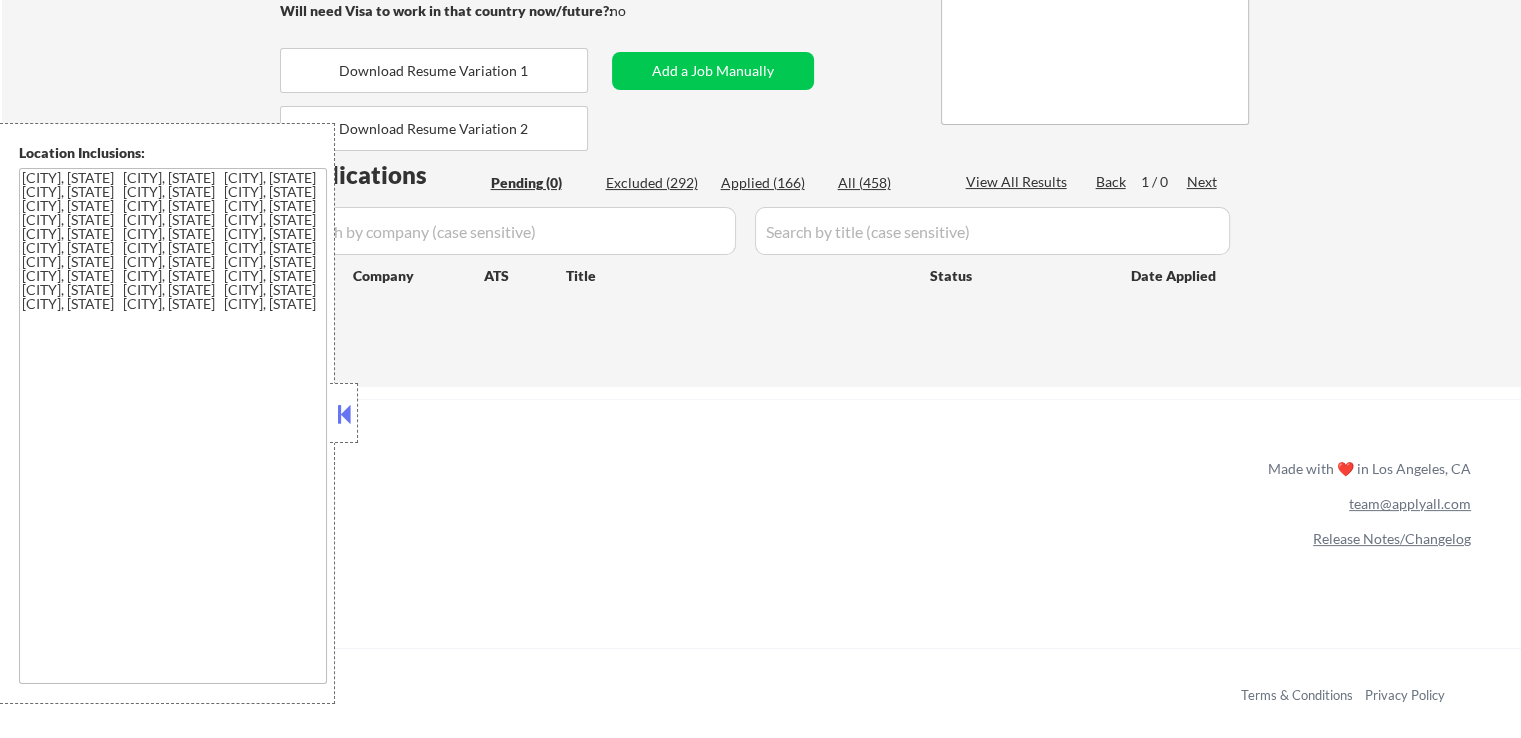scroll, scrollTop: 280, scrollLeft: 0, axis: vertical 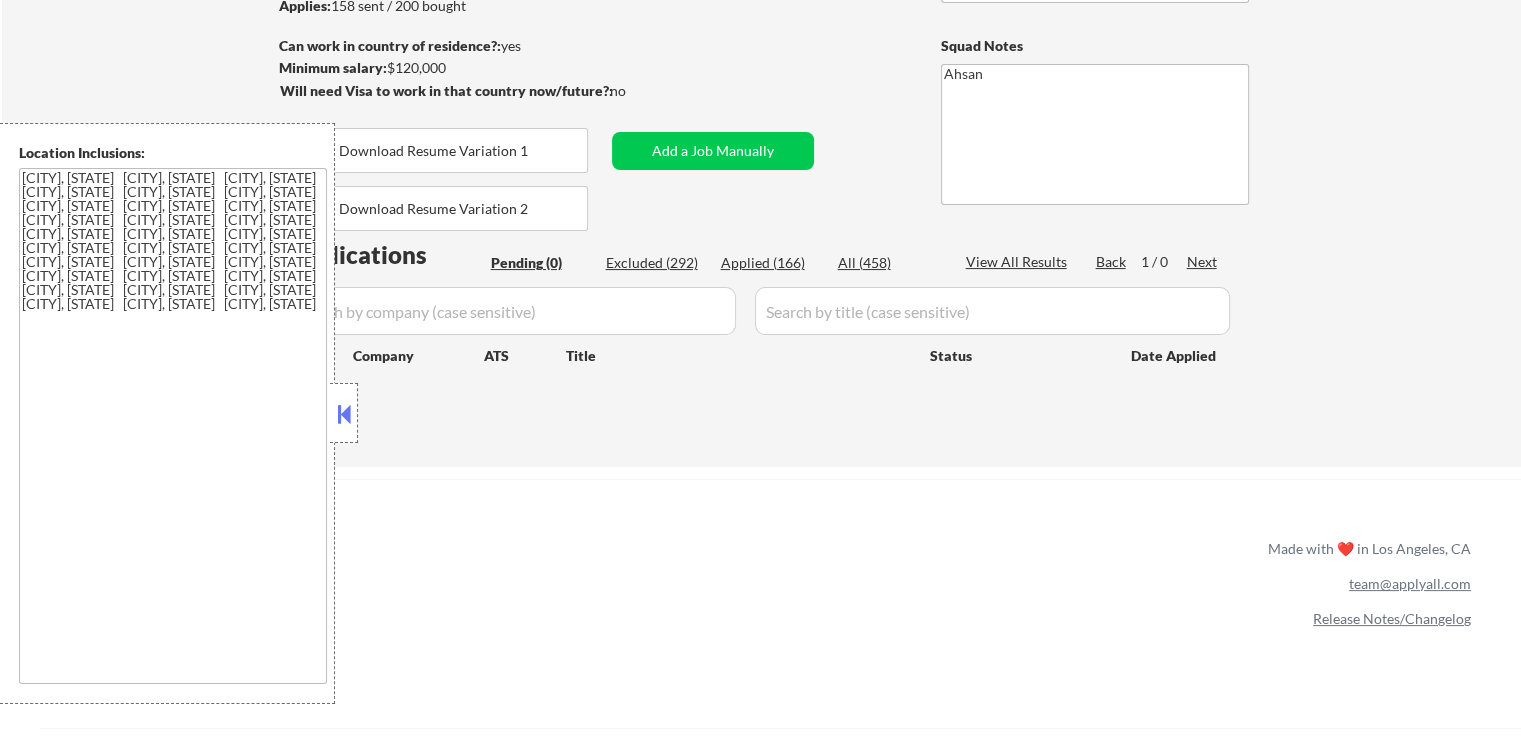 click on "Applied (166)" at bounding box center [771, 263] 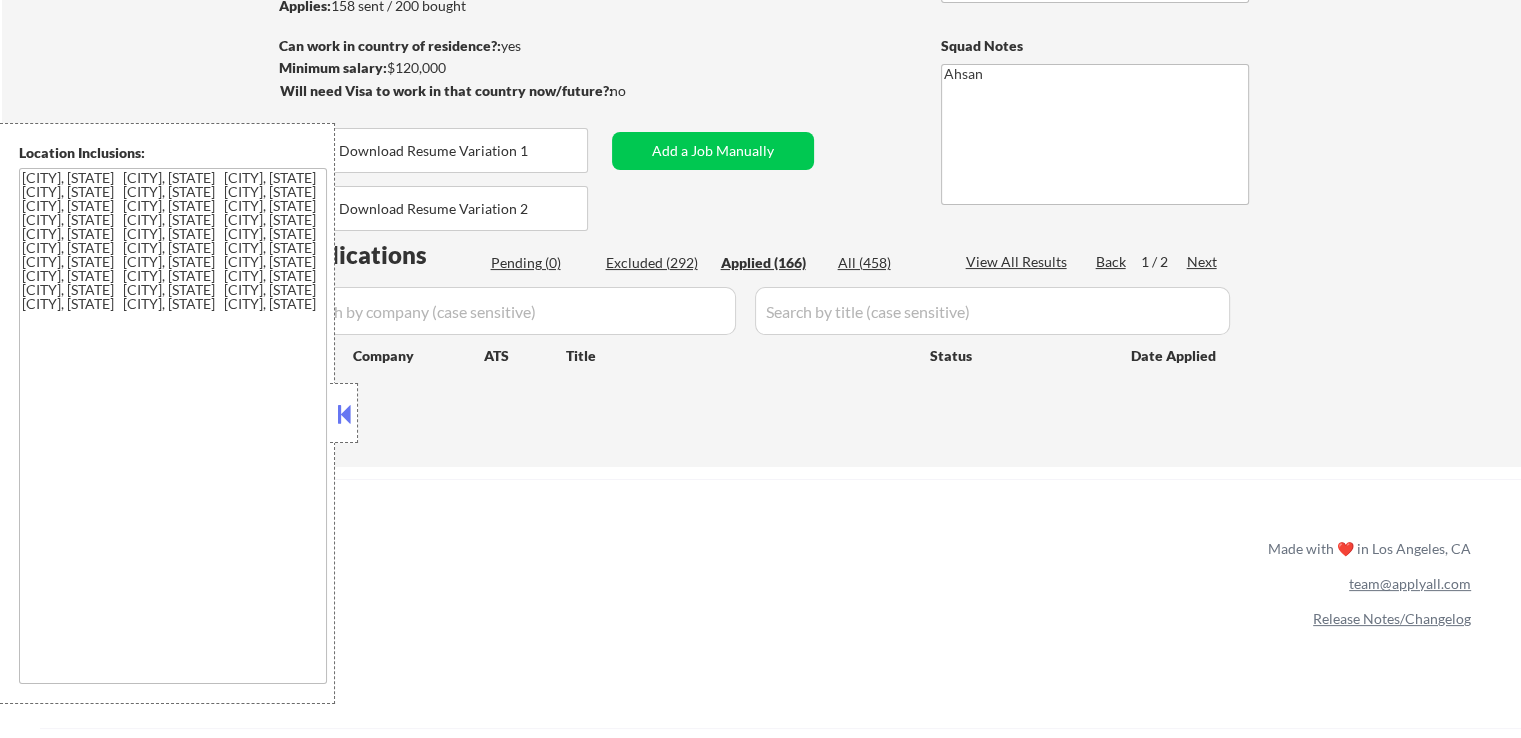 select on ""applied"" 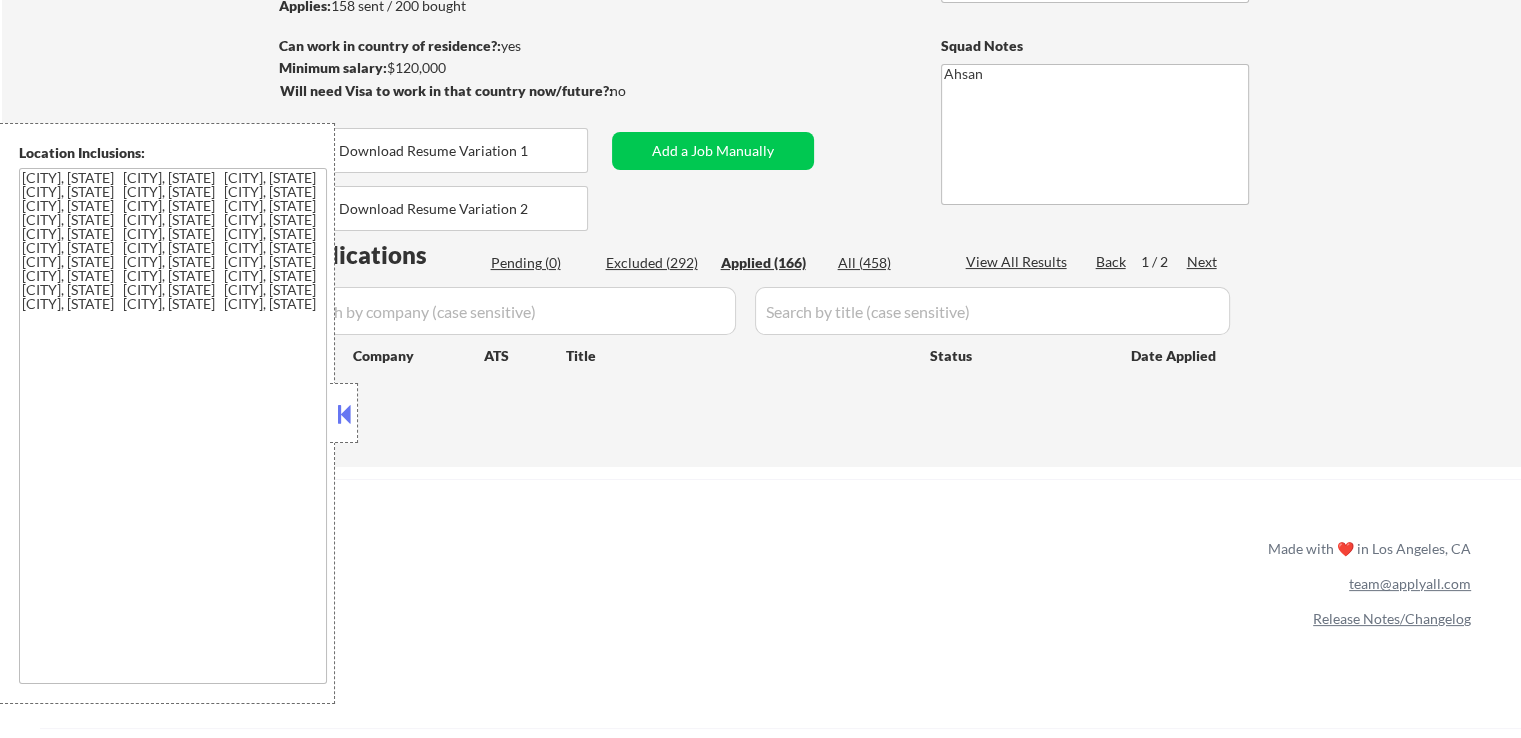 select on ""applied"" 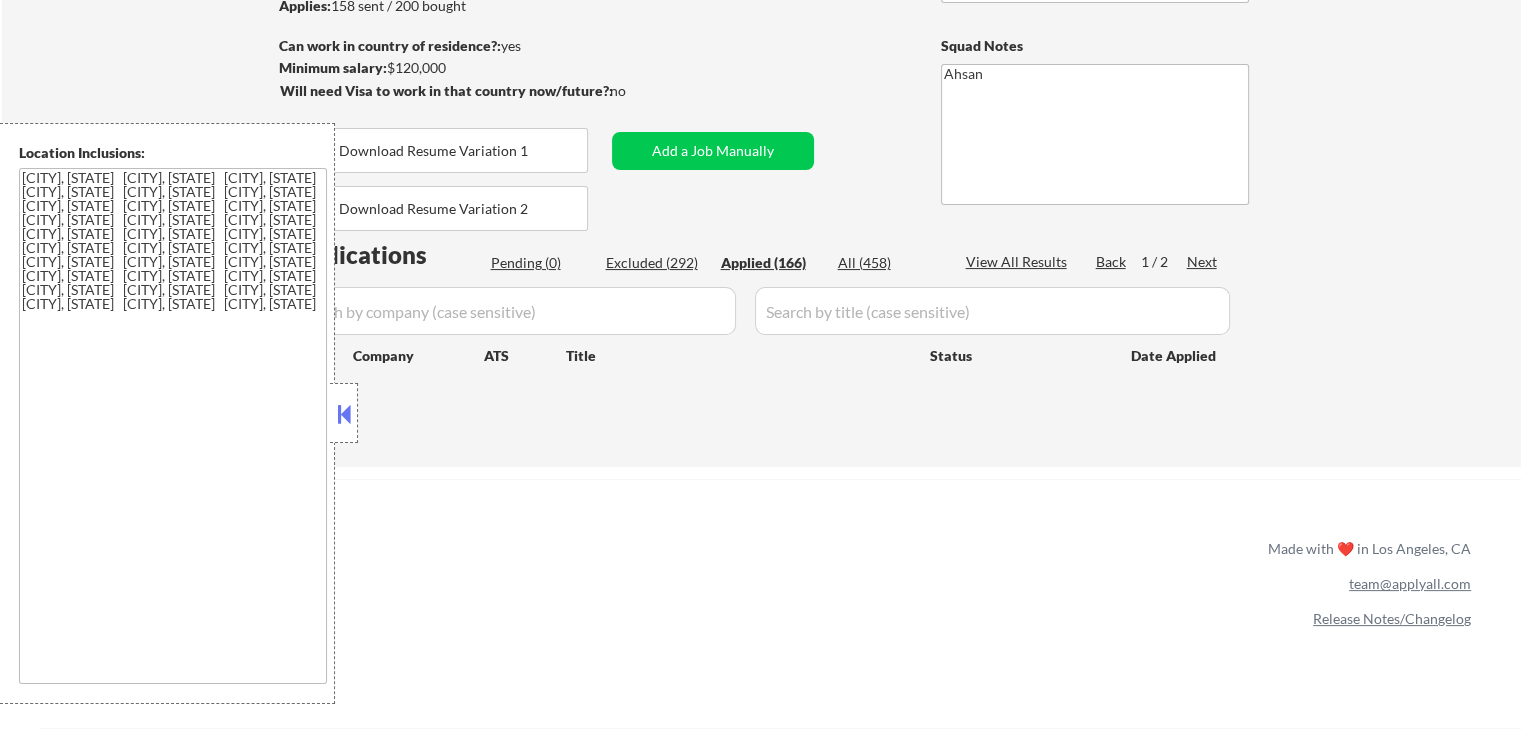 select on ""applied"" 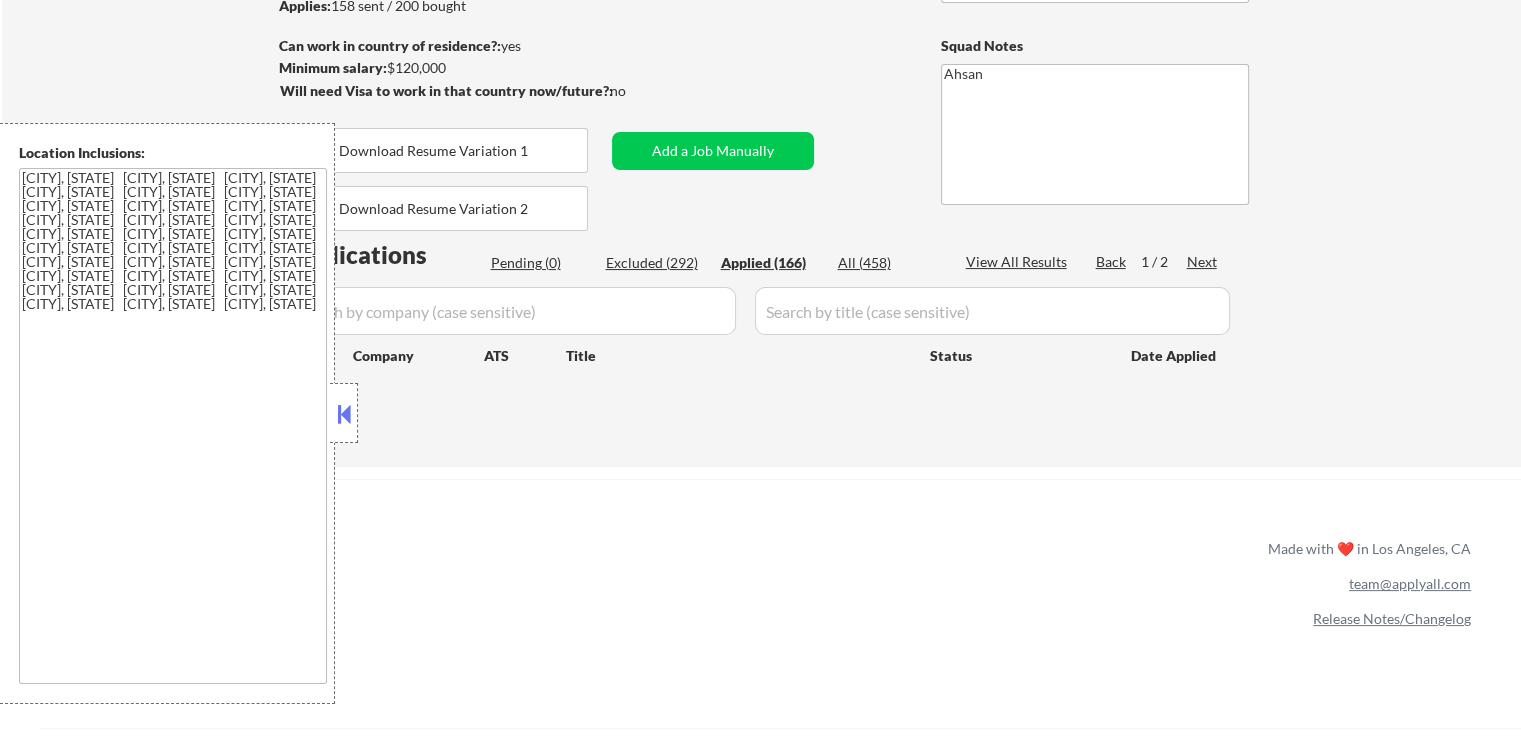 select on ""applied"" 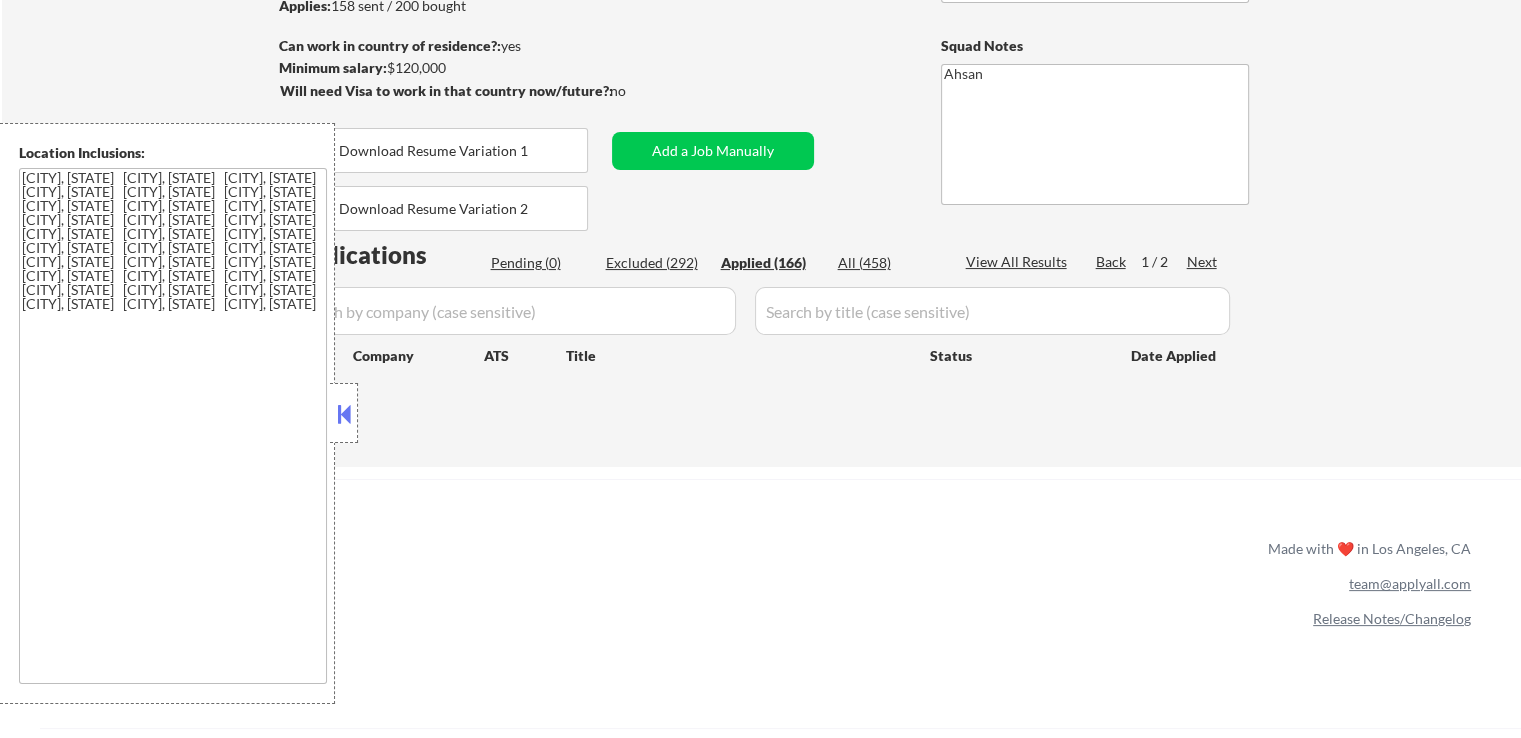select on ""applied"" 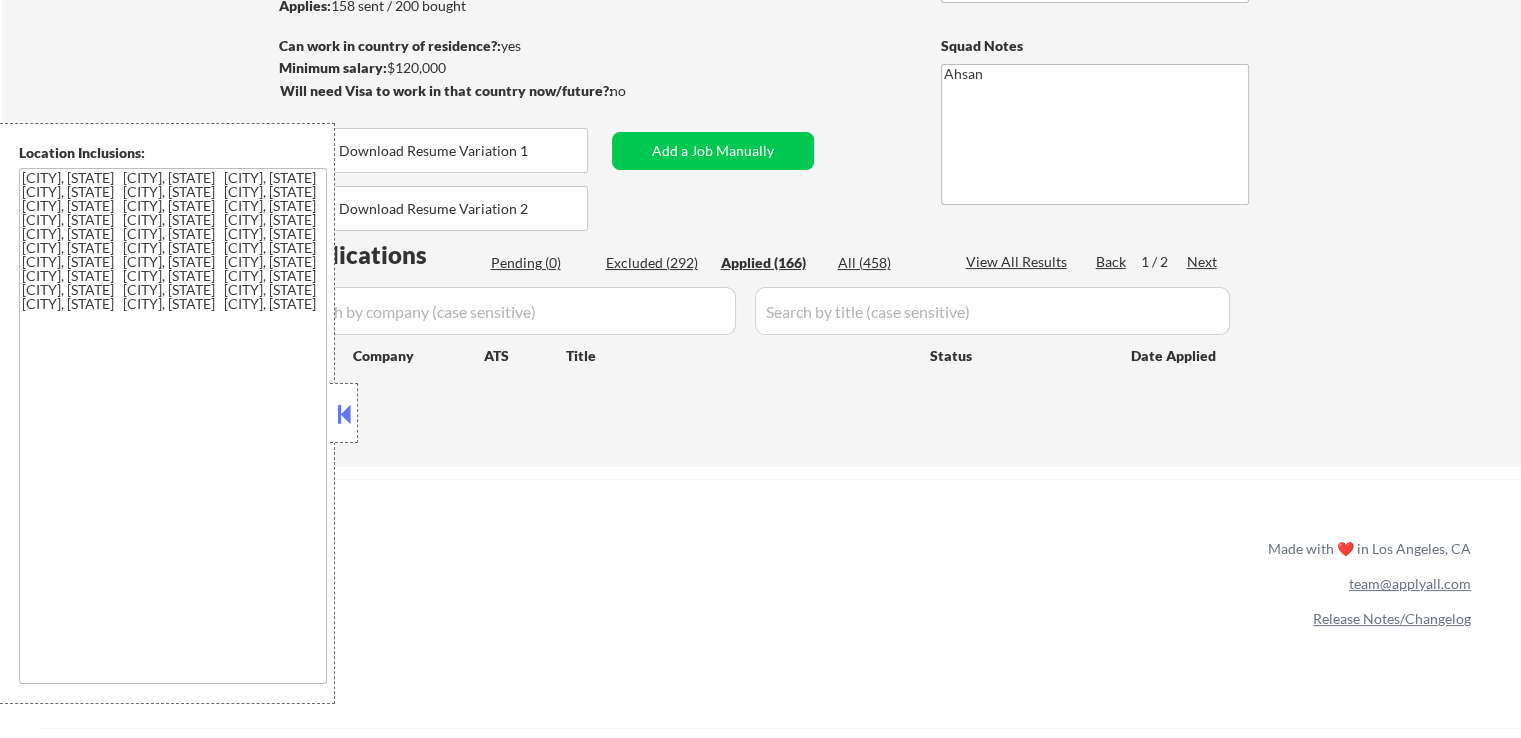 select on ""applied"" 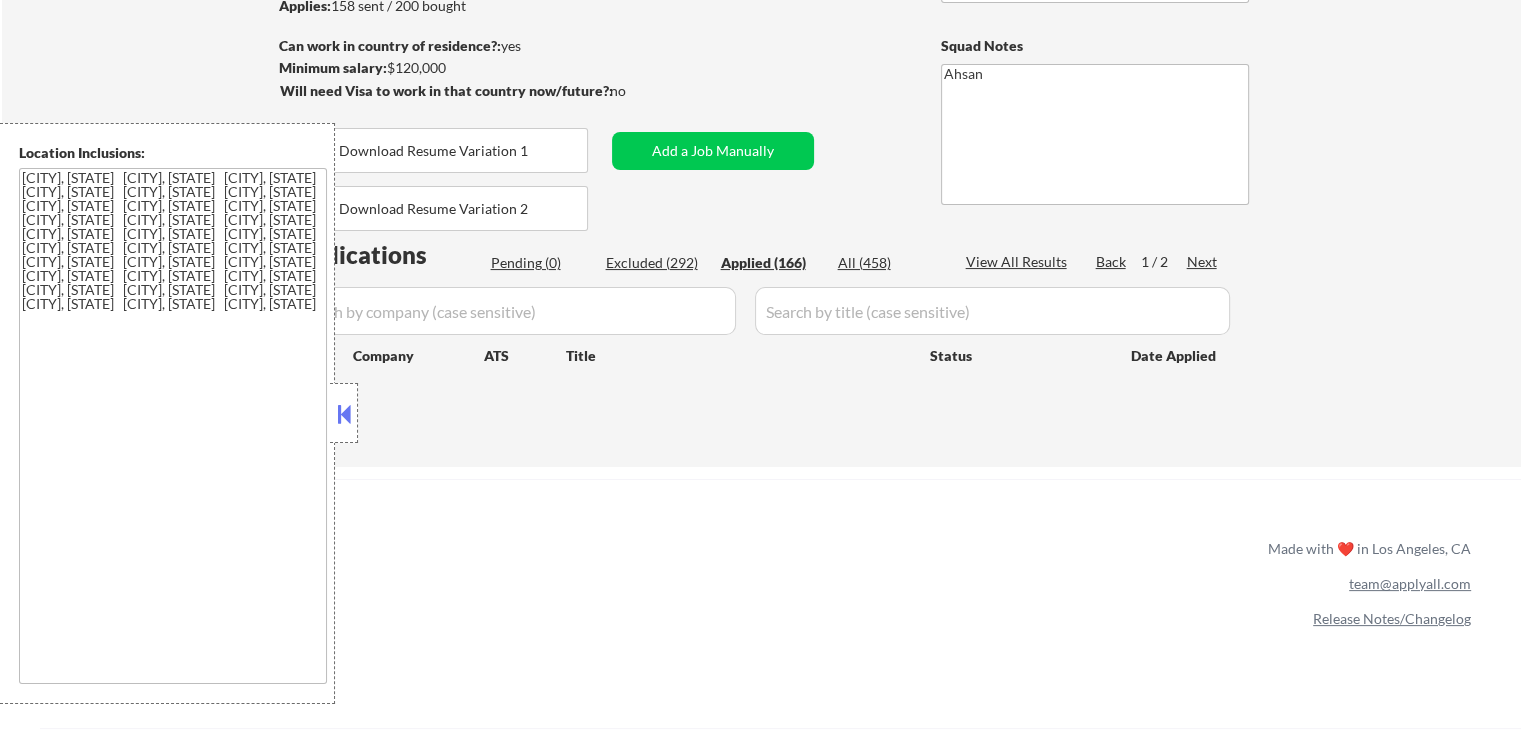 select on ""applied"" 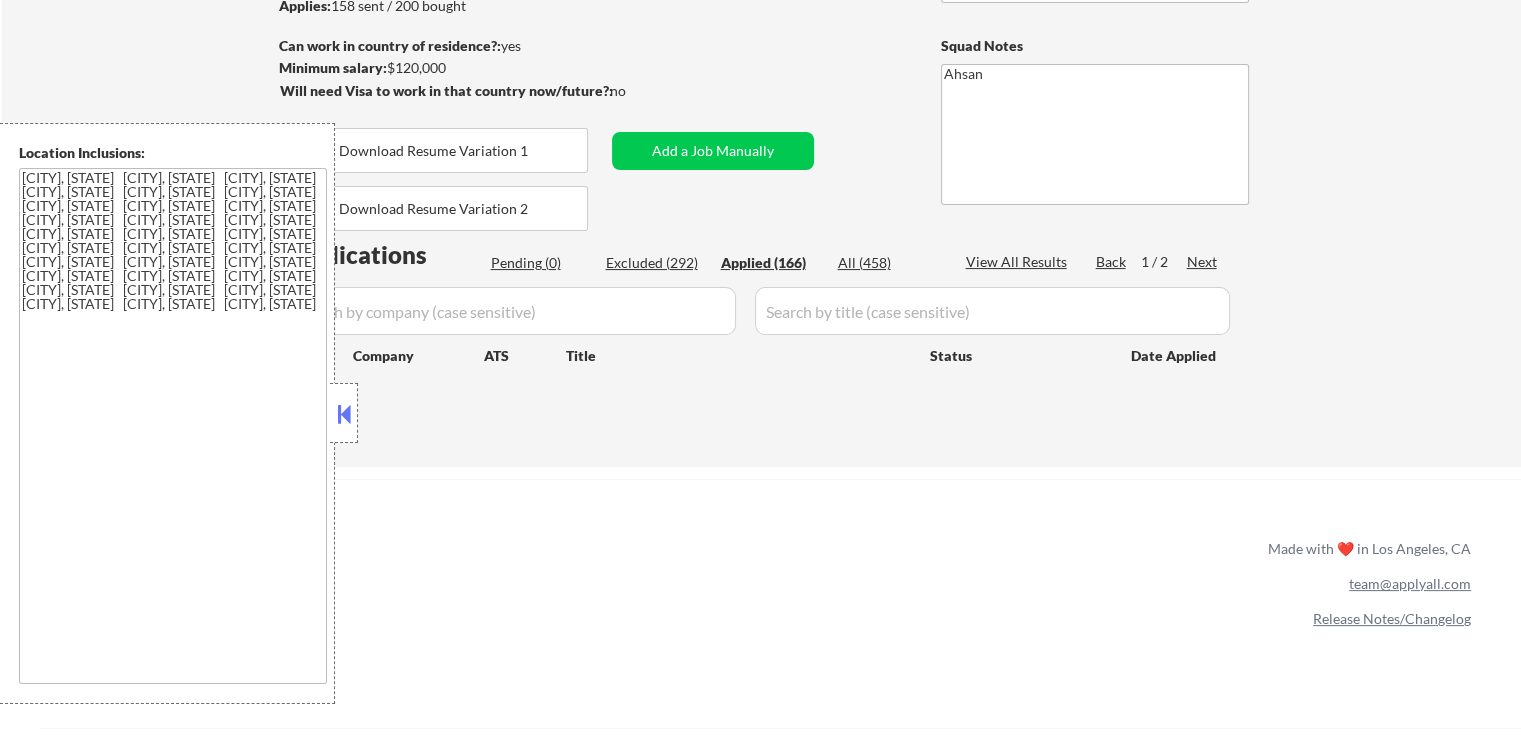 select on ""applied"" 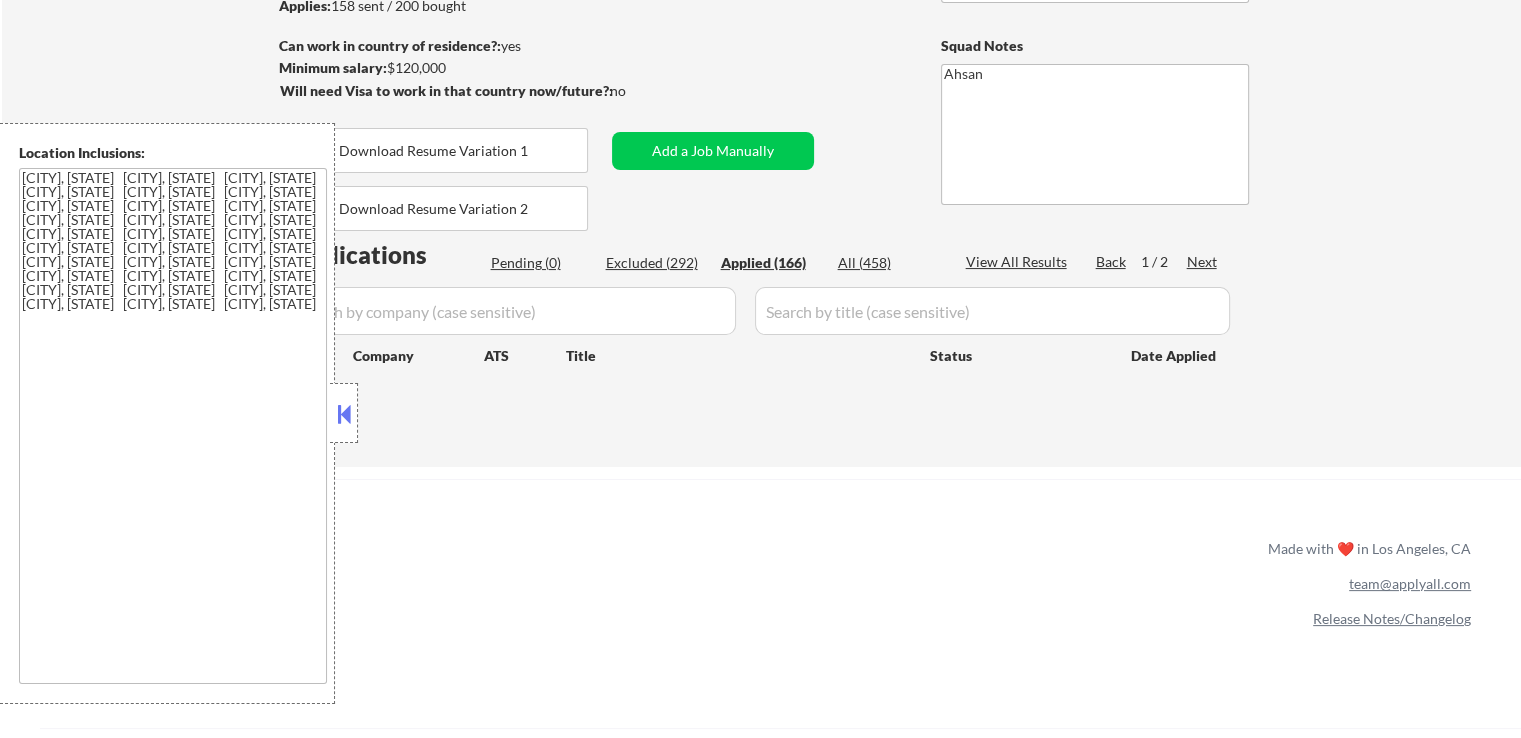 select on ""applied"" 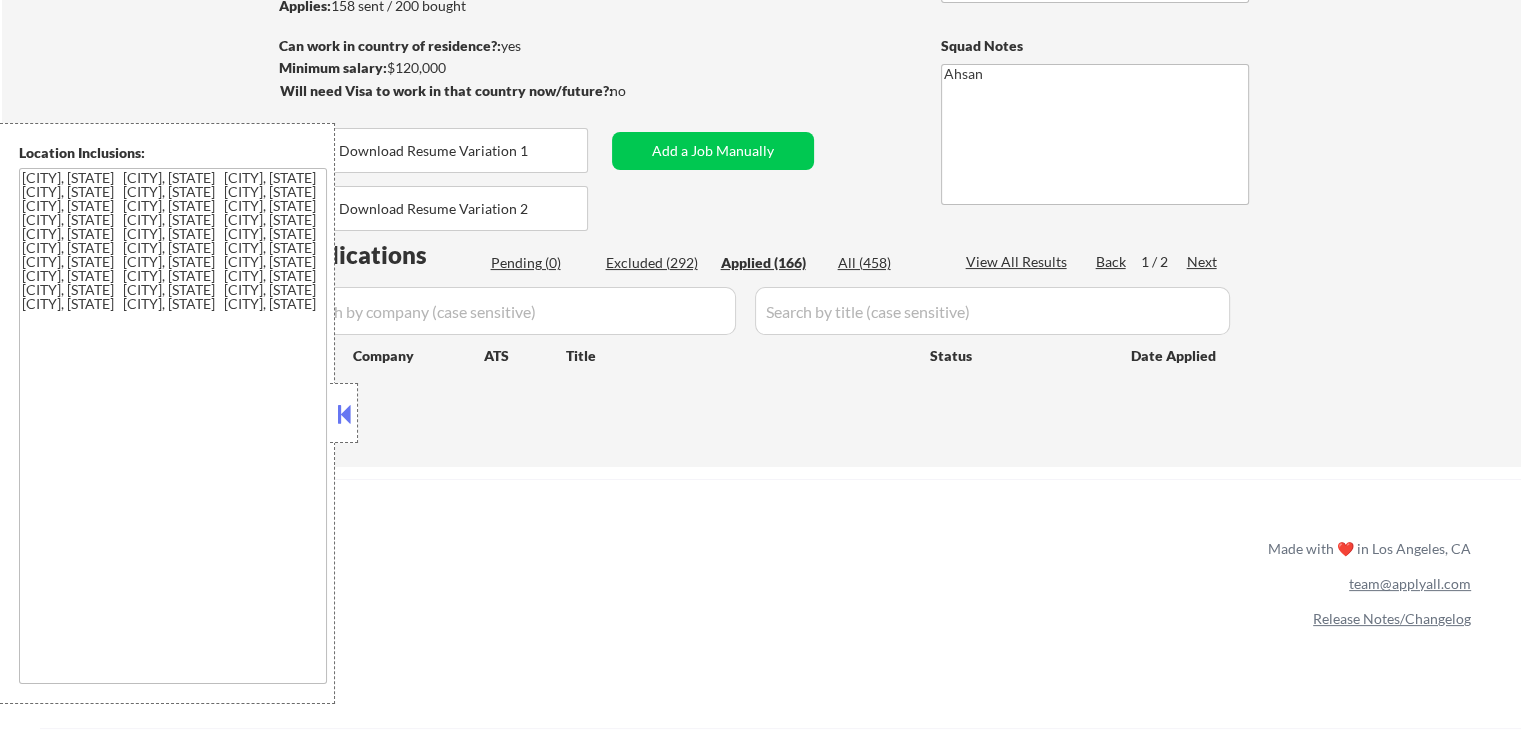 select on ""applied"" 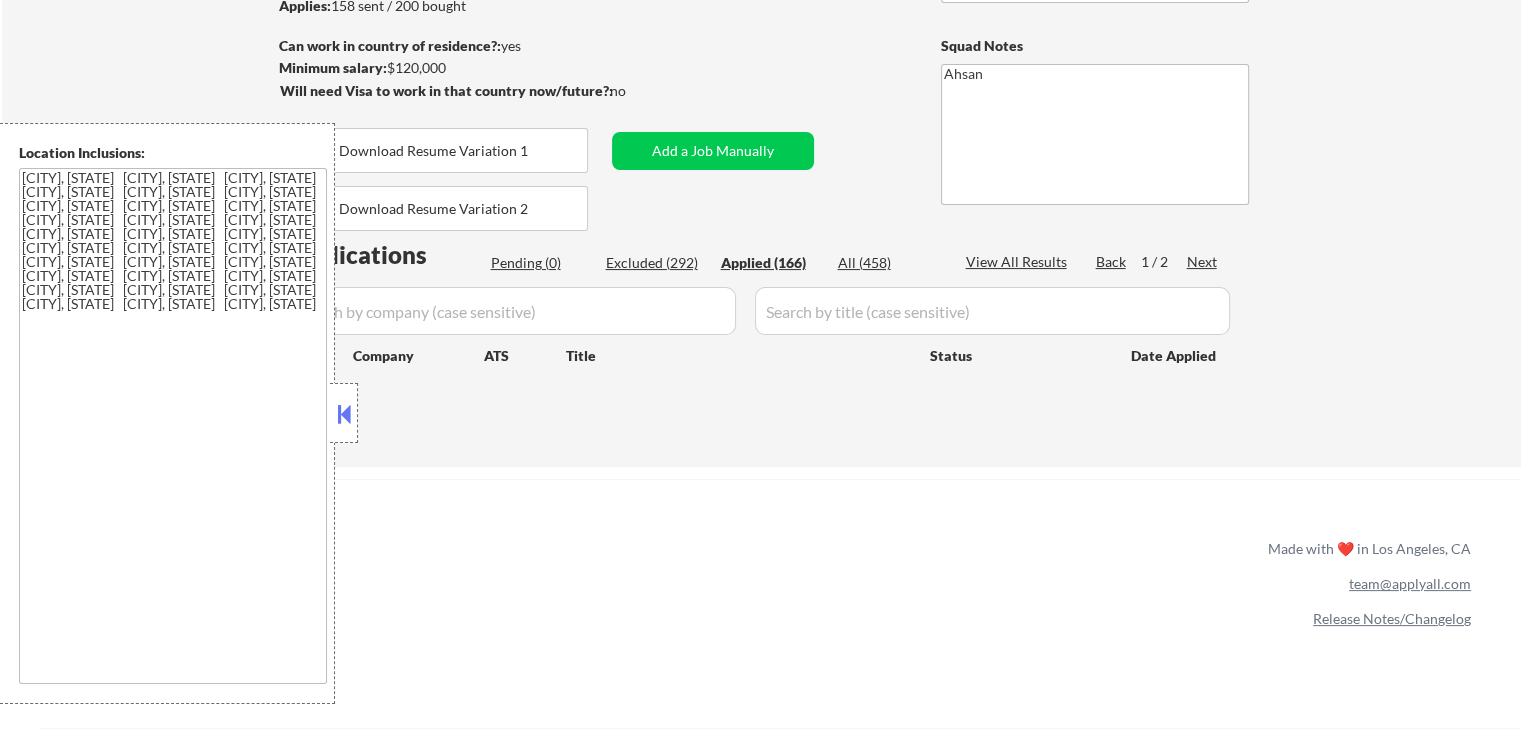 select on ""applied"" 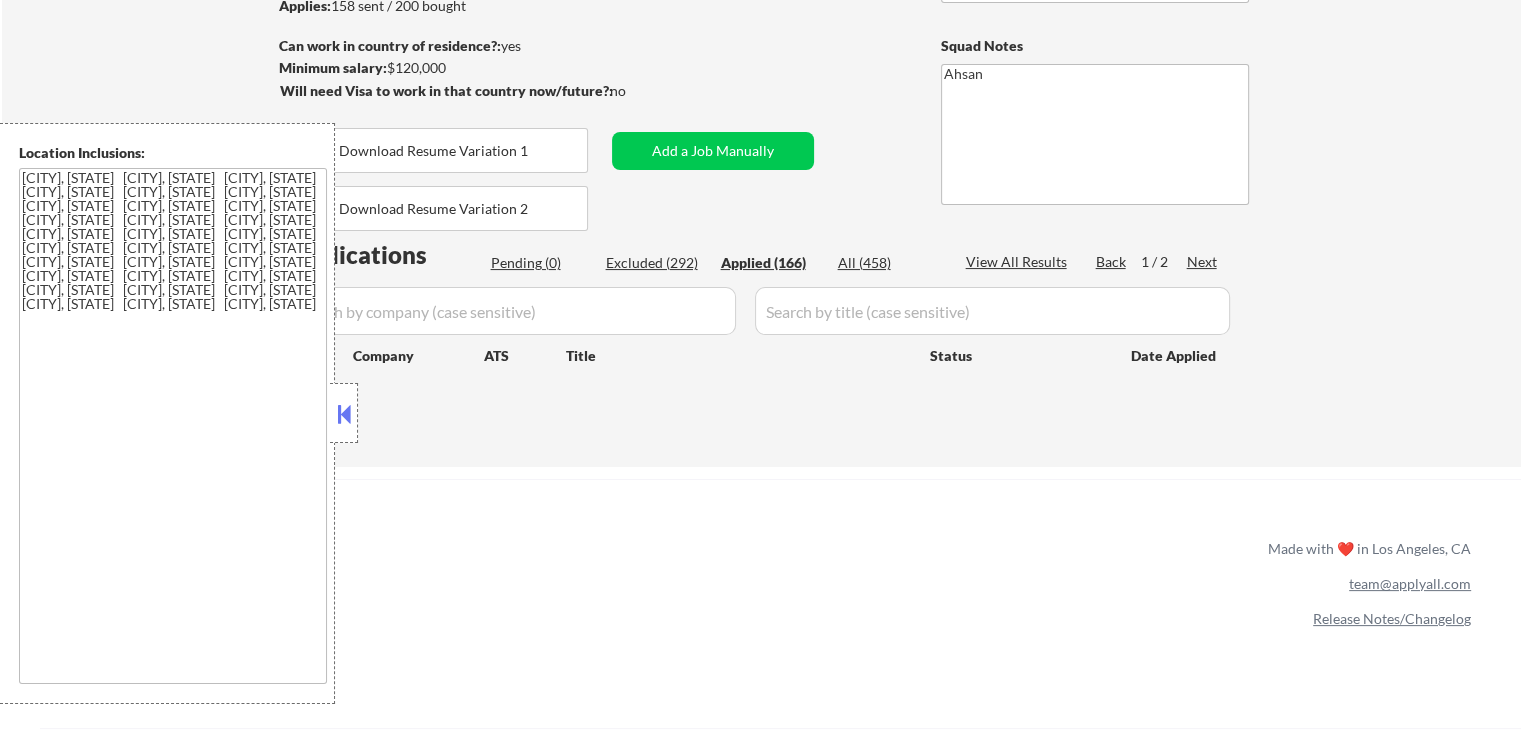 select on ""applied"" 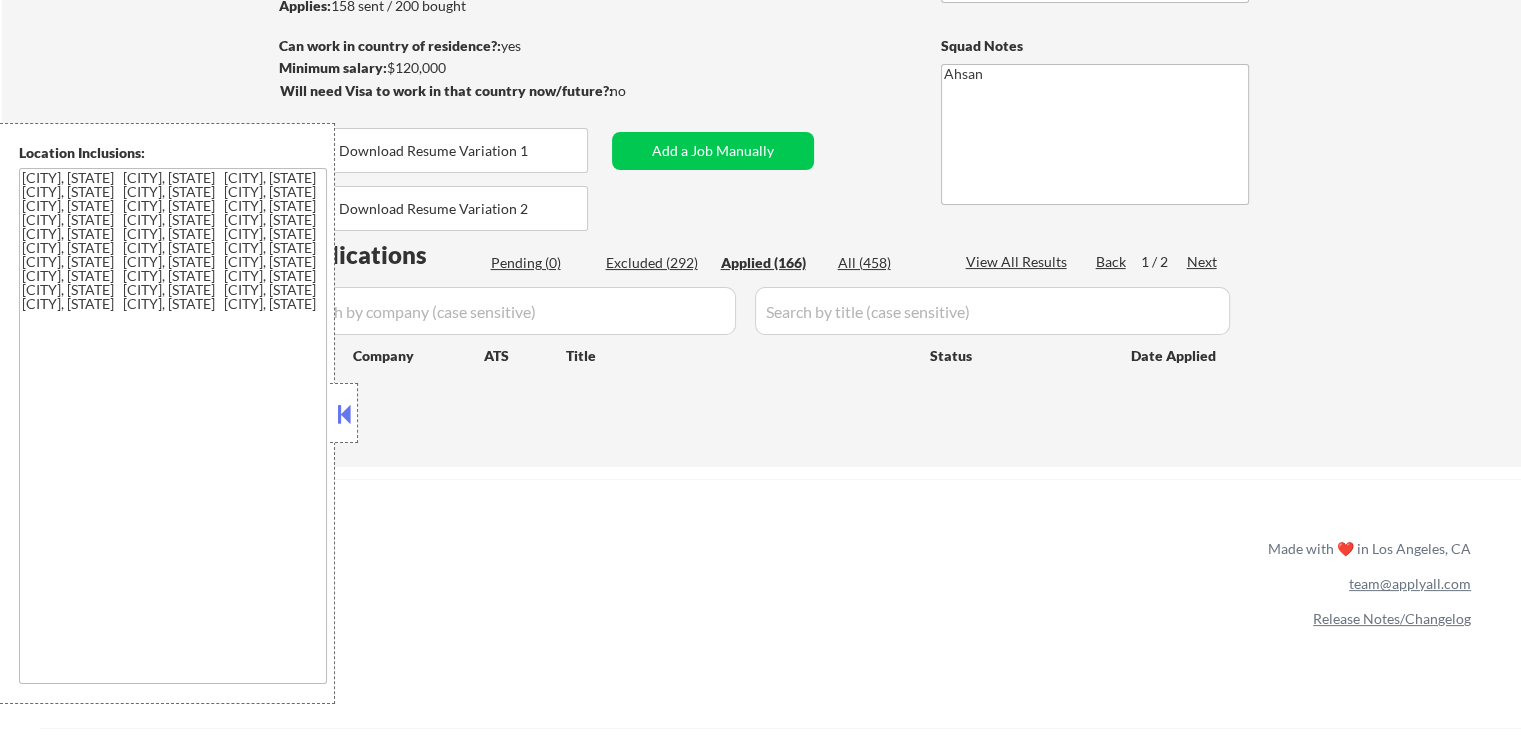 select on ""applied"" 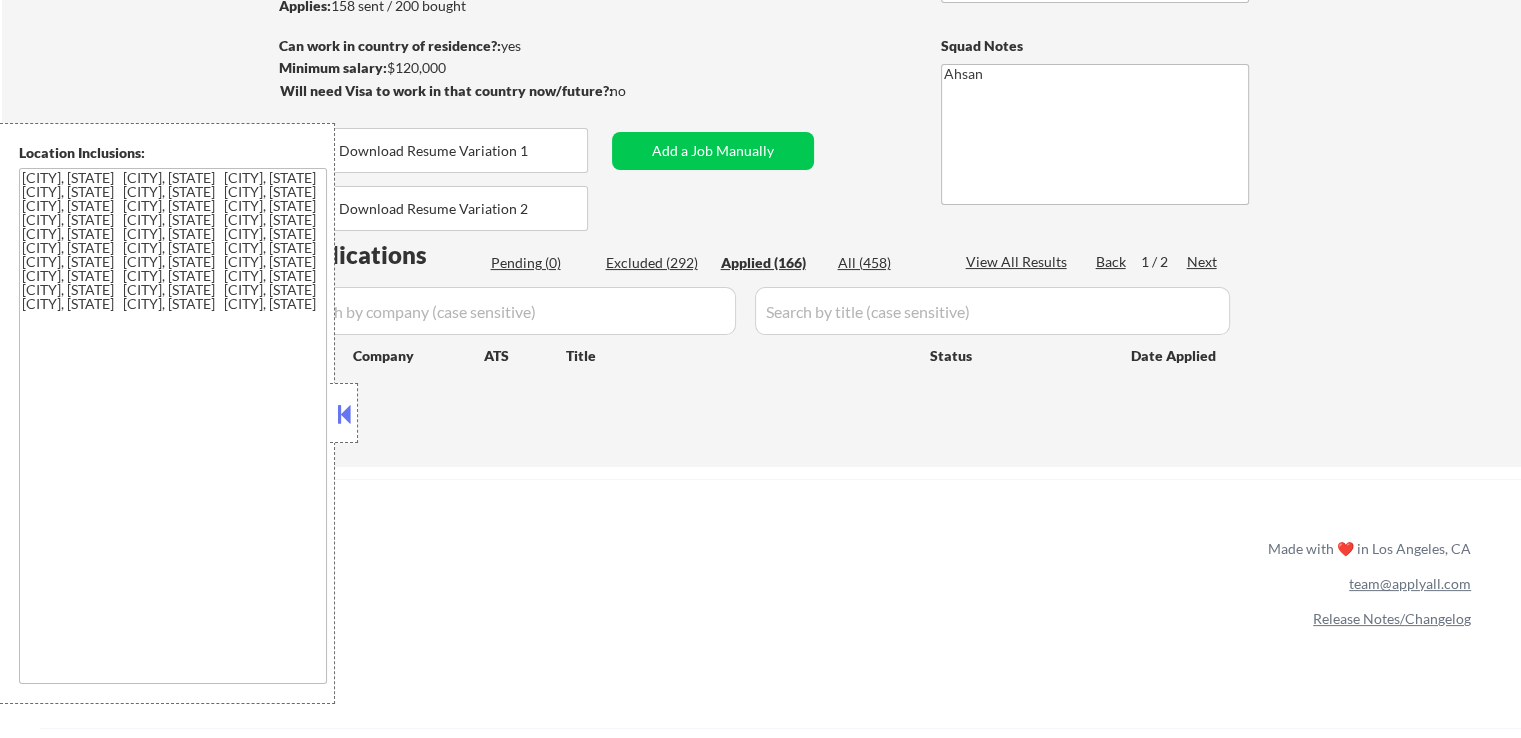 select on ""applied"" 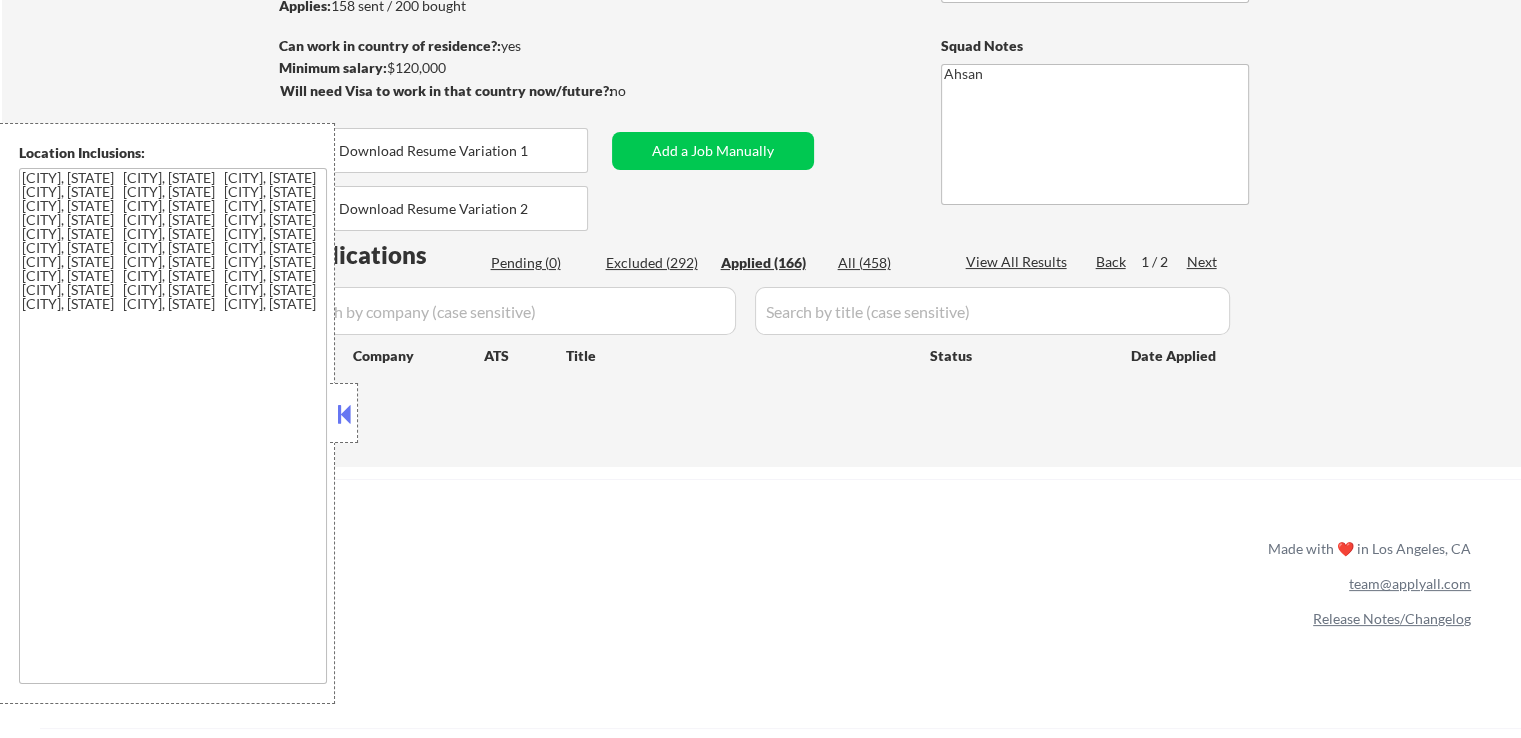 select on ""applied"" 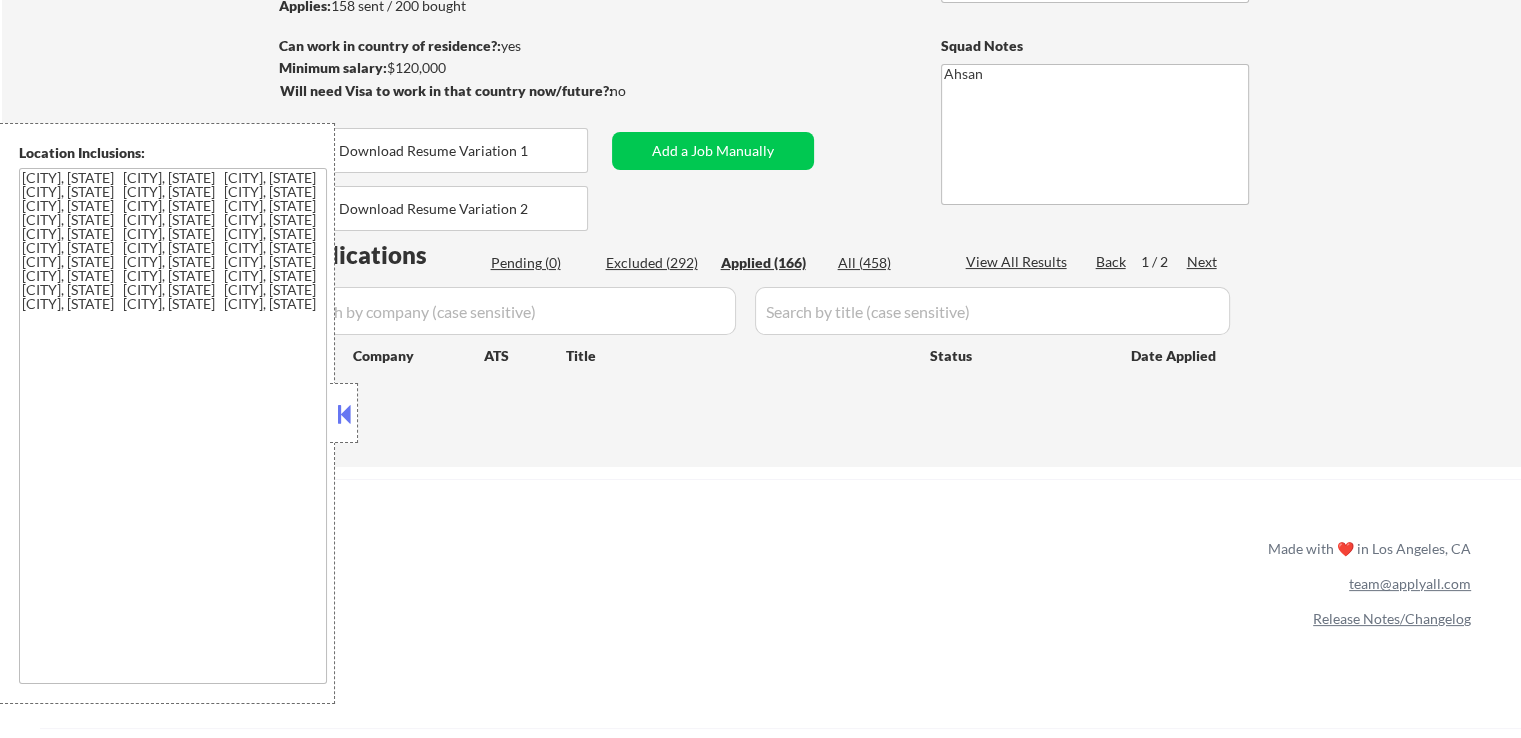 select on ""applied"" 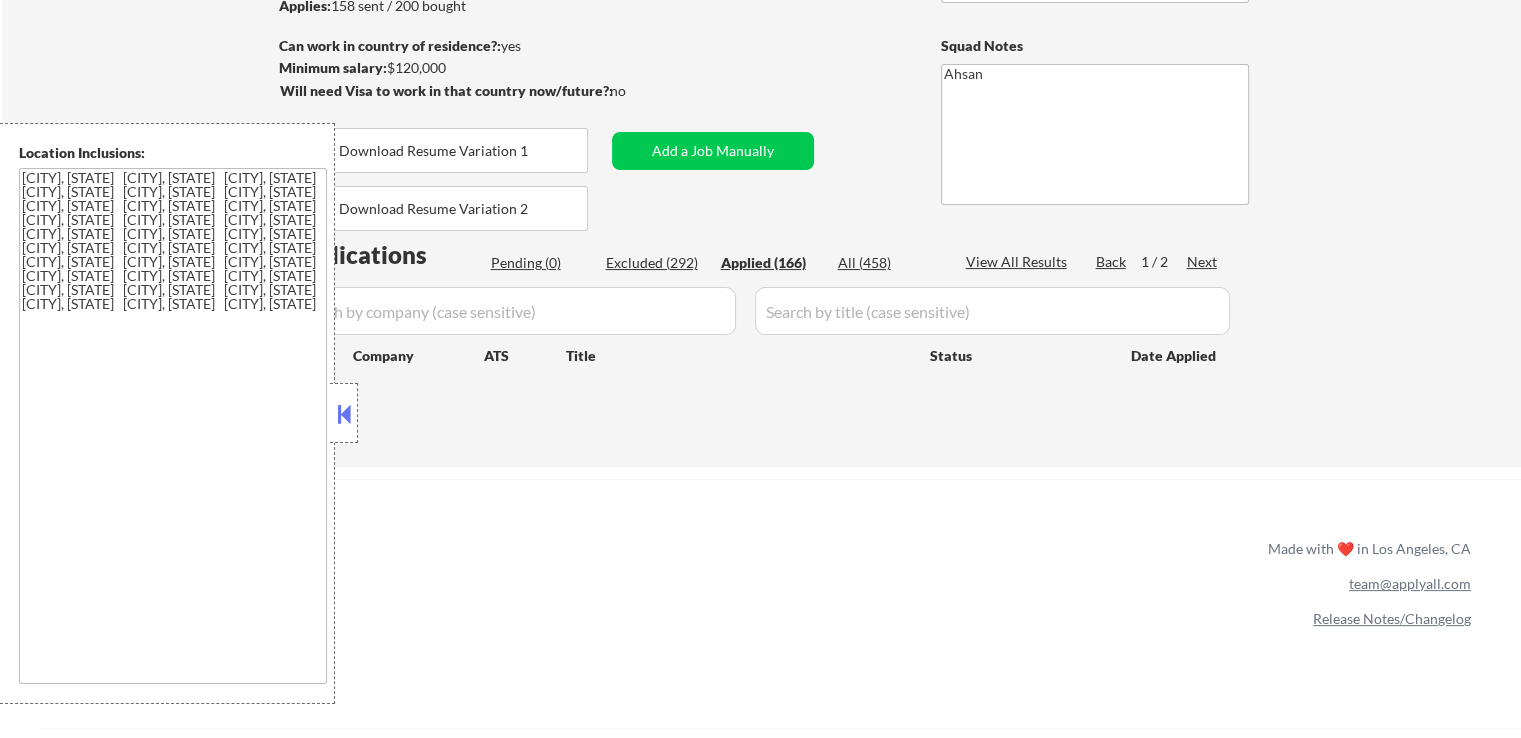 select on ""applied"" 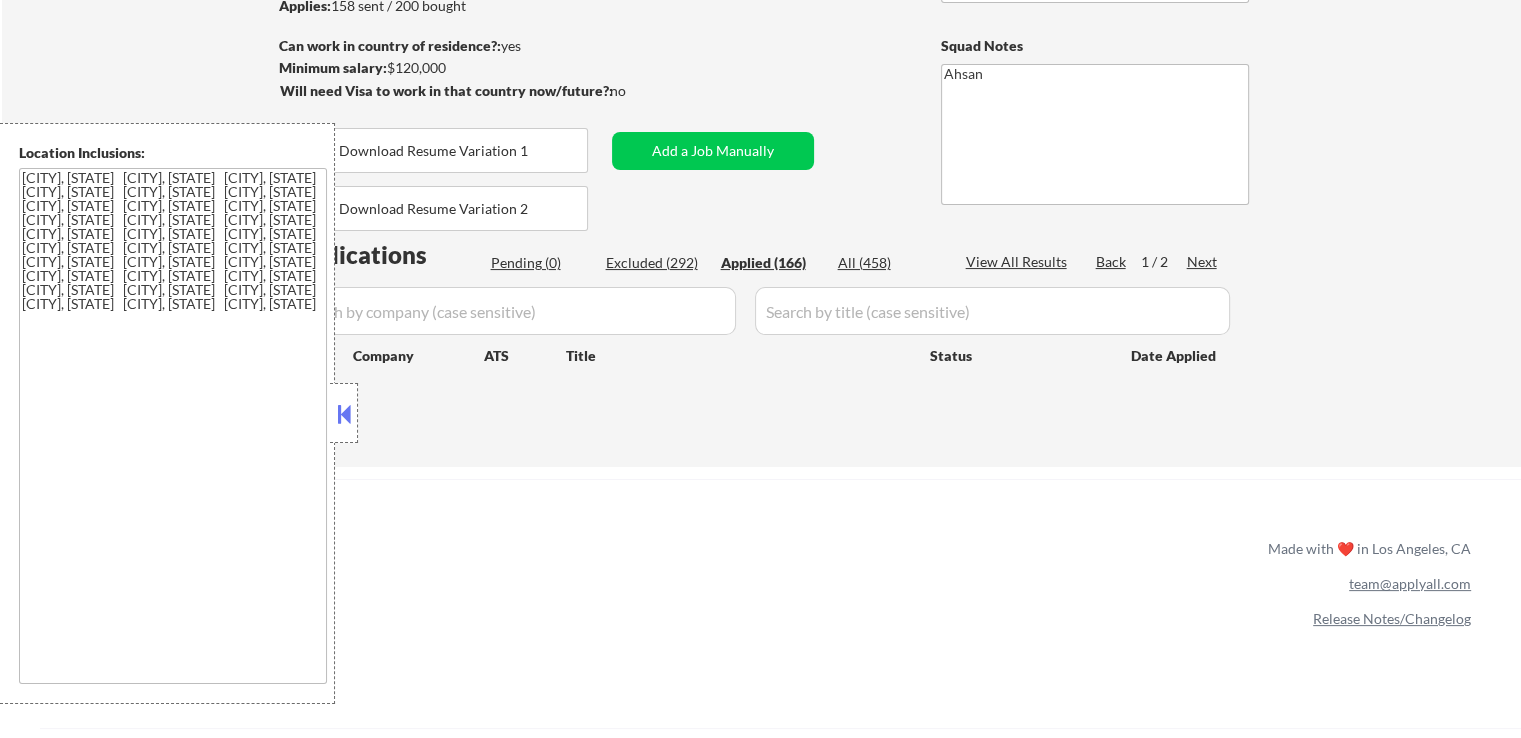 select on ""applied"" 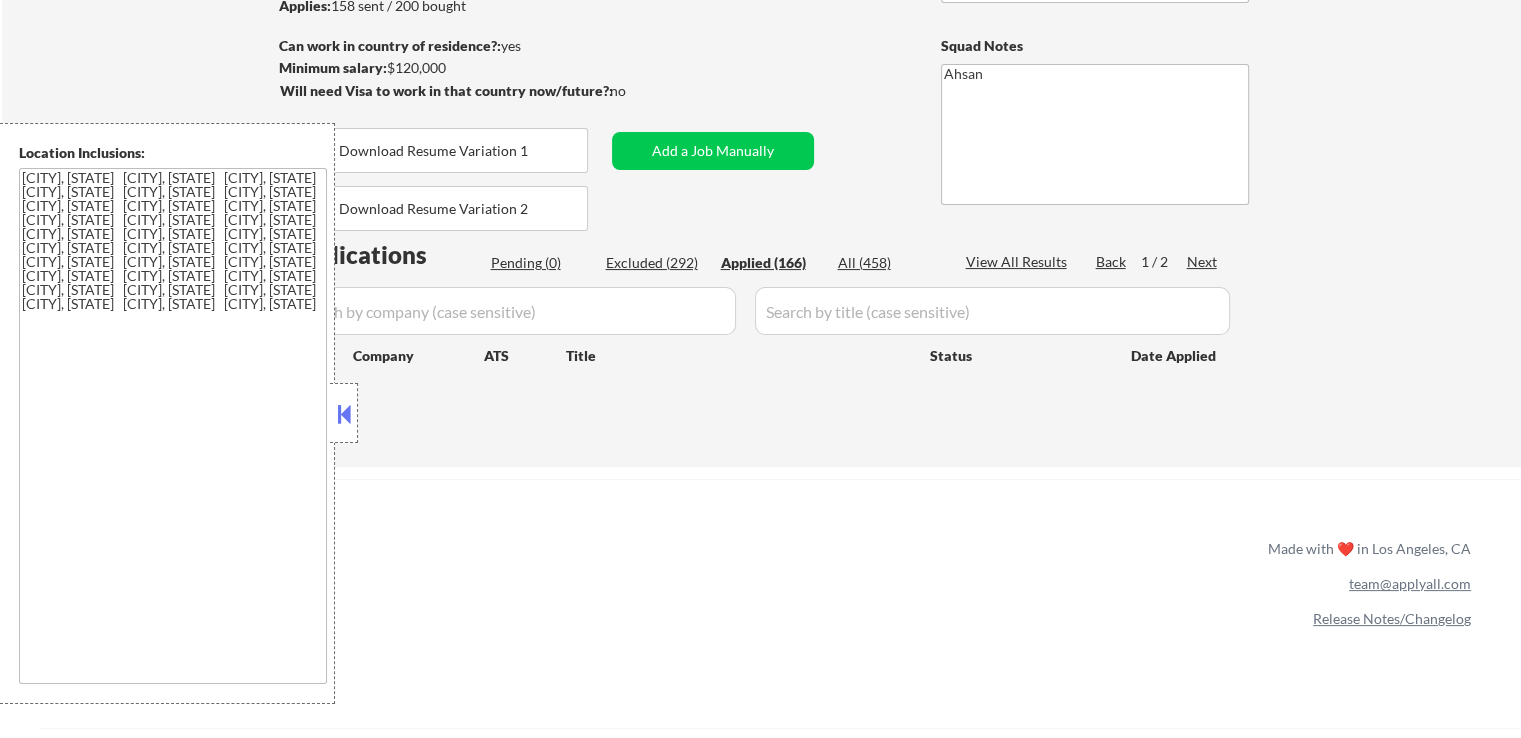 select on ""applied"" 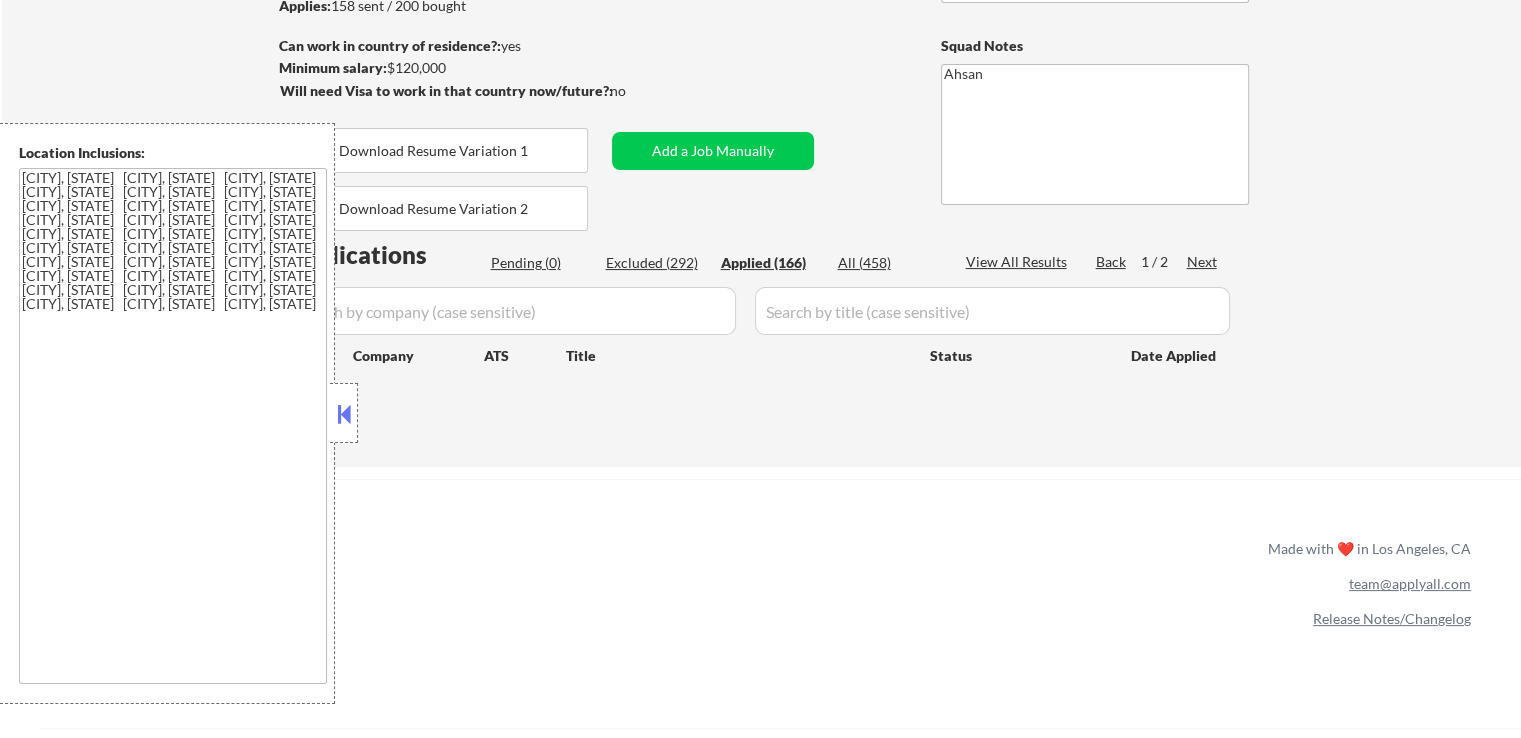 select on ""applied"" 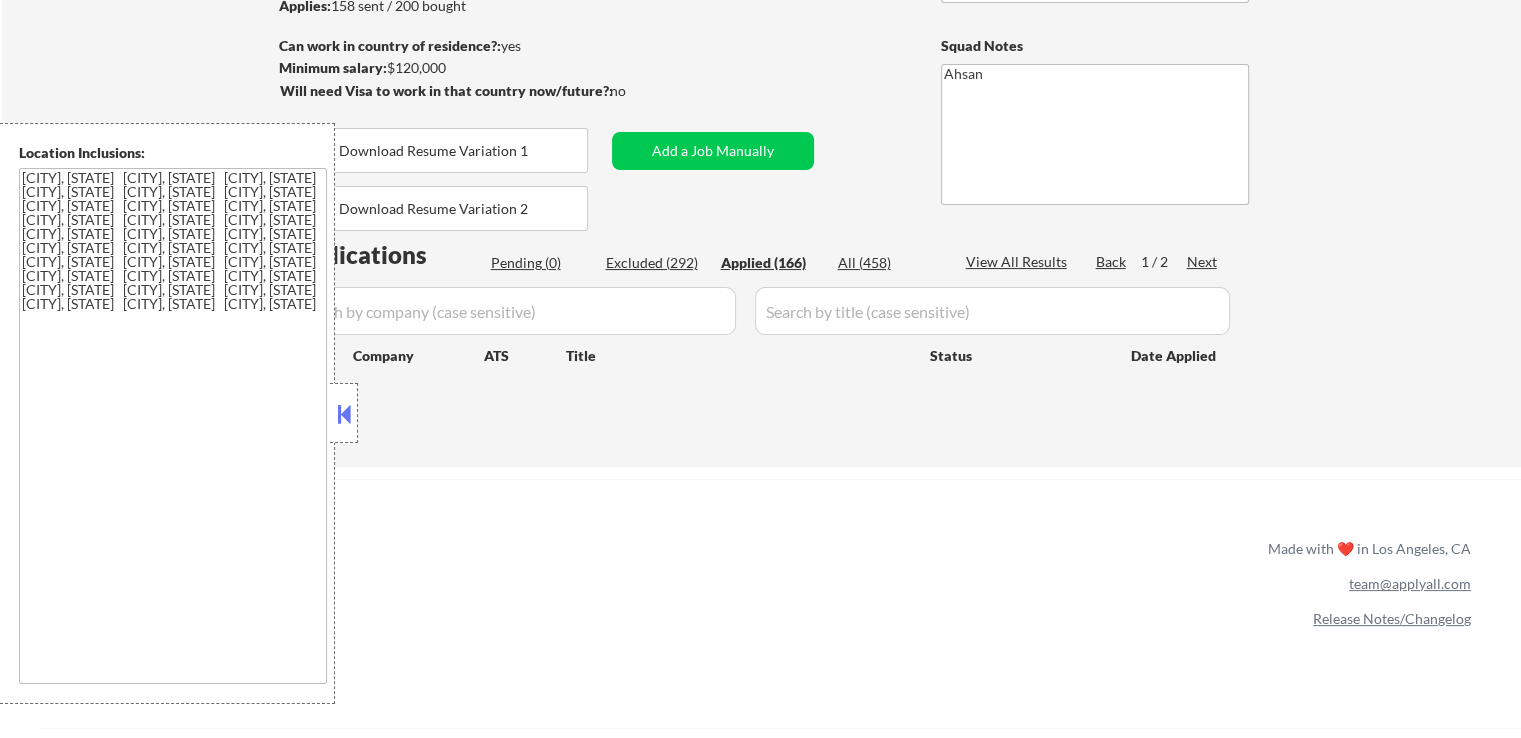 select on ""applied"" 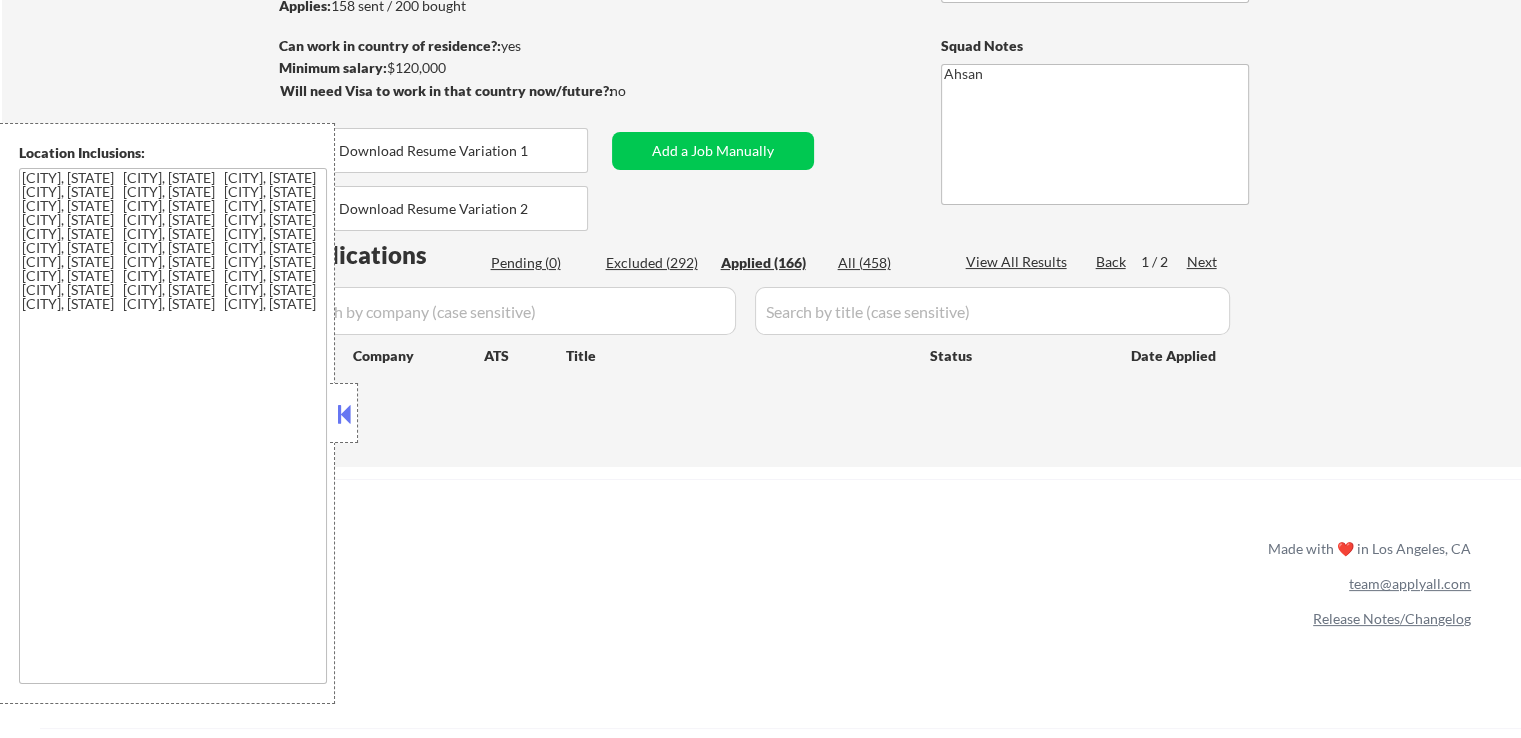 select on ""applied"" 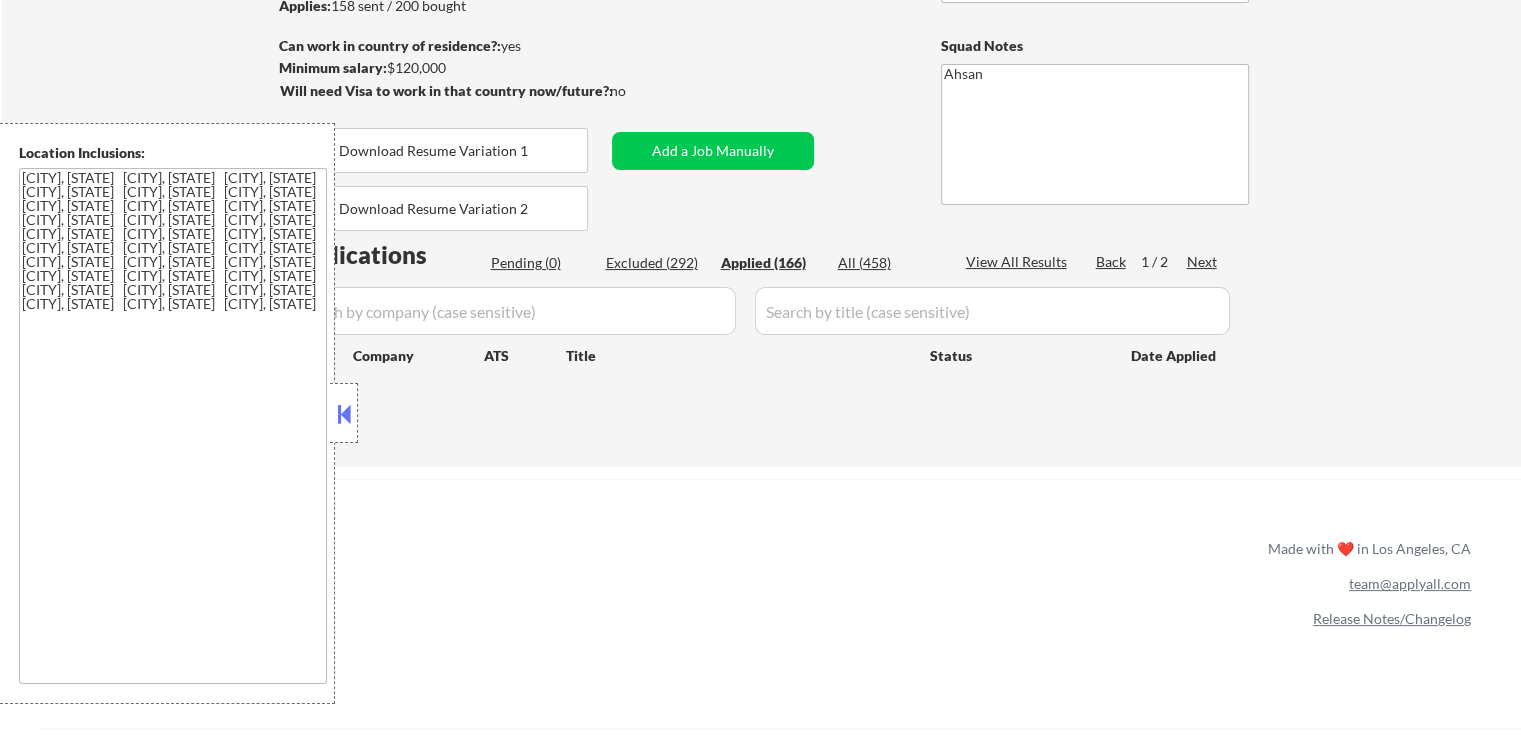select on ""applied"" 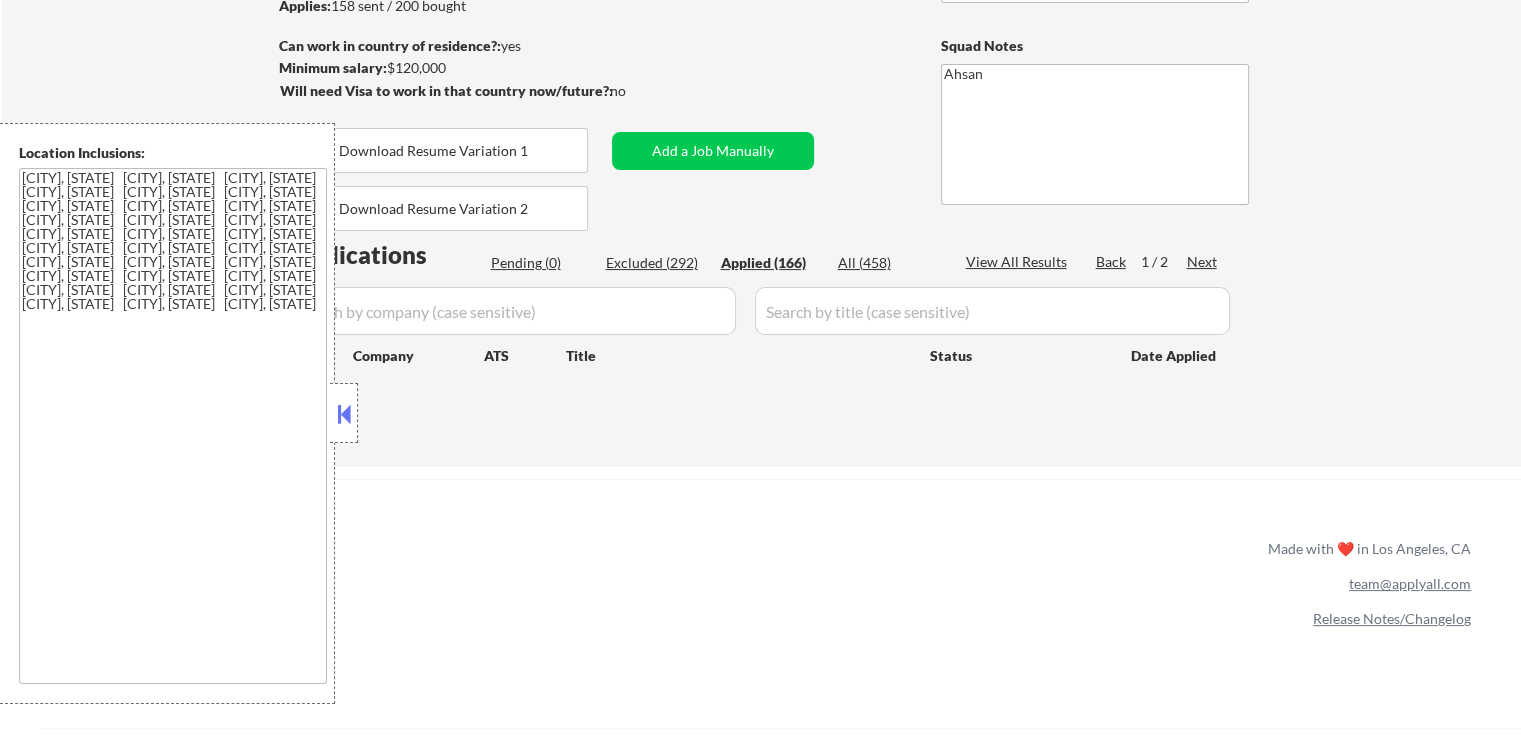 select on ""applied"" 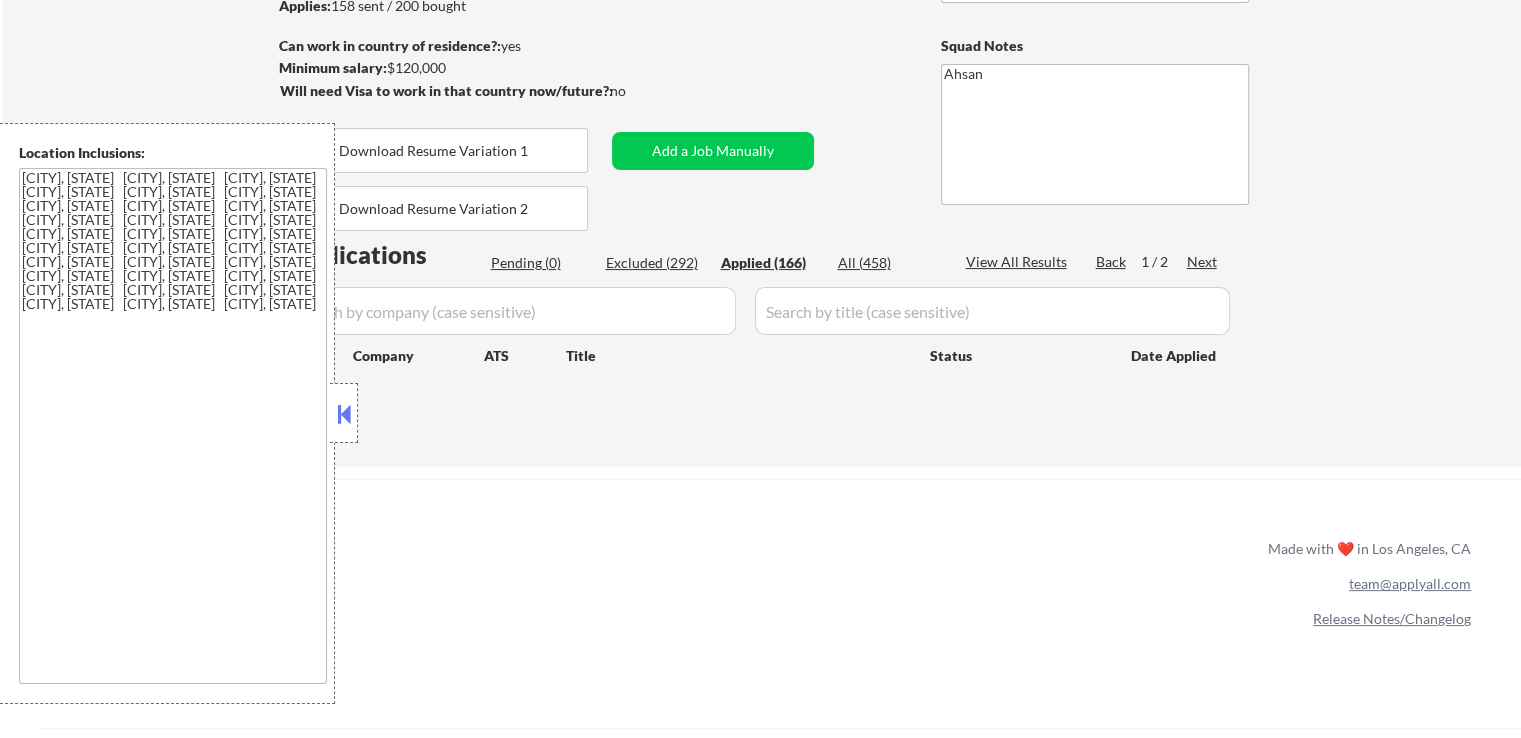 select on ""applied"" 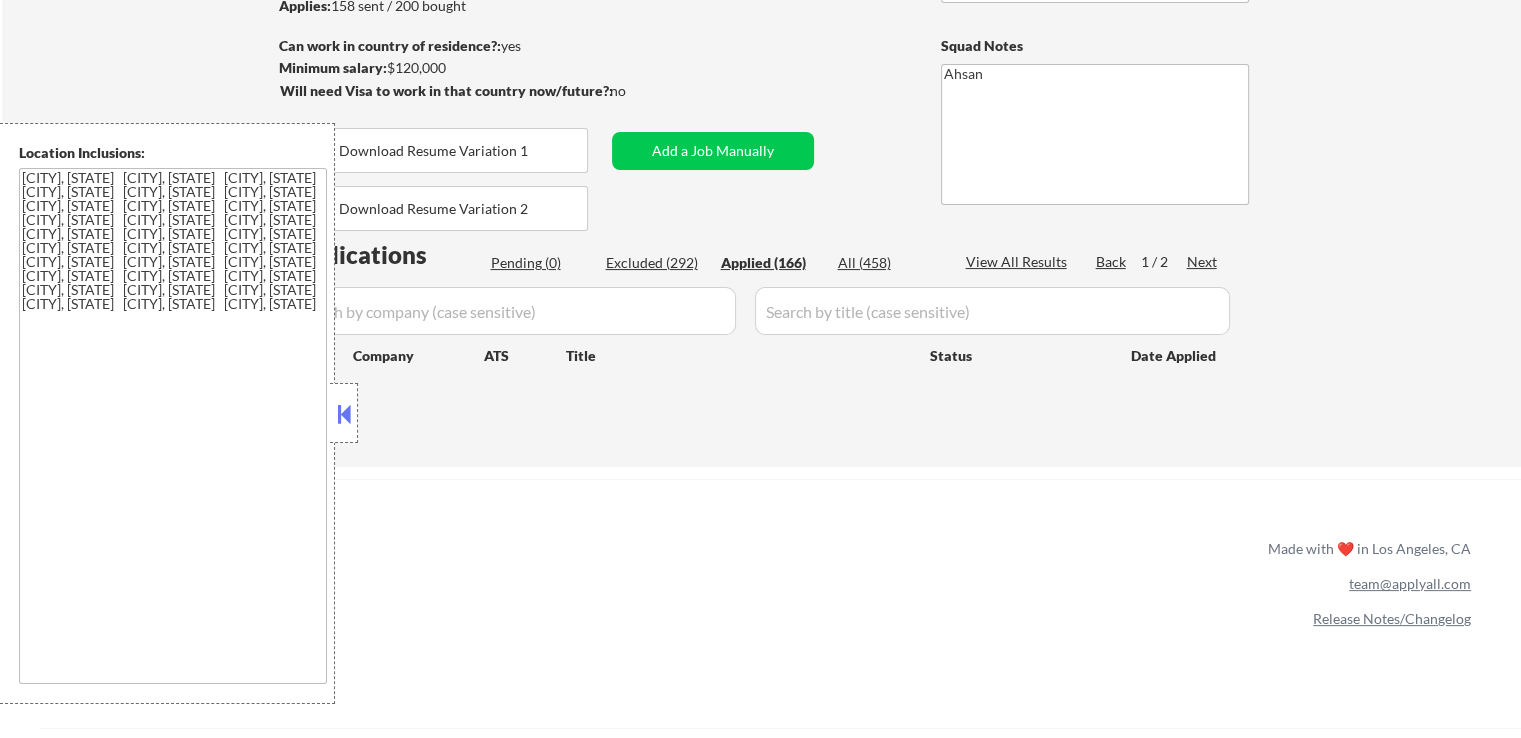 select on ""applied"" 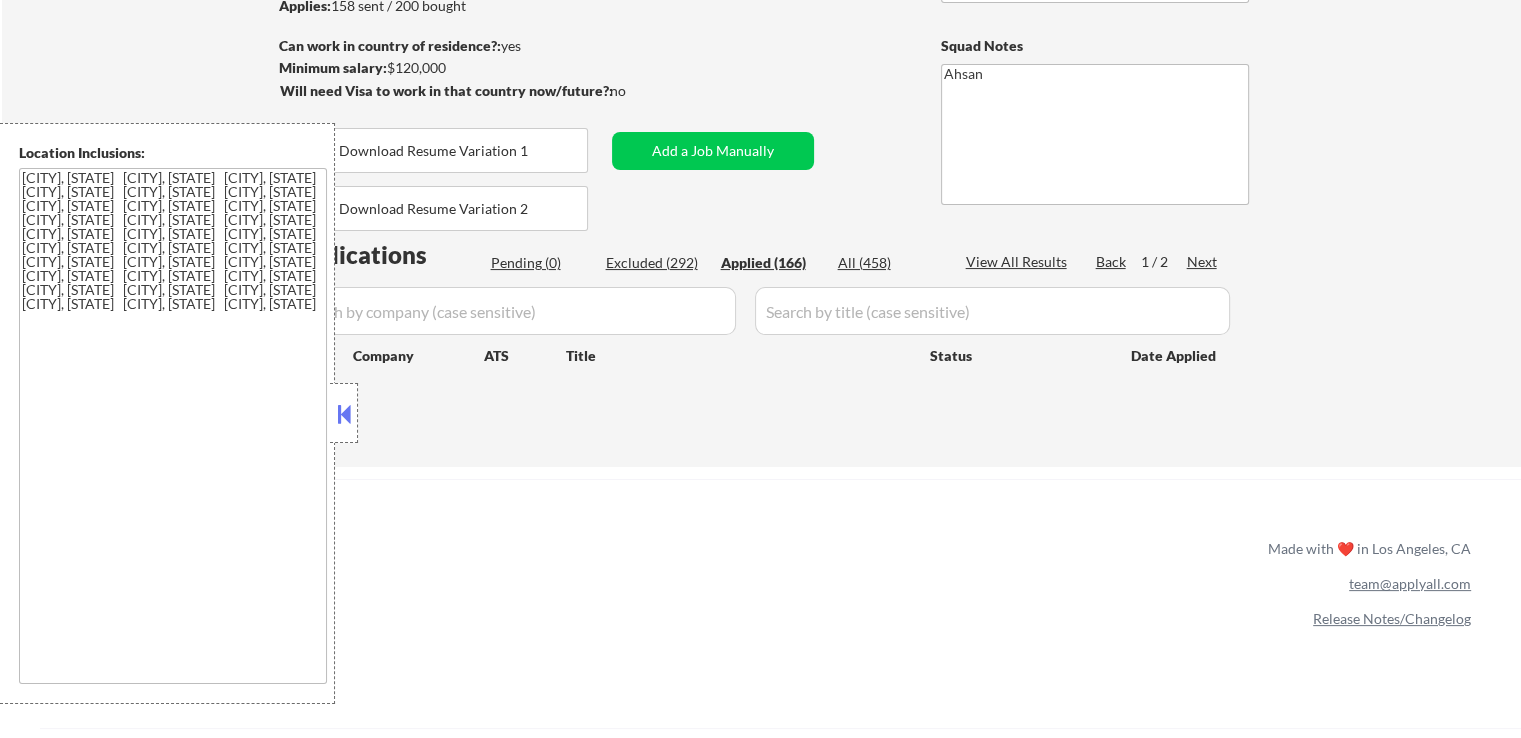 select on ""applied"" 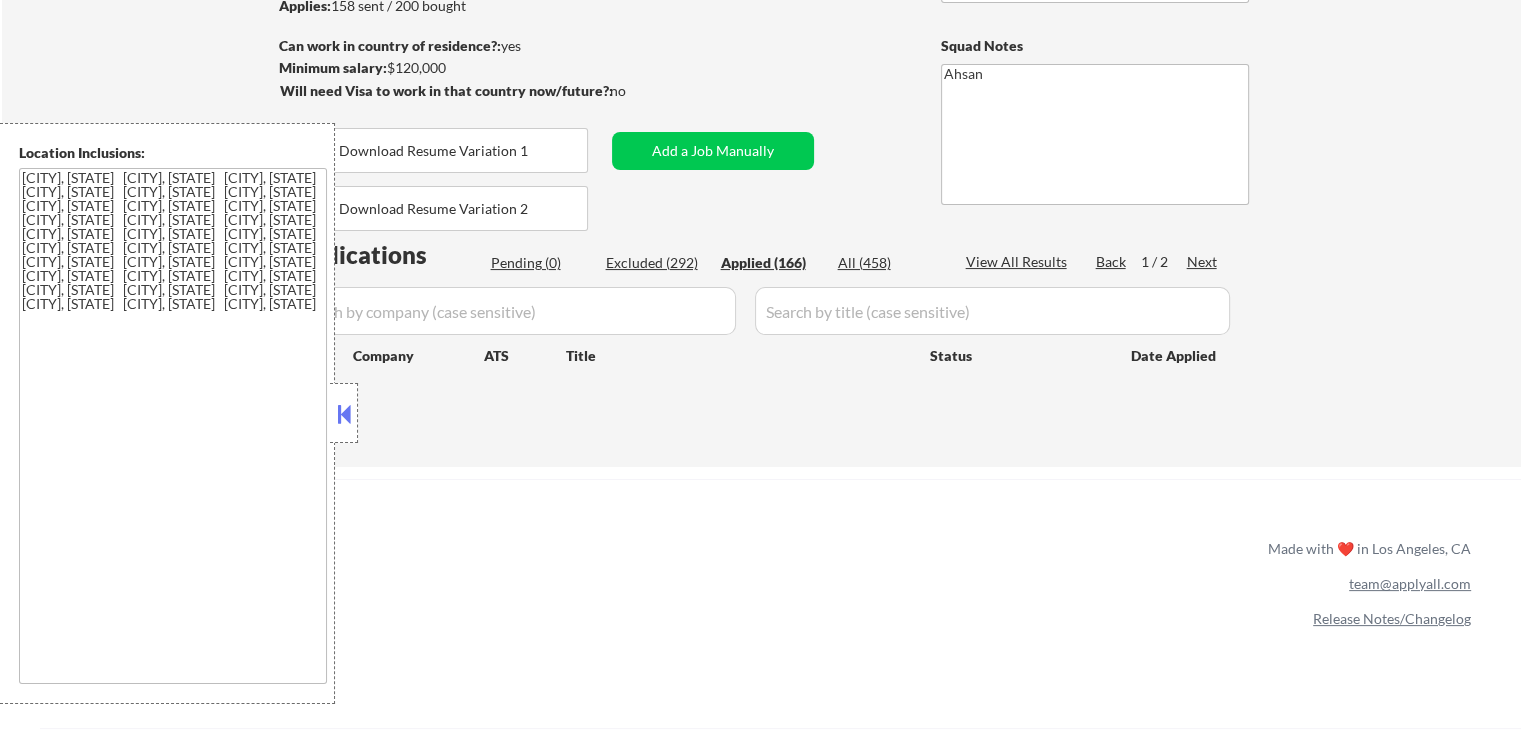 select on ""applied"" 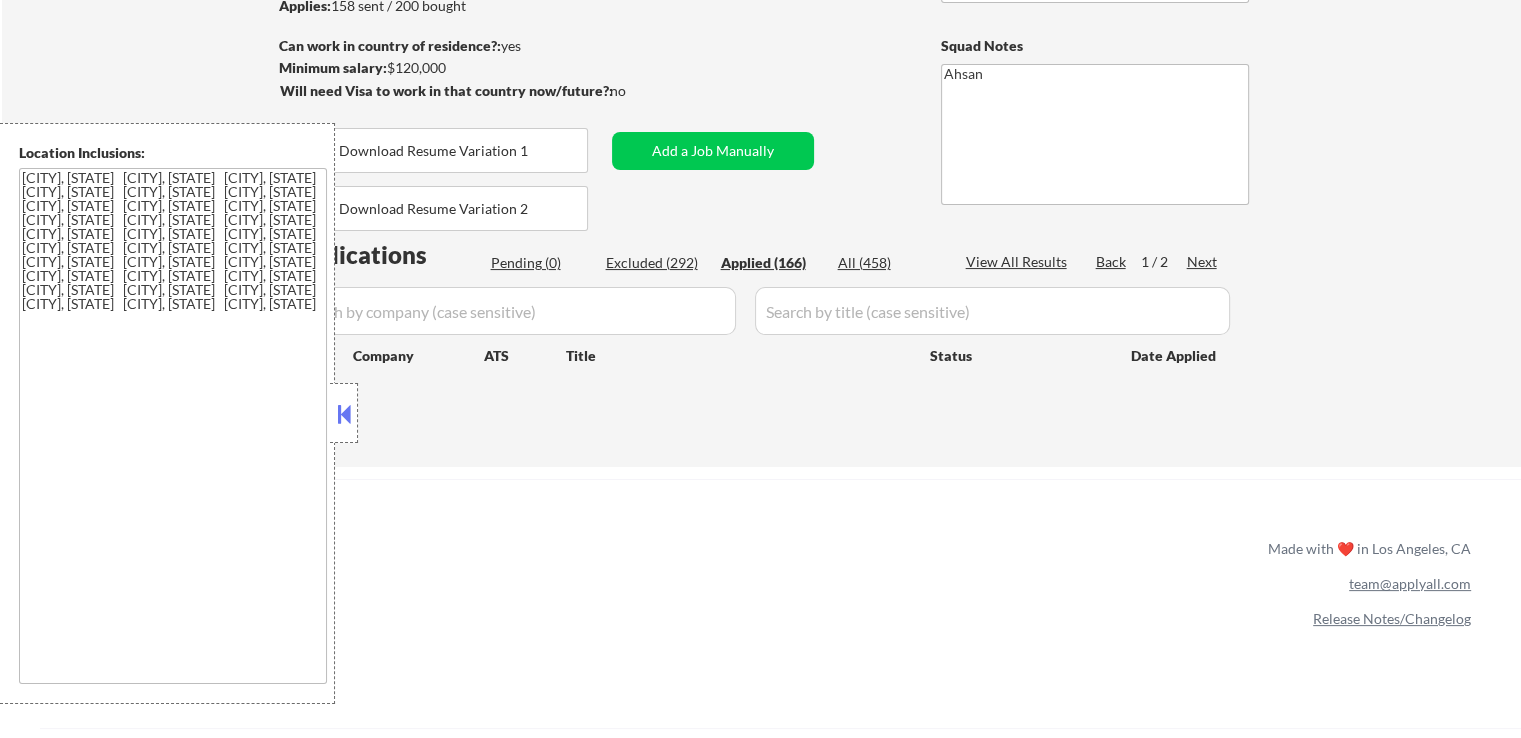 select on ""applied"" 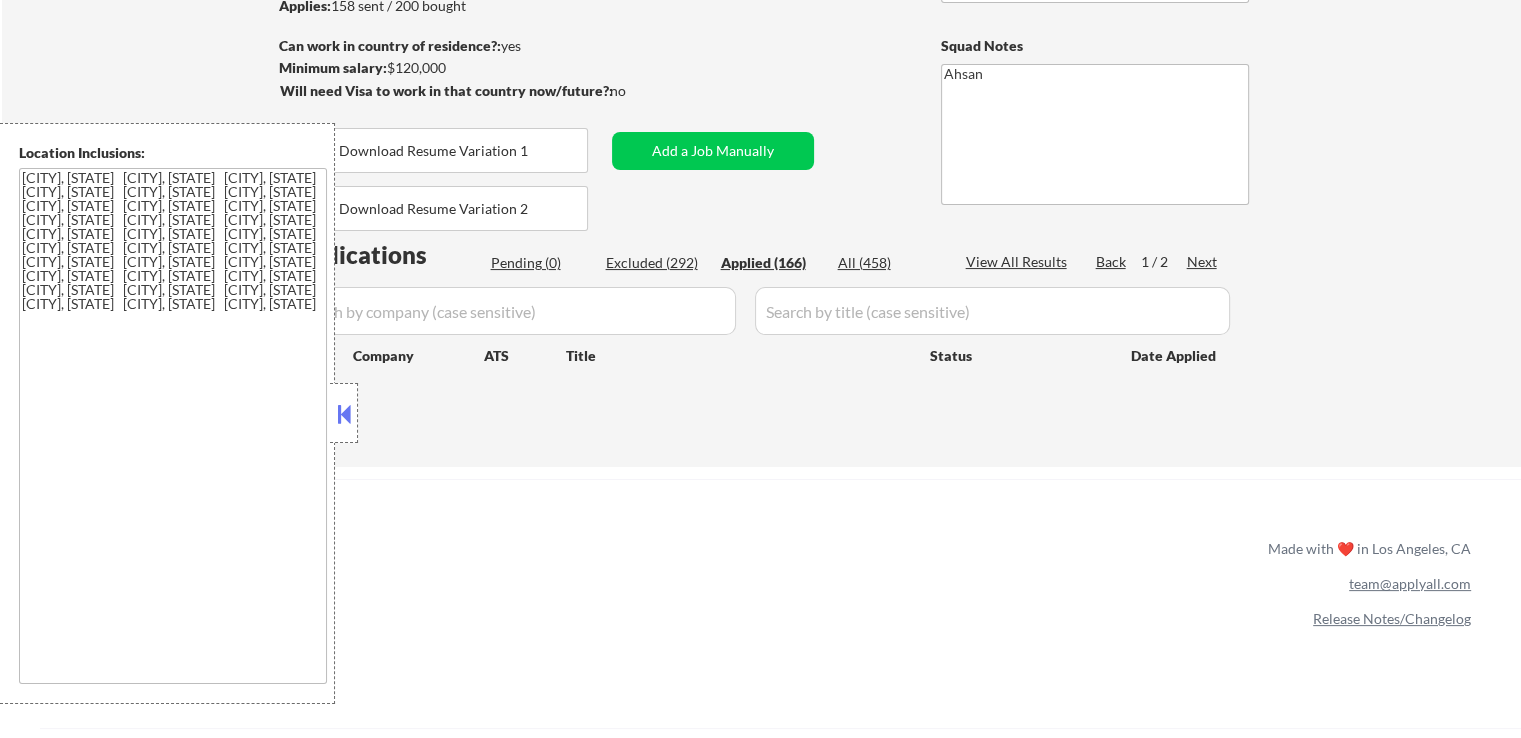 select on ""applied"" 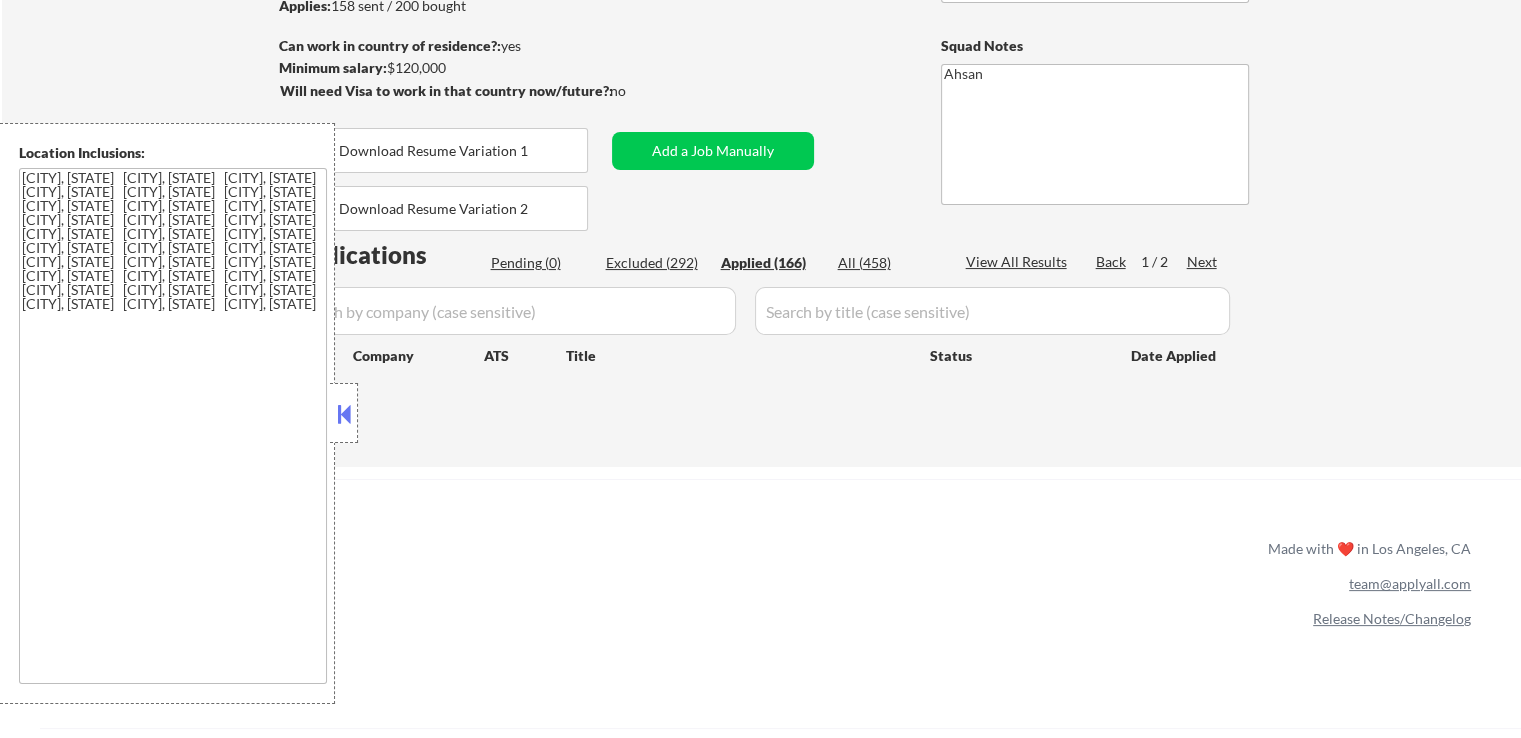 select on ""applied"" 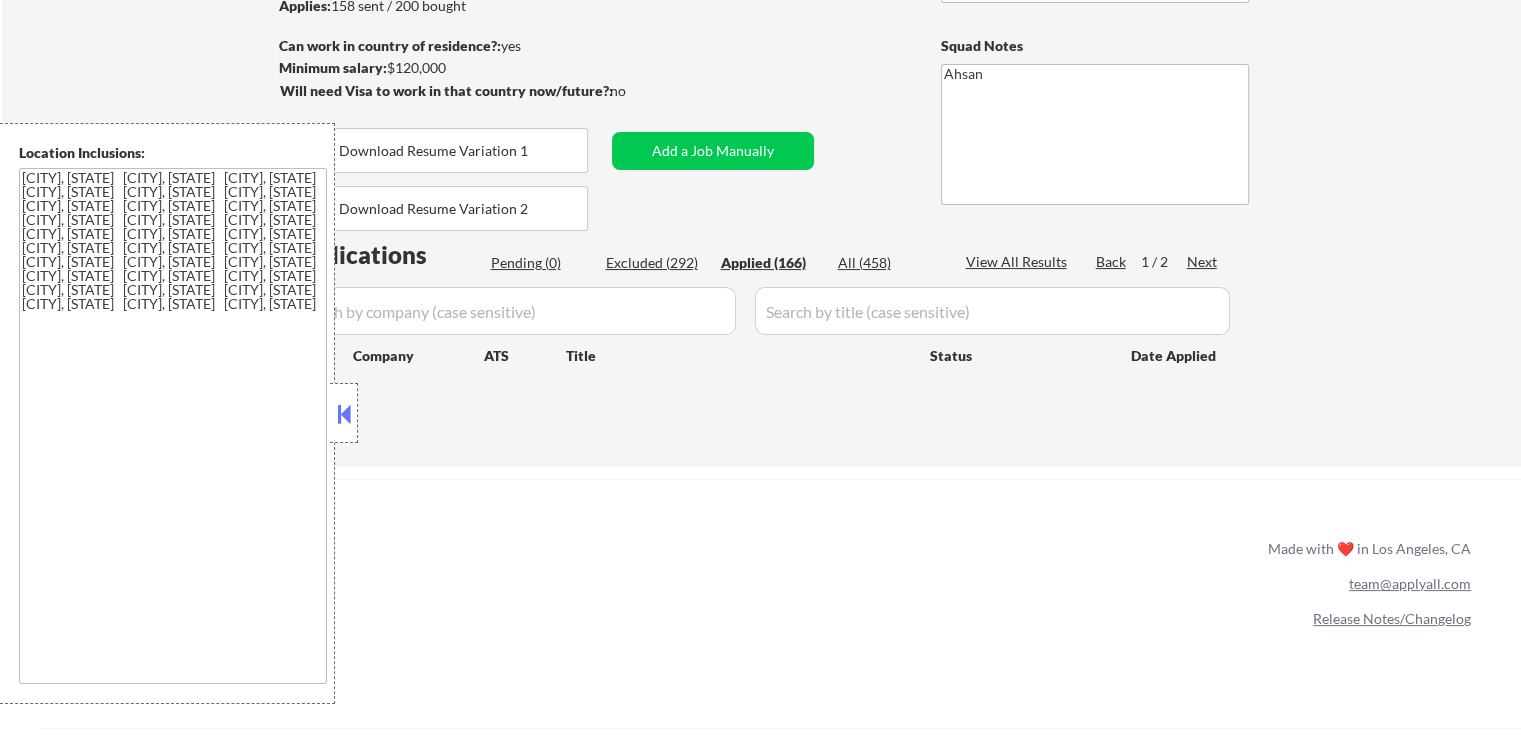 select on ""applied"" 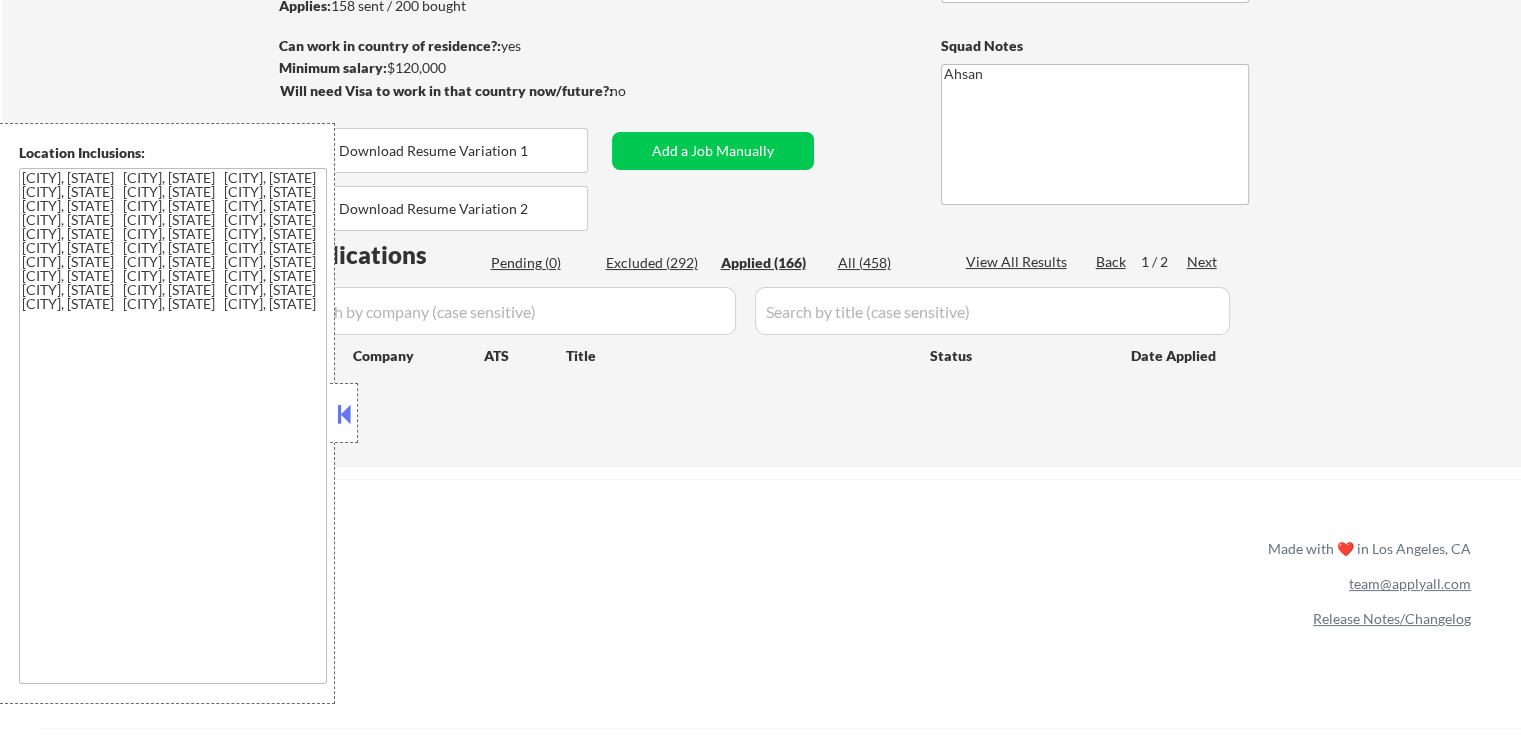 select on ""applied"" 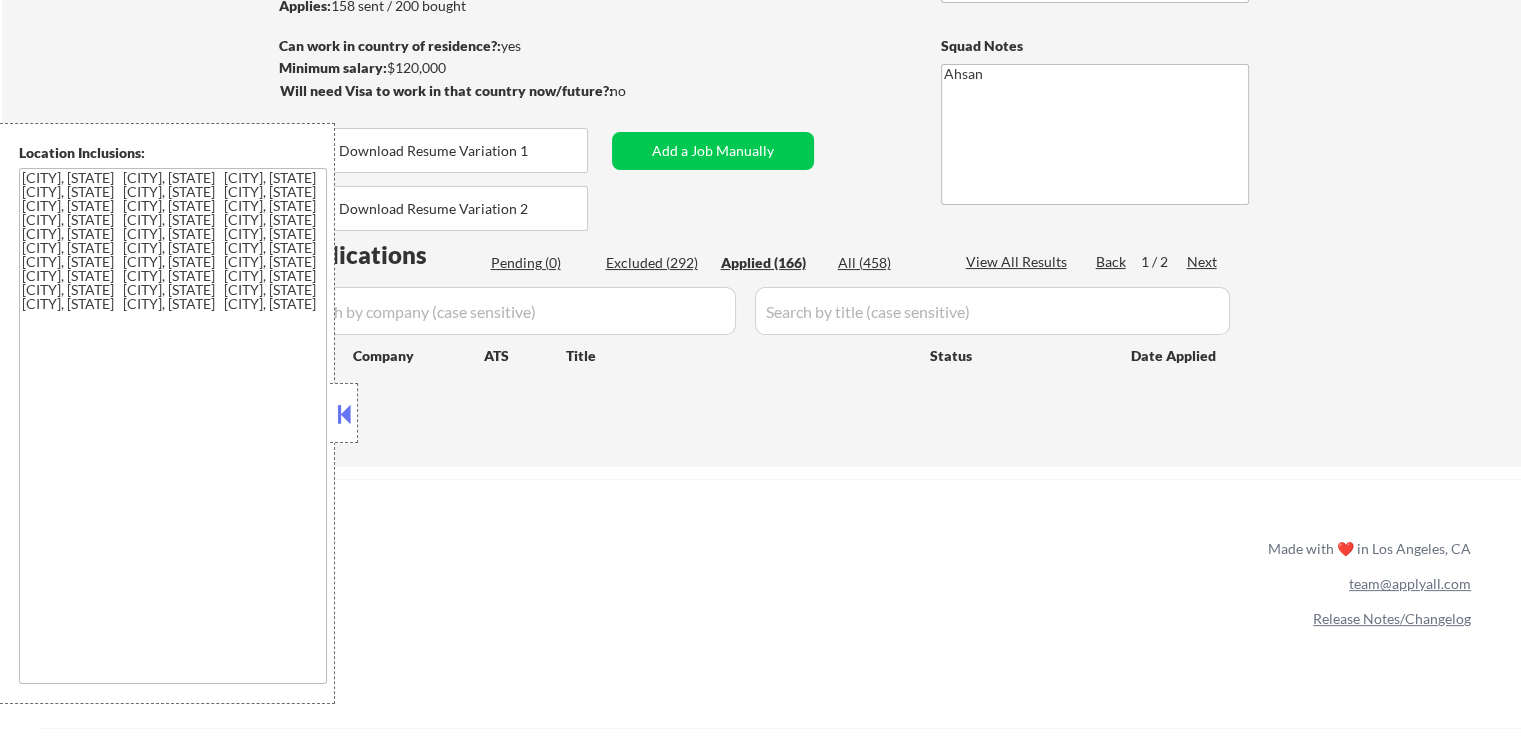 select on ""applied"" 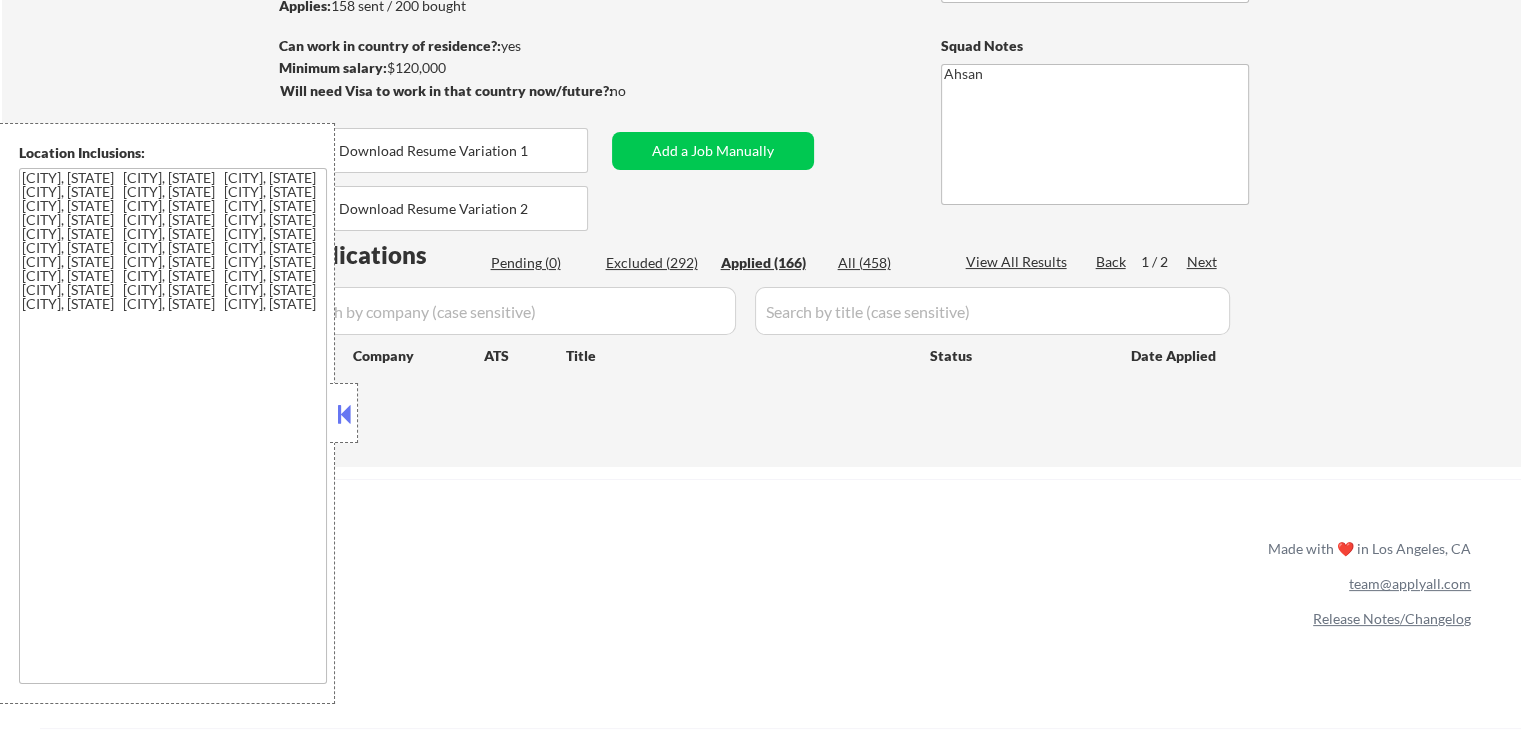select on ""applied"" 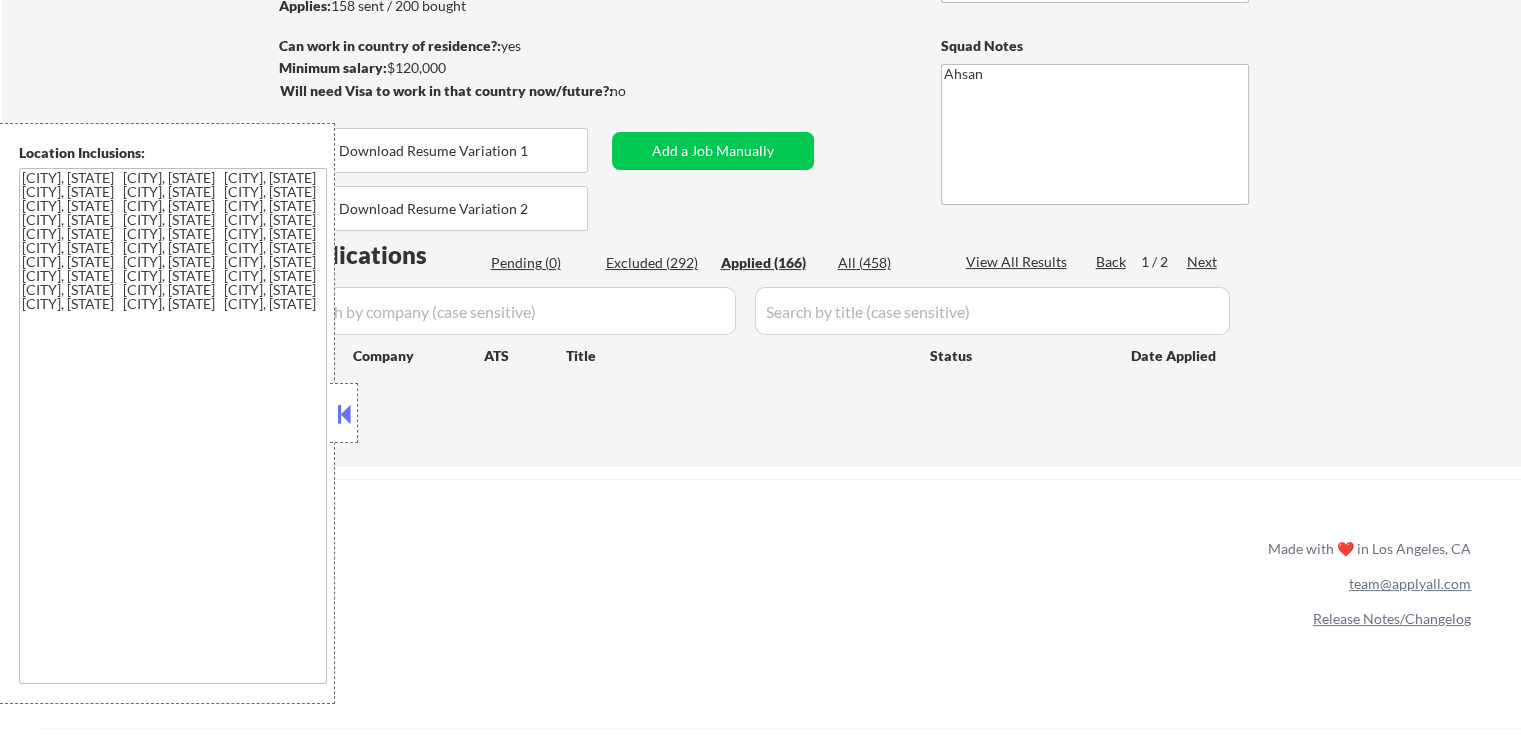 select on ""applied"" 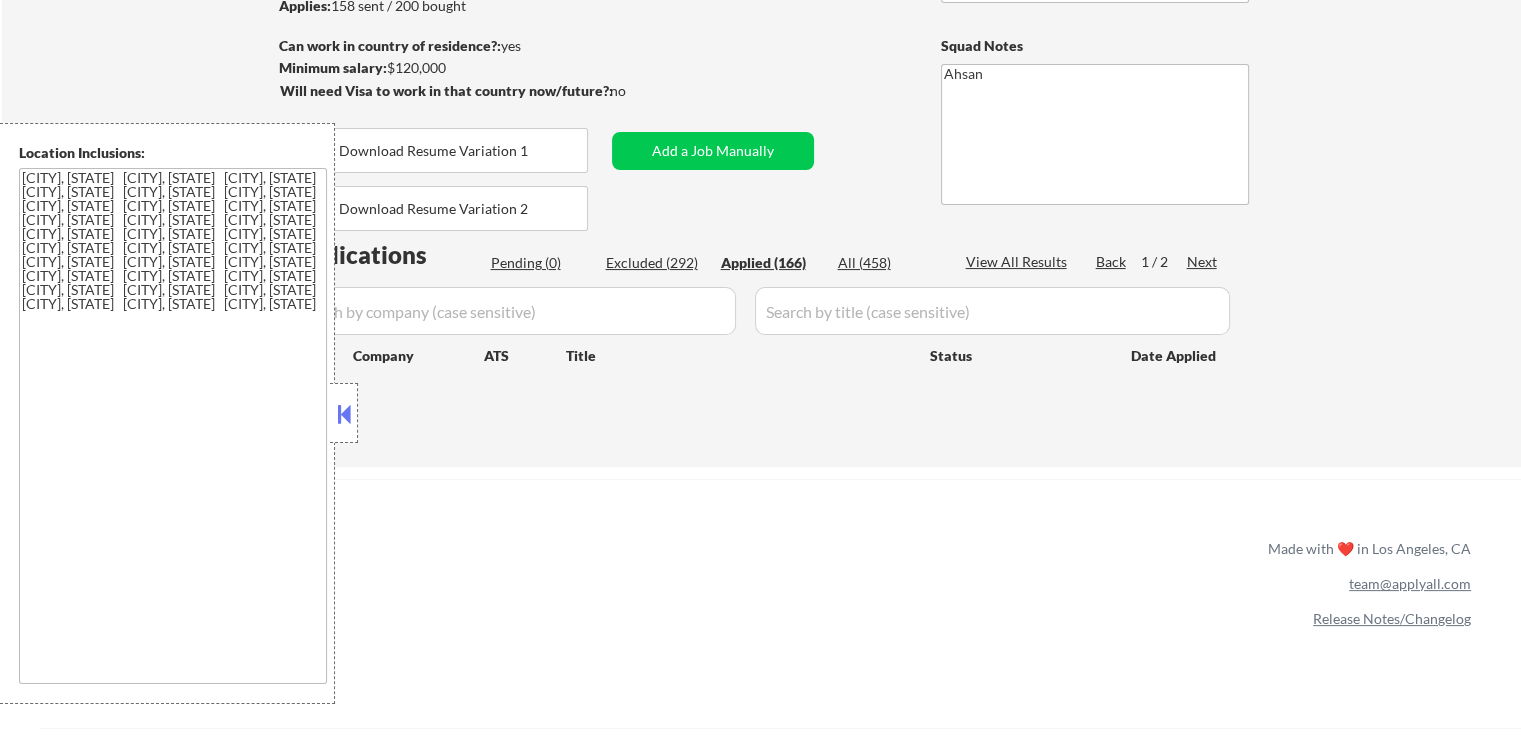 select on ""applied"" 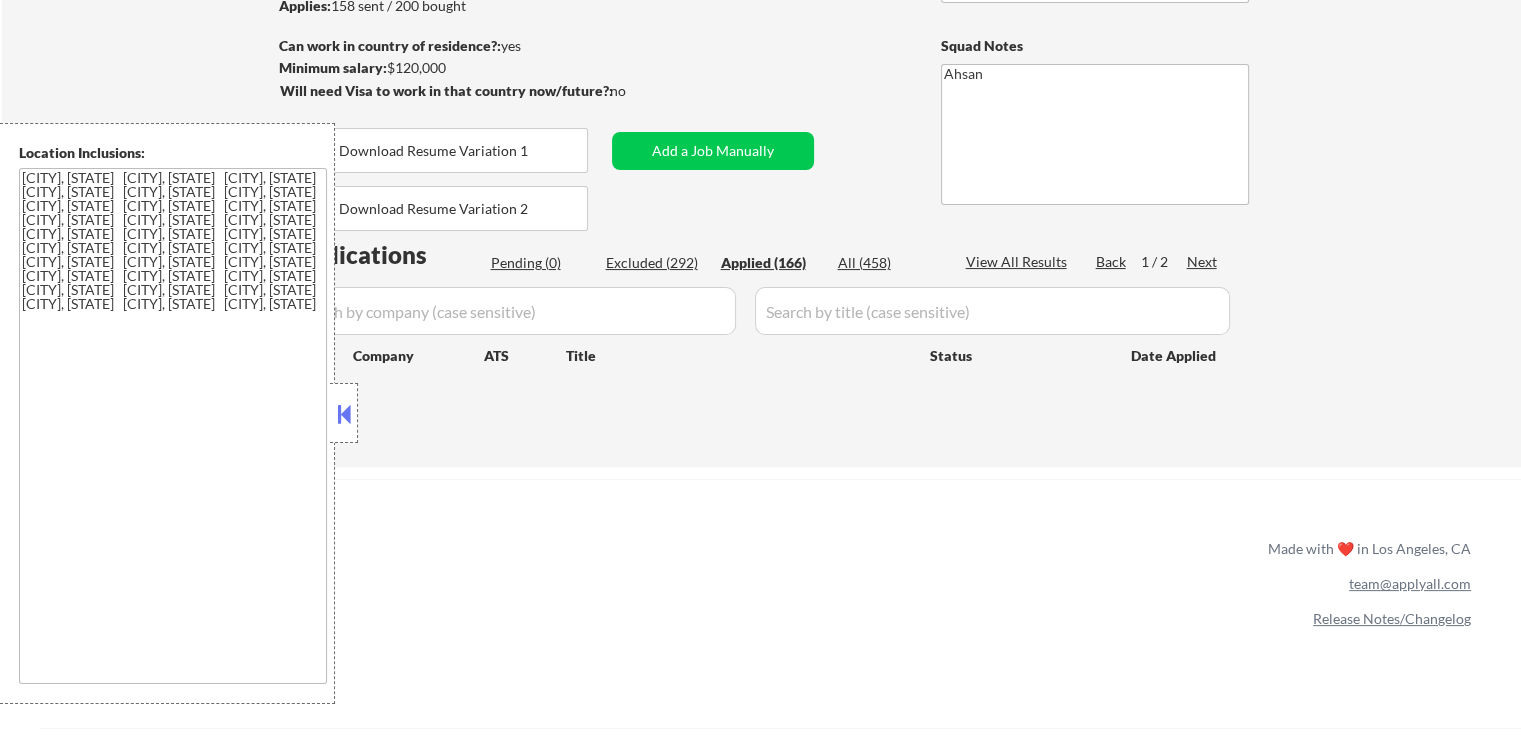 select on ""applied"" 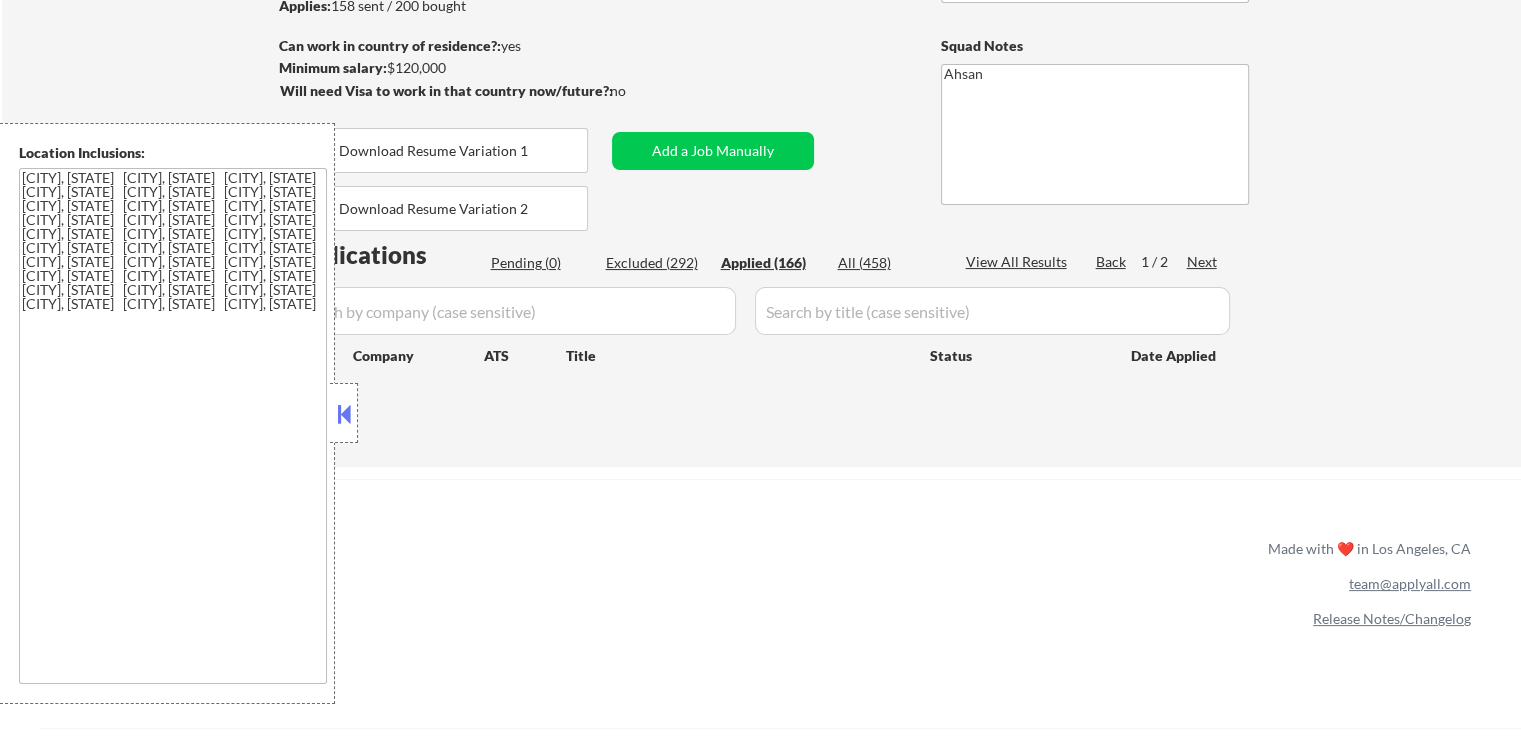 select on ""applied"" 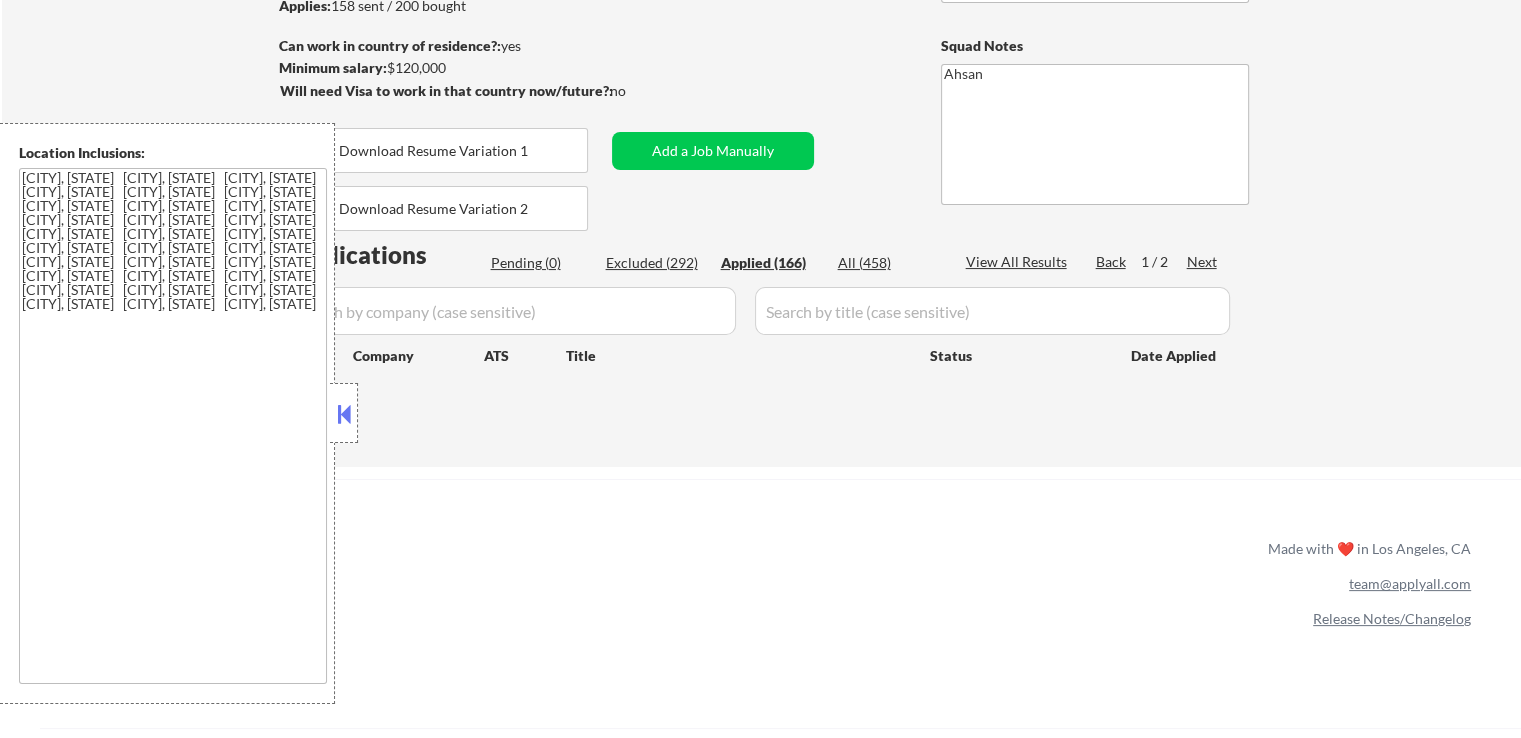 select on ""applied"" 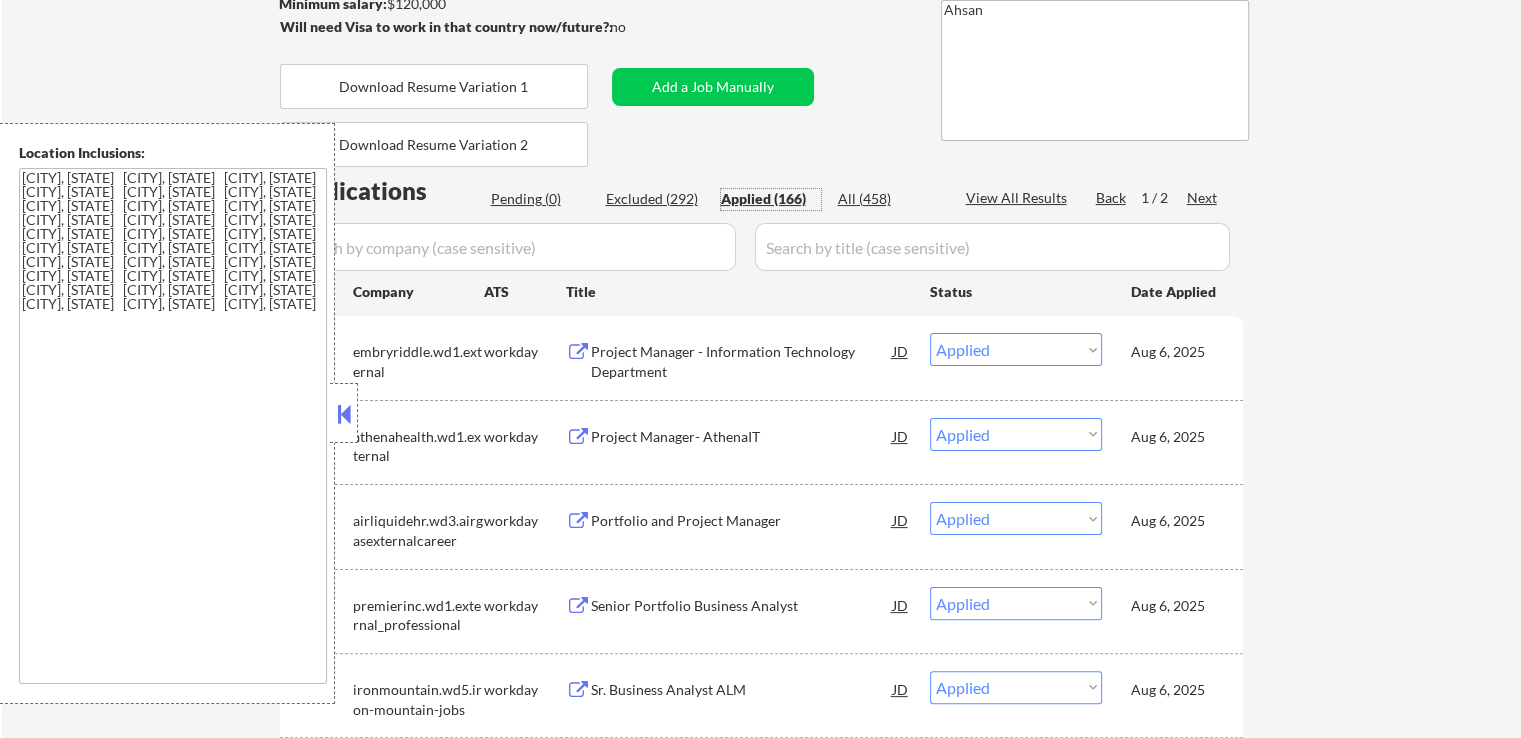 scroll, scrollTop: 380, scrollLeft: 0, axis: vertical 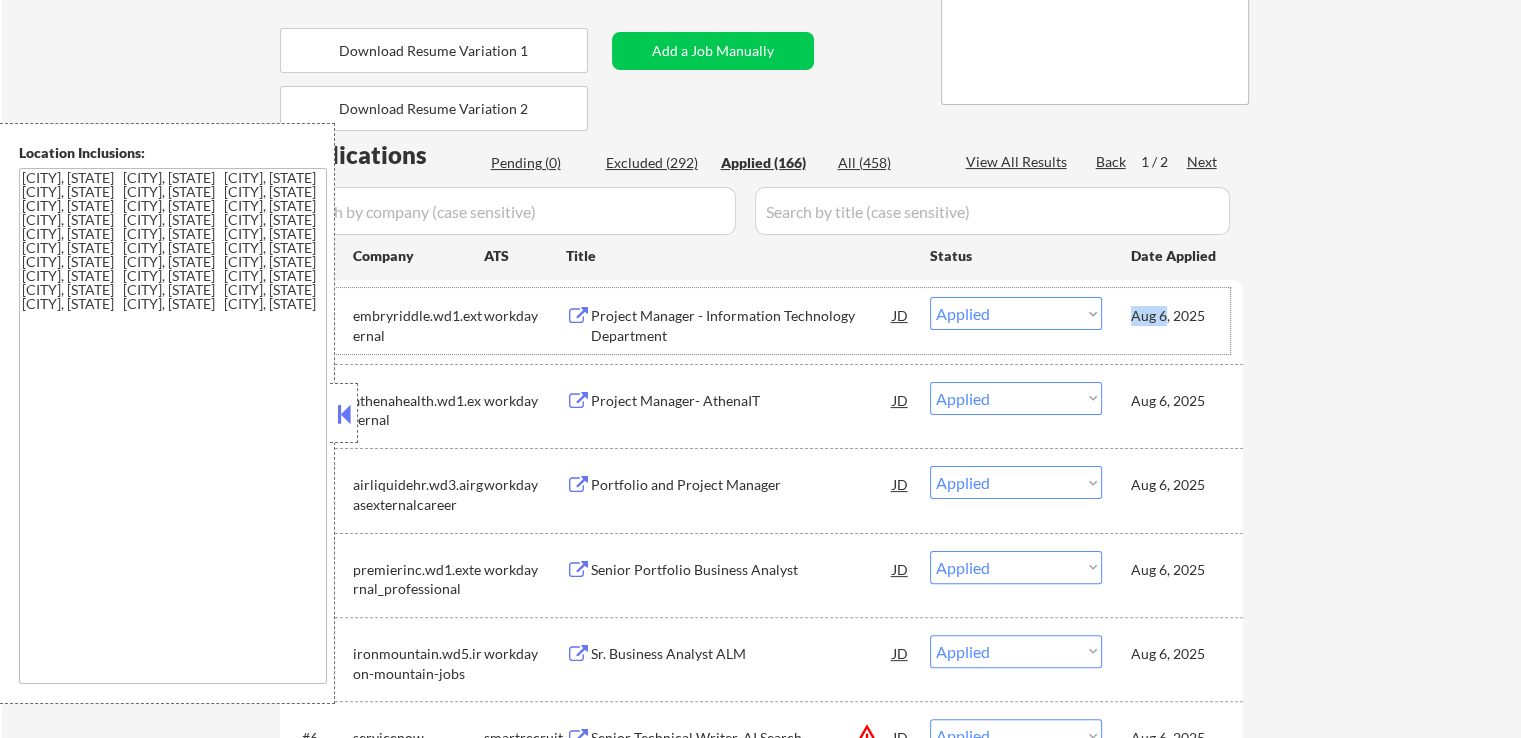 drag, startPoint x: 1124, startPoint y: 314, endPoint x: 1164, endPoint y: 318, distance: 40.1995 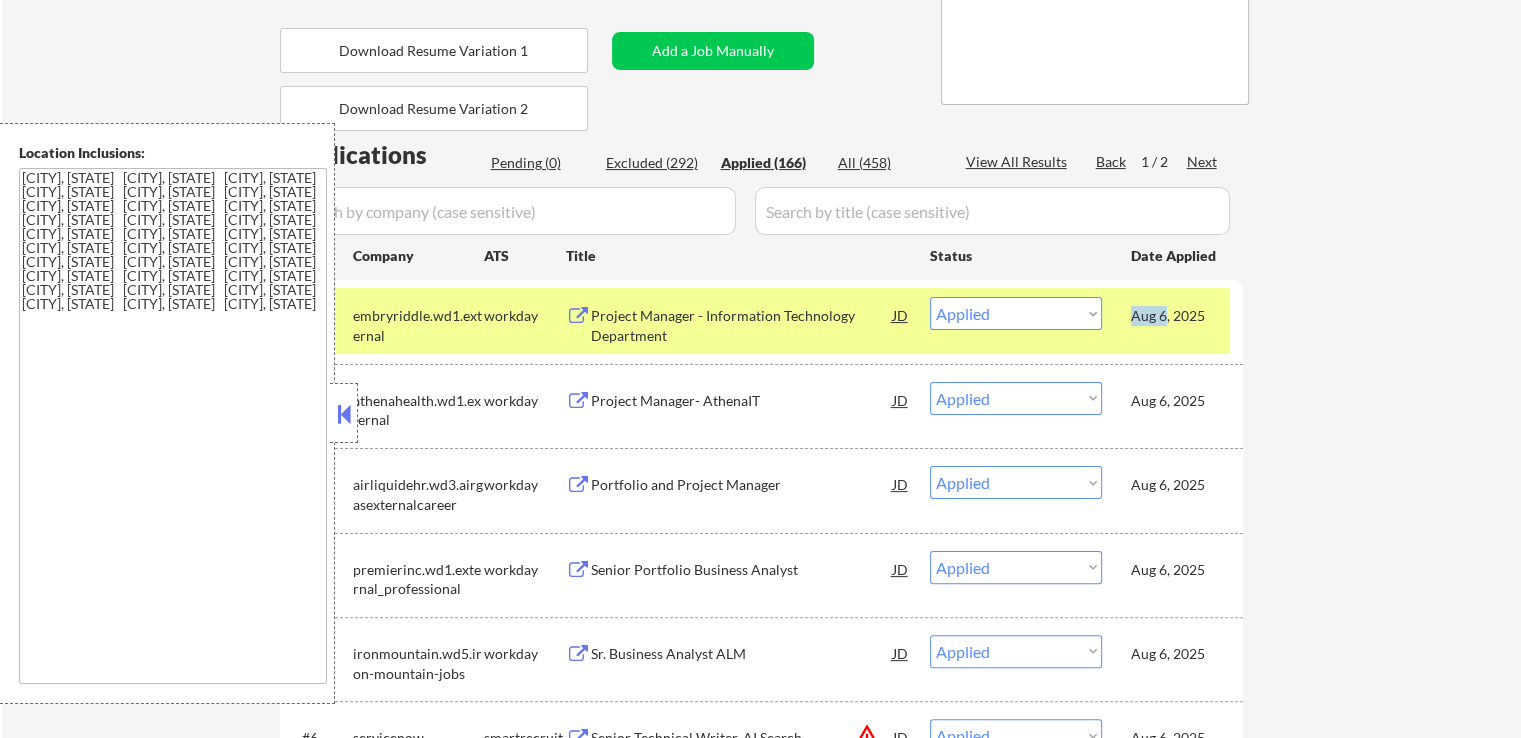 copy on "Aug 6" 